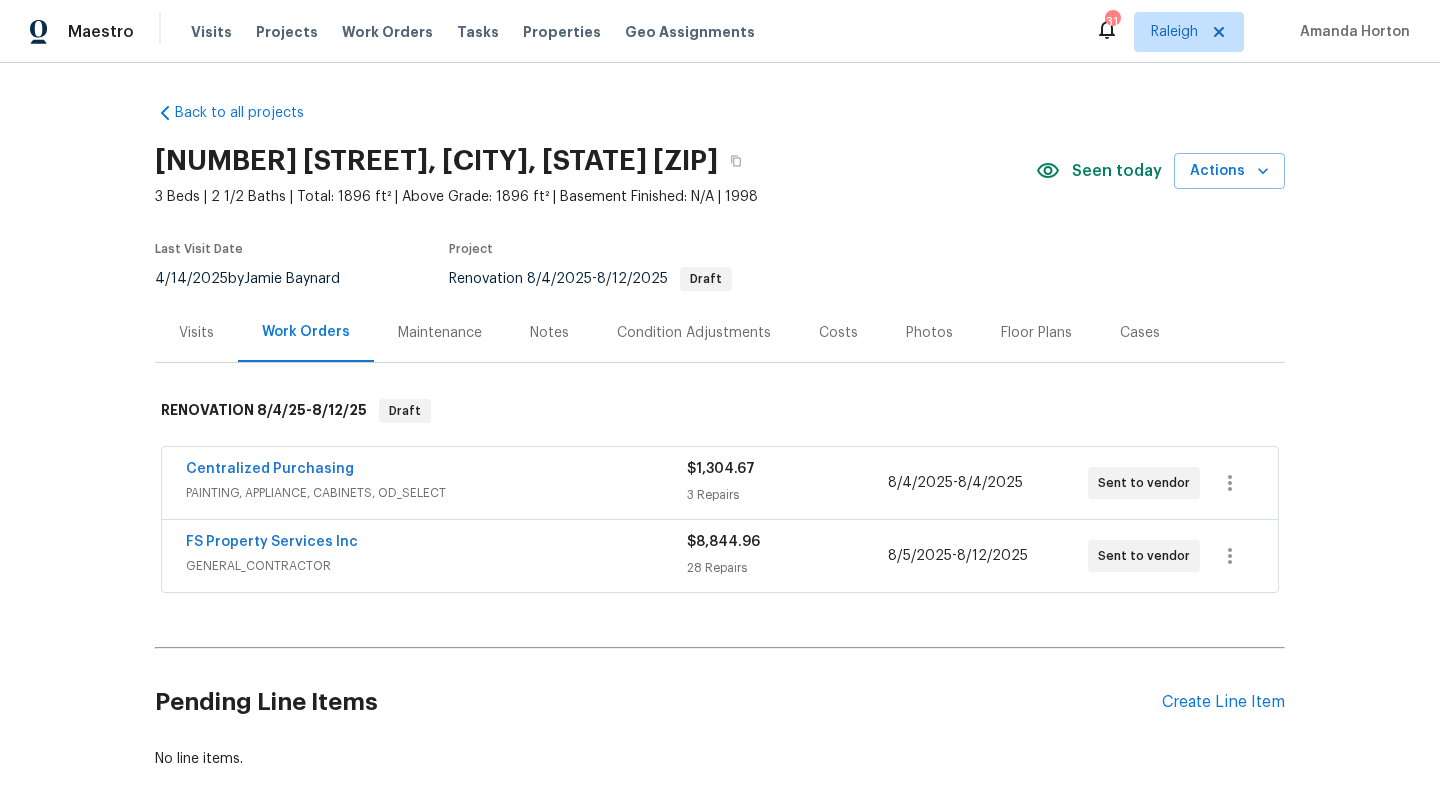 scroll, scrollTop: 0, scrollLeft: 0, axis: both 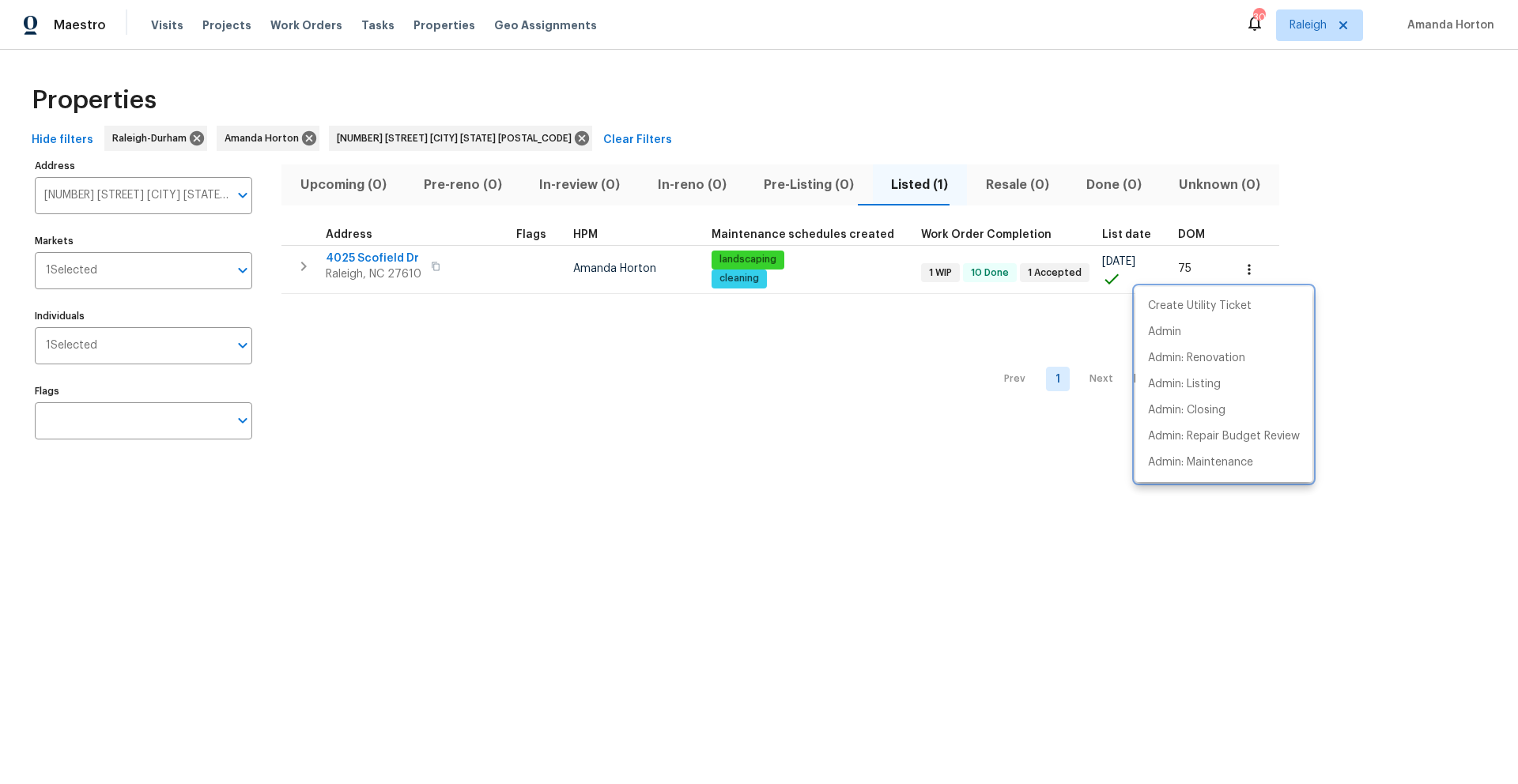 click at bounding box center [759, 392] 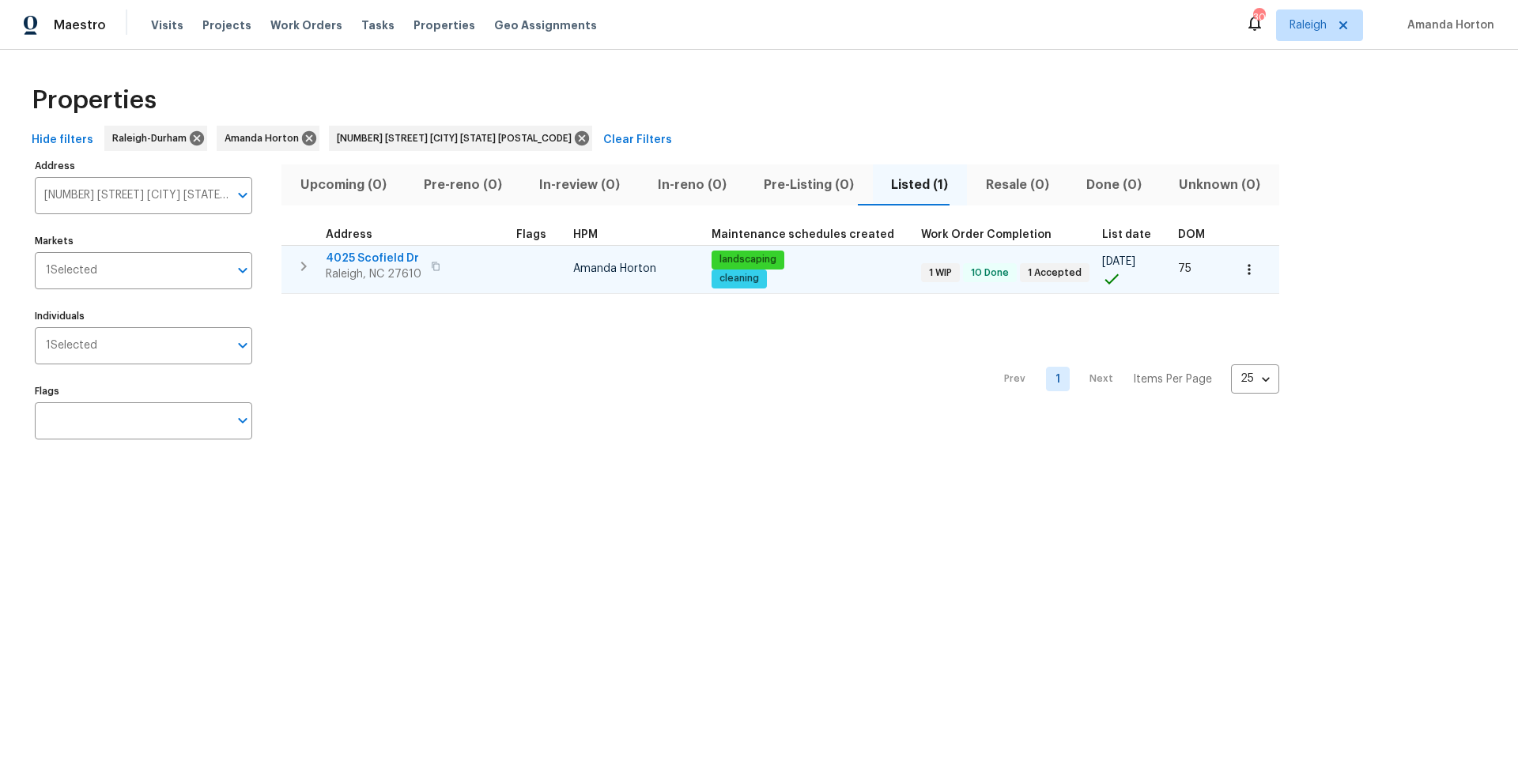 click on "4025 Scofield Dr" at bounding box center (373, 258) 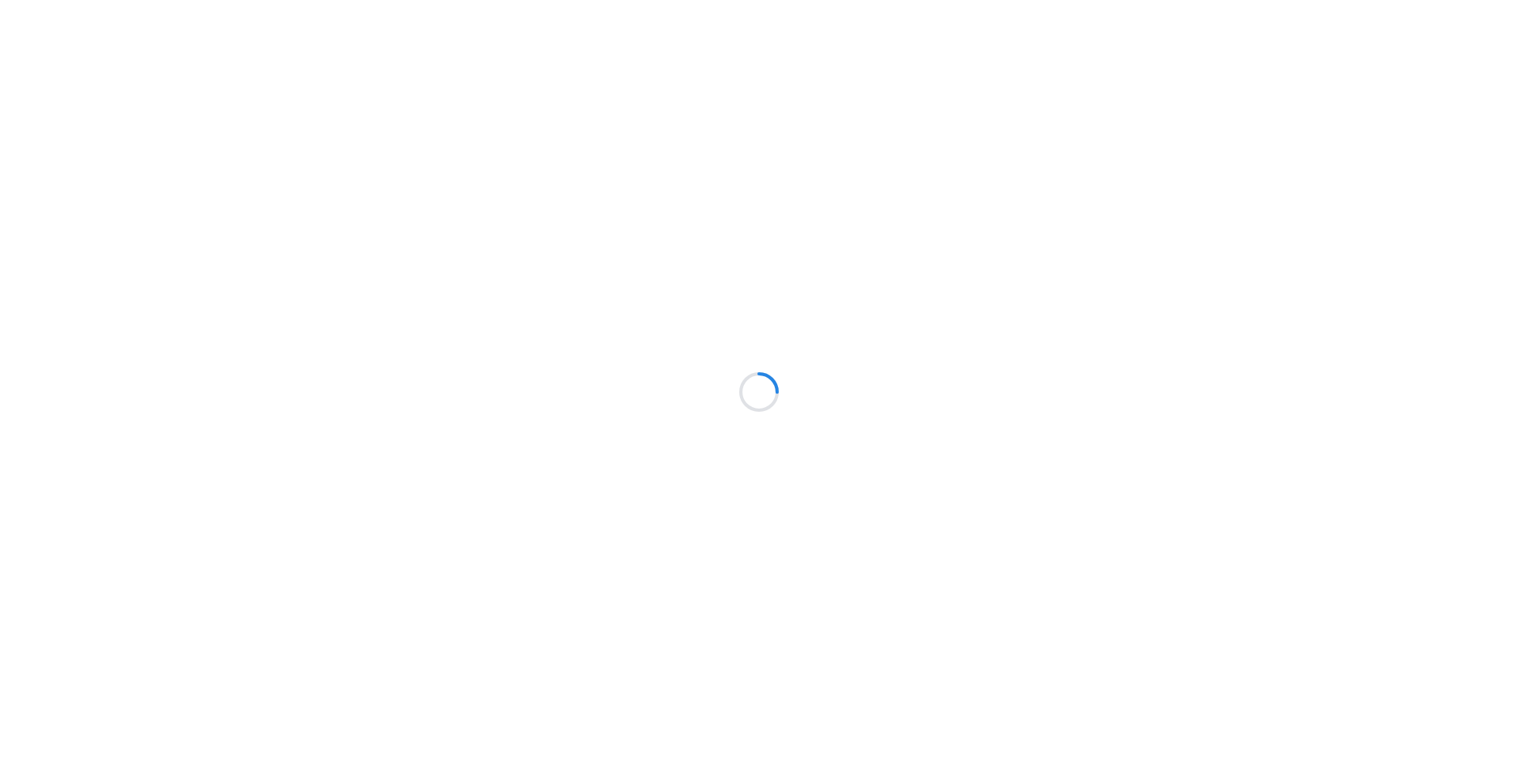 scroll, scrollTop: 0, scrollLeft: 0, axis: both 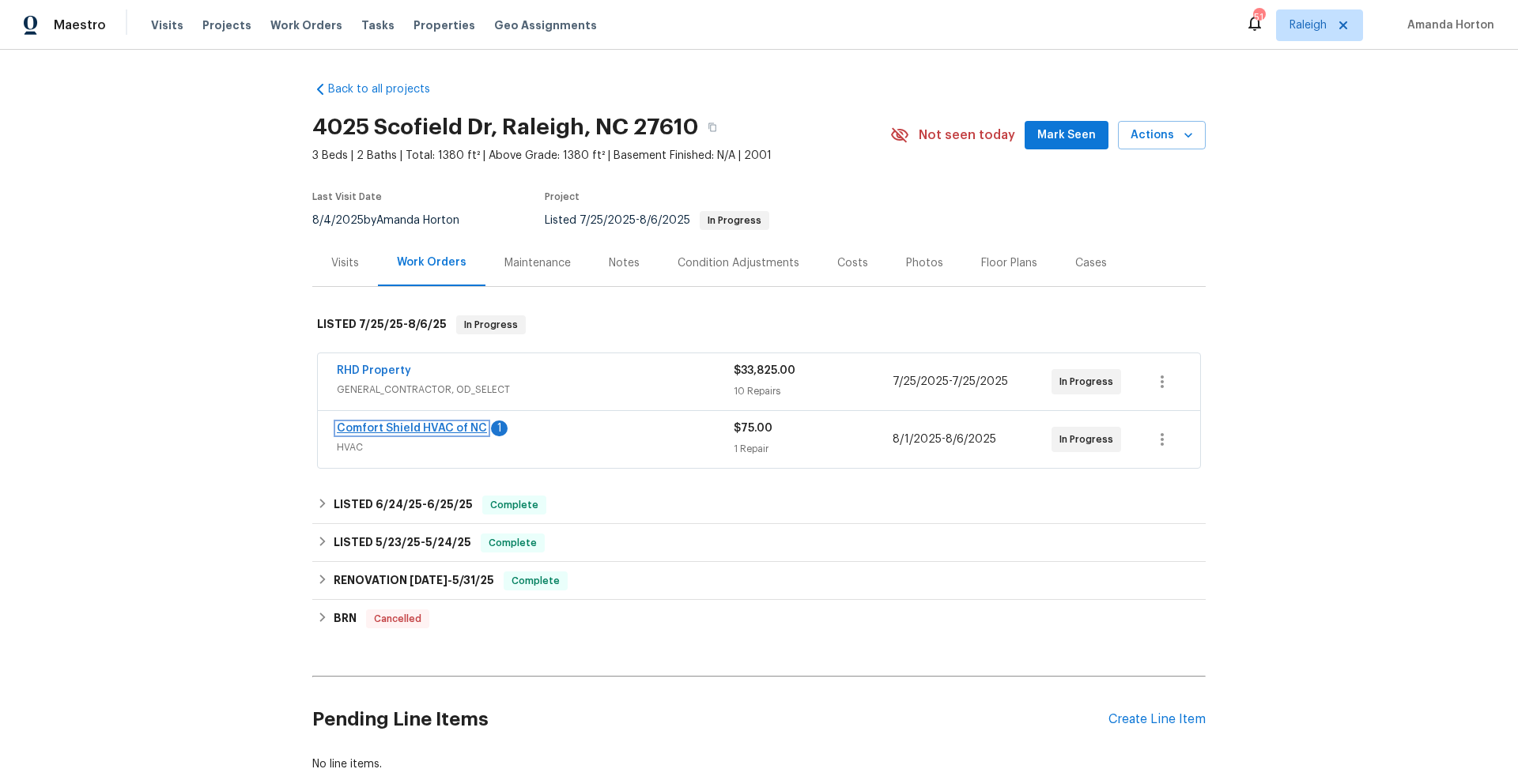 click on "Comfort Shield HVAC of NC" at bounding box center (412, 428) 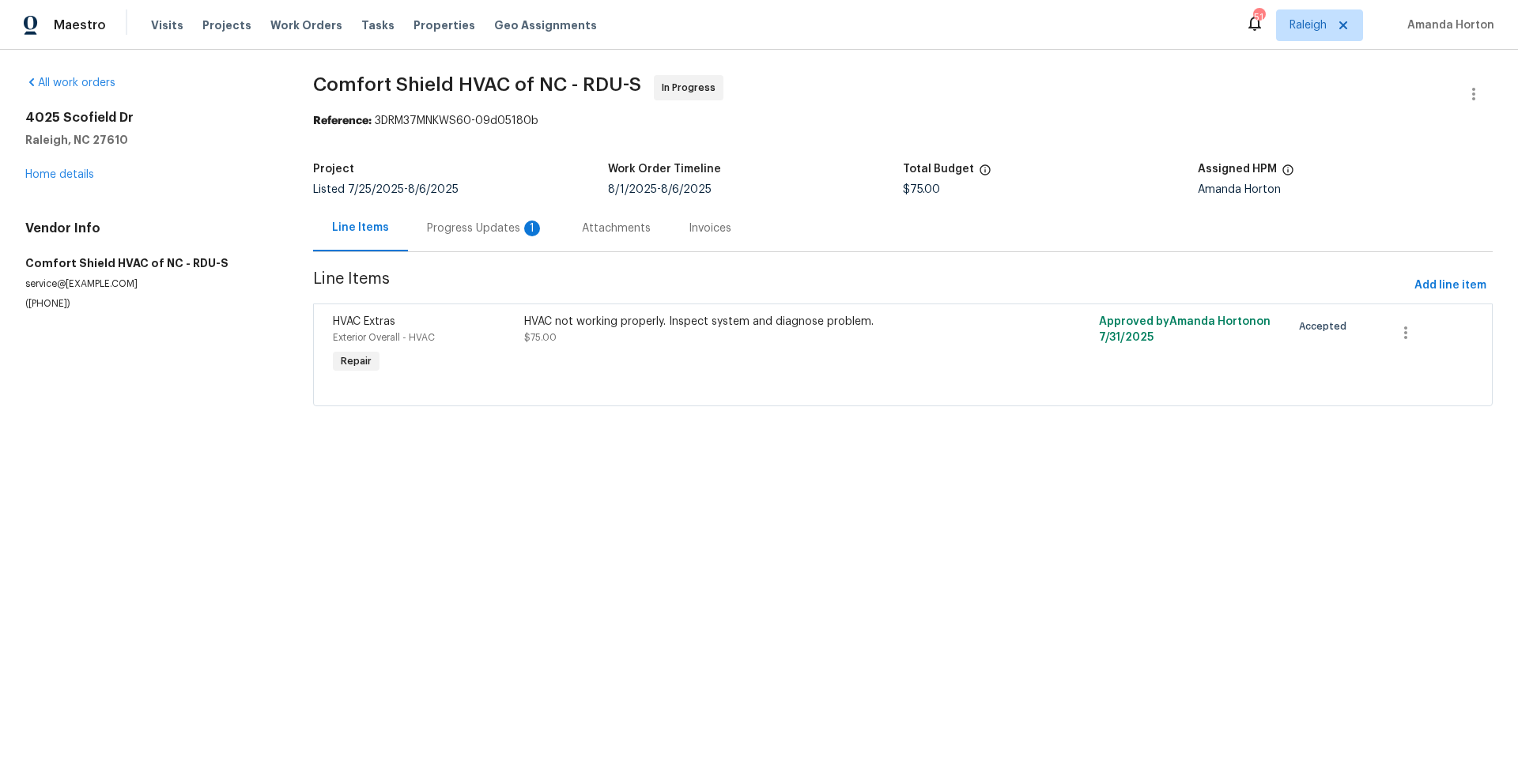 click on "Progress Updates 1" at bounding box center (485, 228) 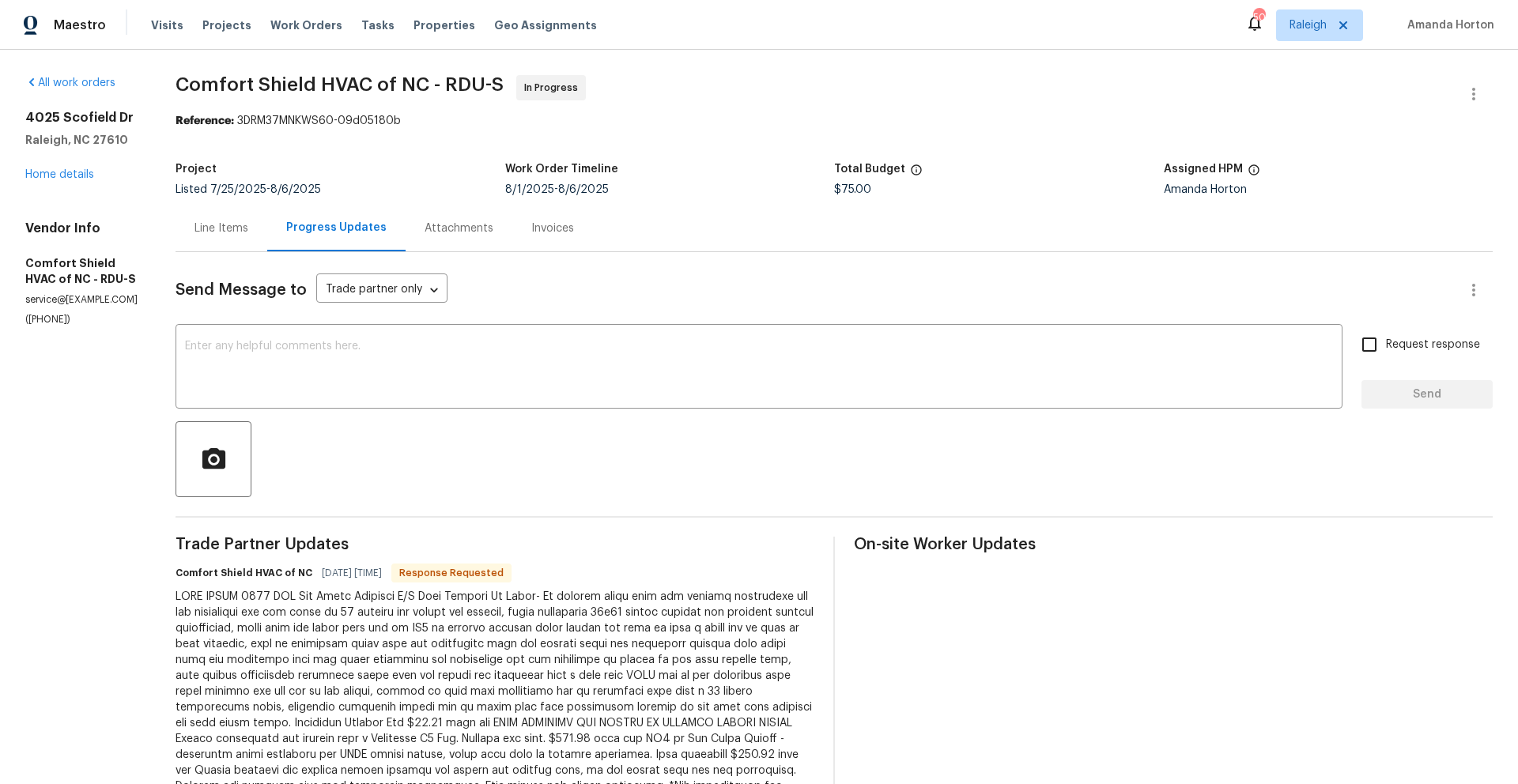 click at bounding box center (834, 517) 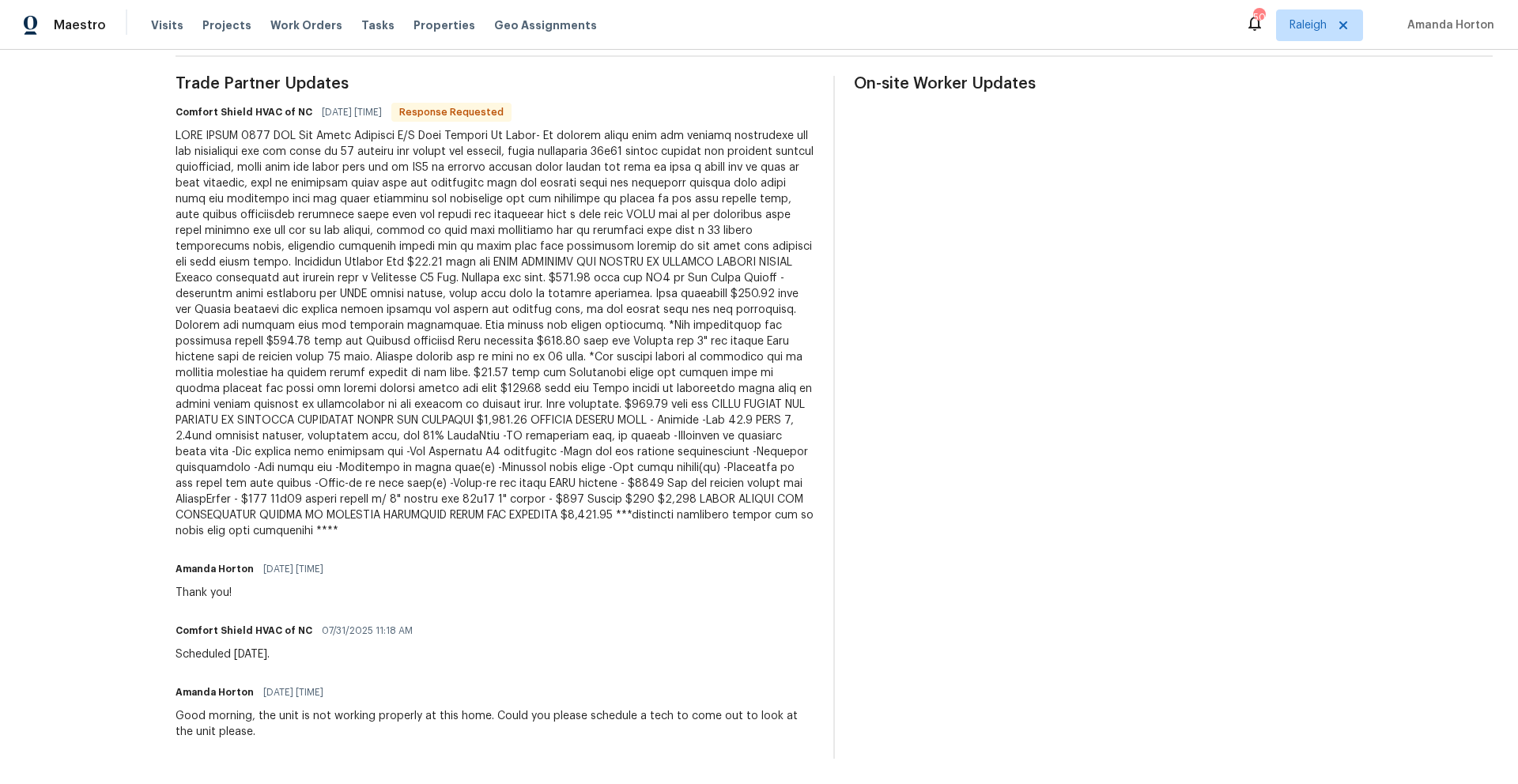scroll, scrollTop: 0, scrollLeft: 0, axis: both 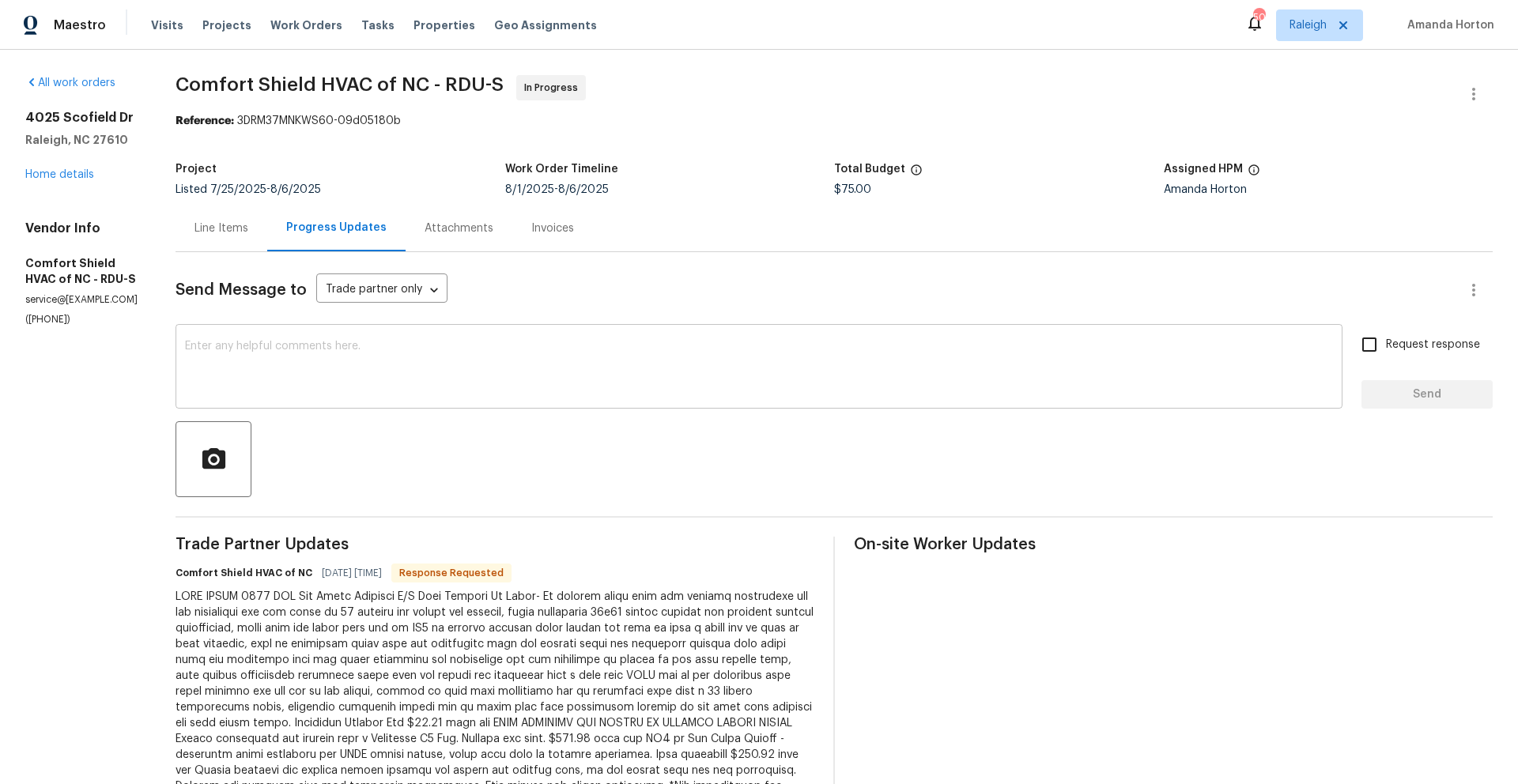 click at bounding box center (759, 368) 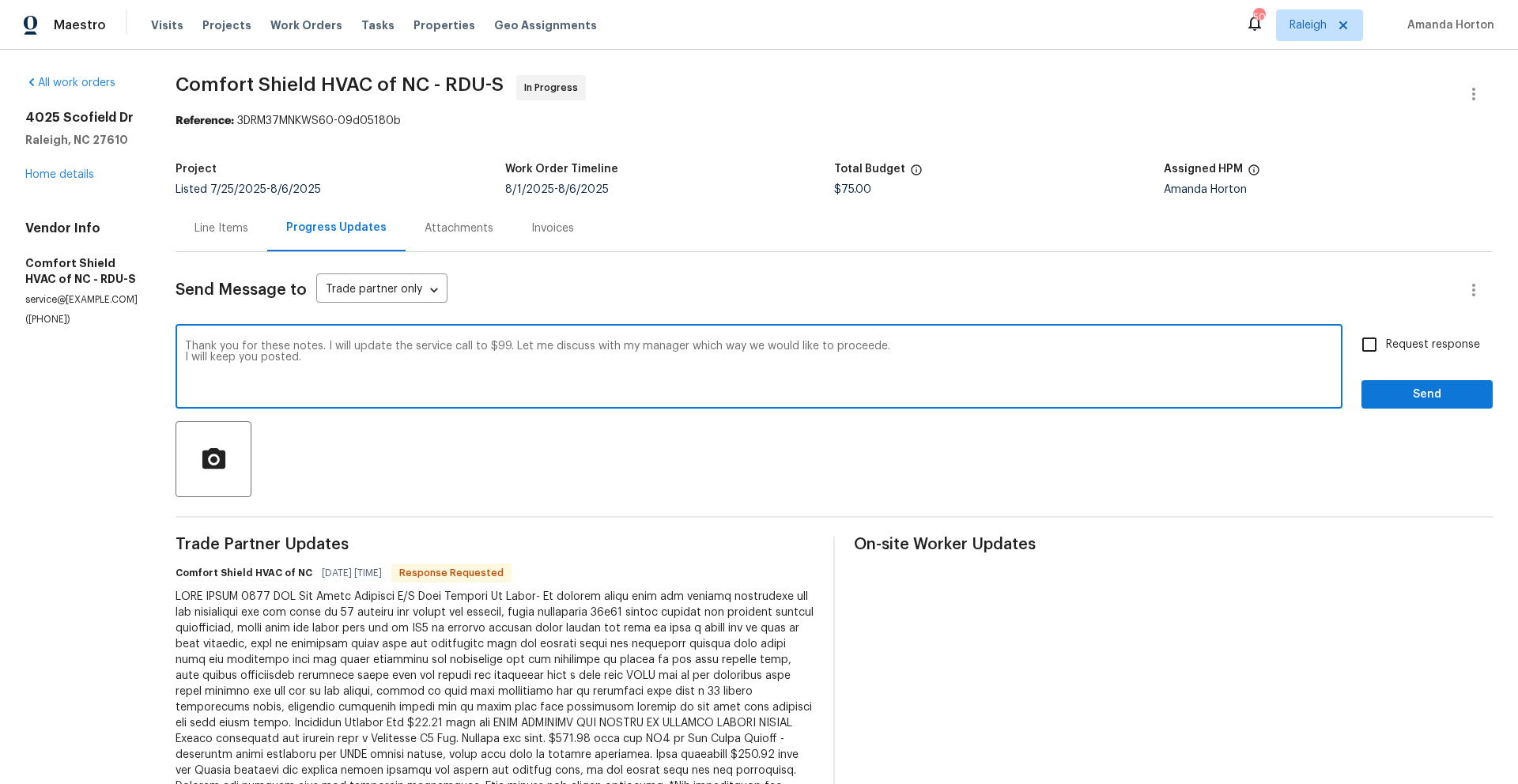 click on "Thank you for these notes. I will update the service call to $99. Let me discuss with my manager which way we would like to proceede.
I will keep you posted." at bounding box center [759, 368] 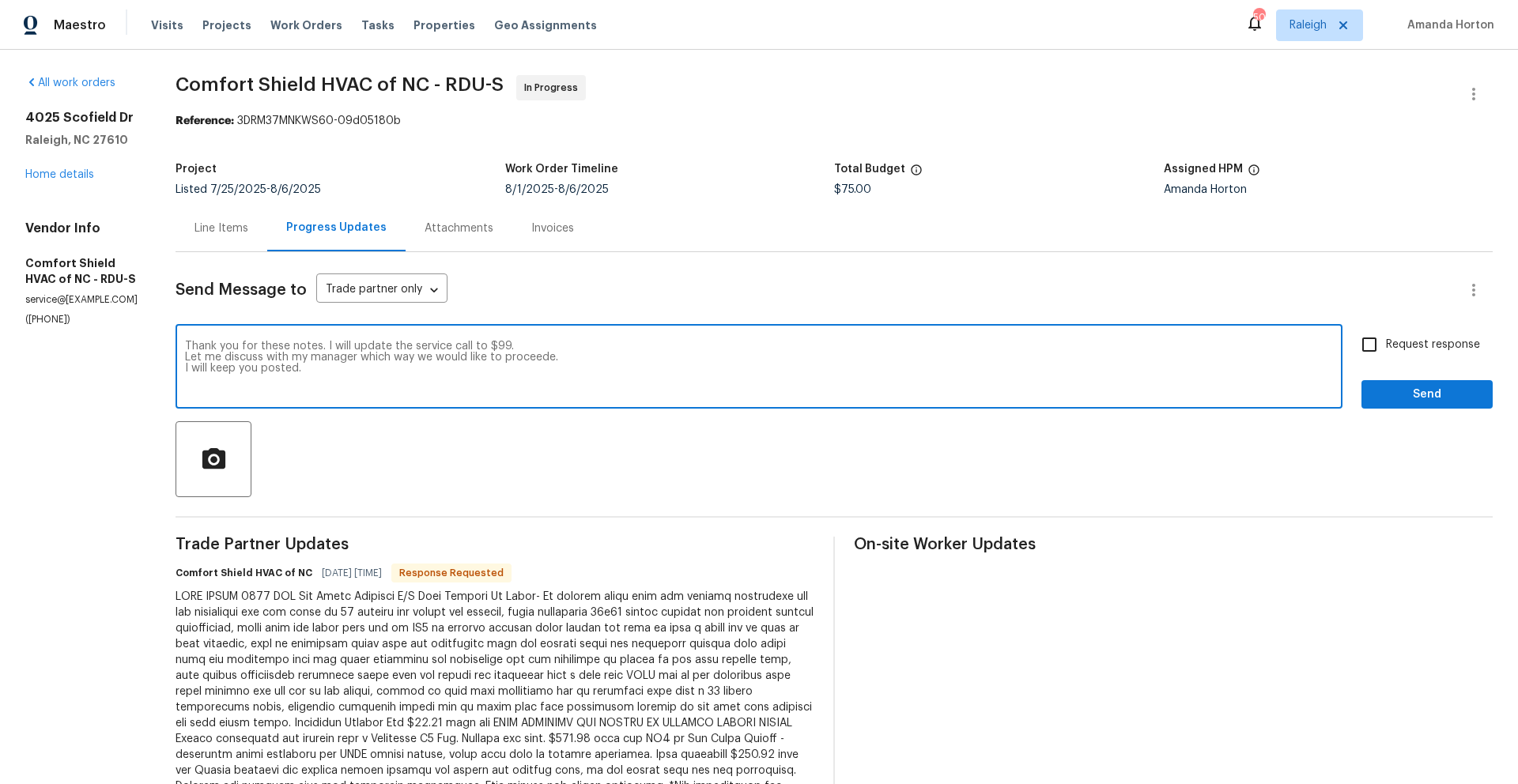 click on "Thank you for these notes. I will update the service call to $99.
Let me discuss with my manager which way we would like to proceede.
I will keep you posted." at bounding box center (759, 368) 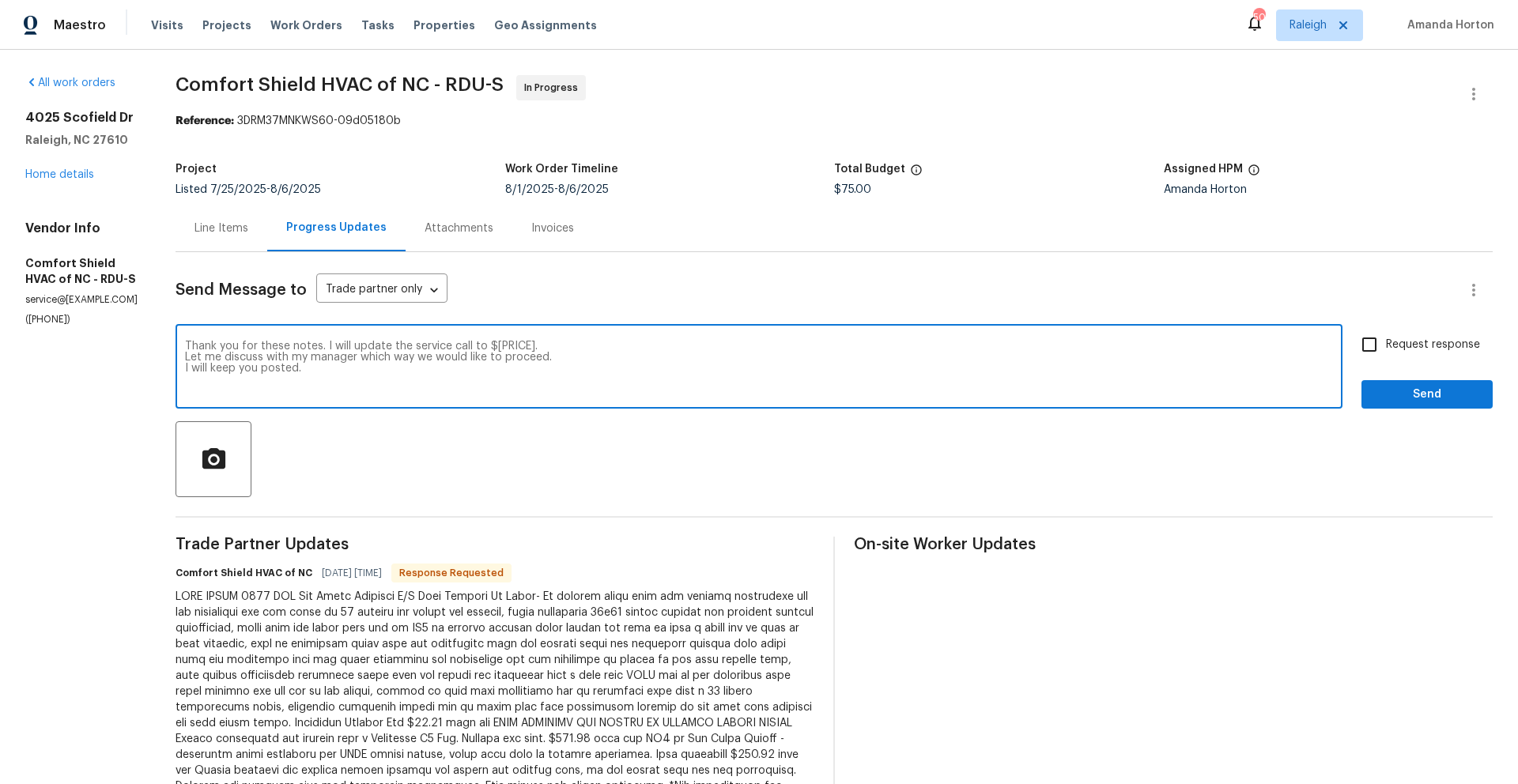 click on "Thank you for these notes. I will update the service call to $[PRICE].
Let me discuss with my manager which way we would like to proceed.
I will keep you posted." at bounding box center [759, 368] 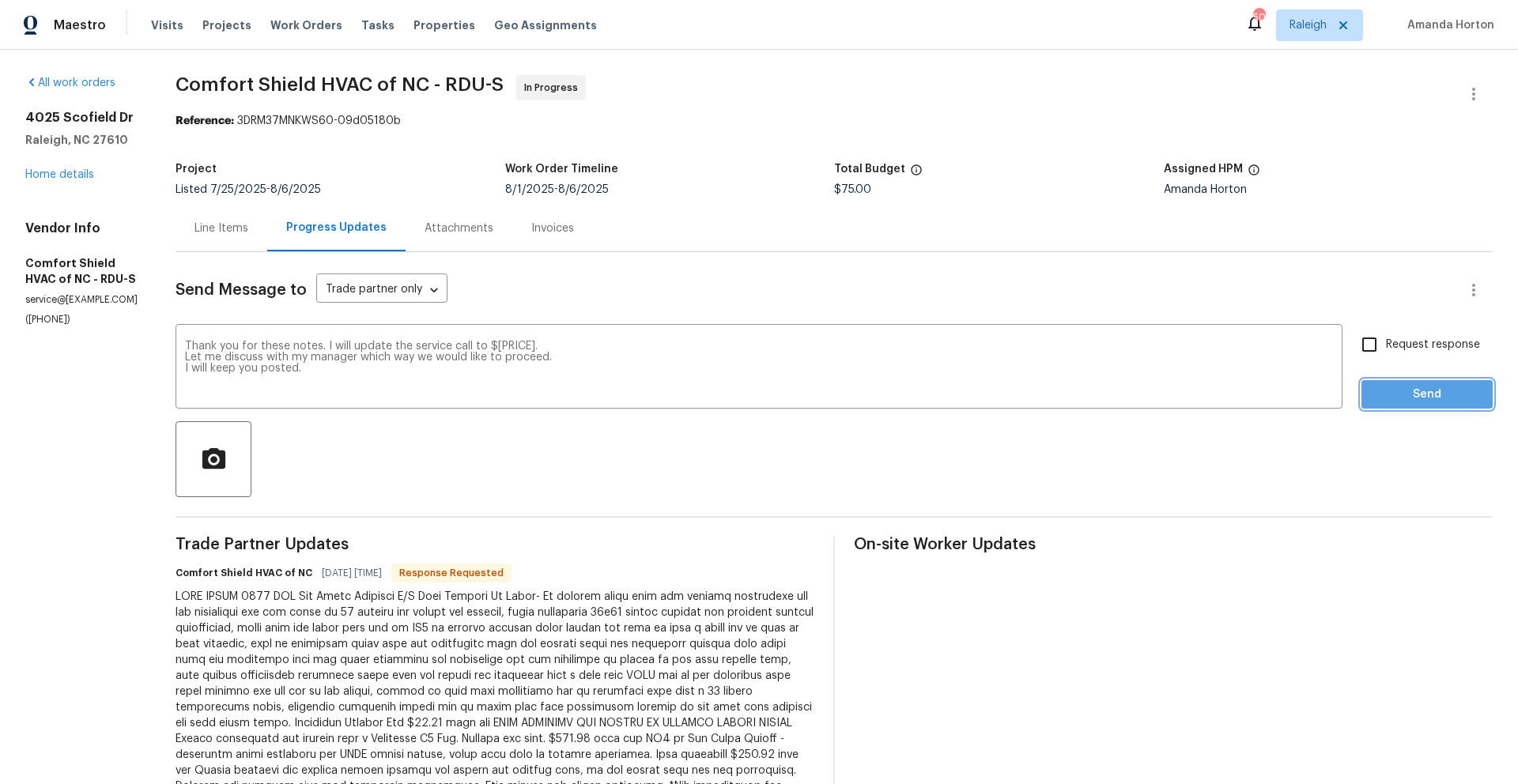 click on "Send" at bounding box center (1427, 394) 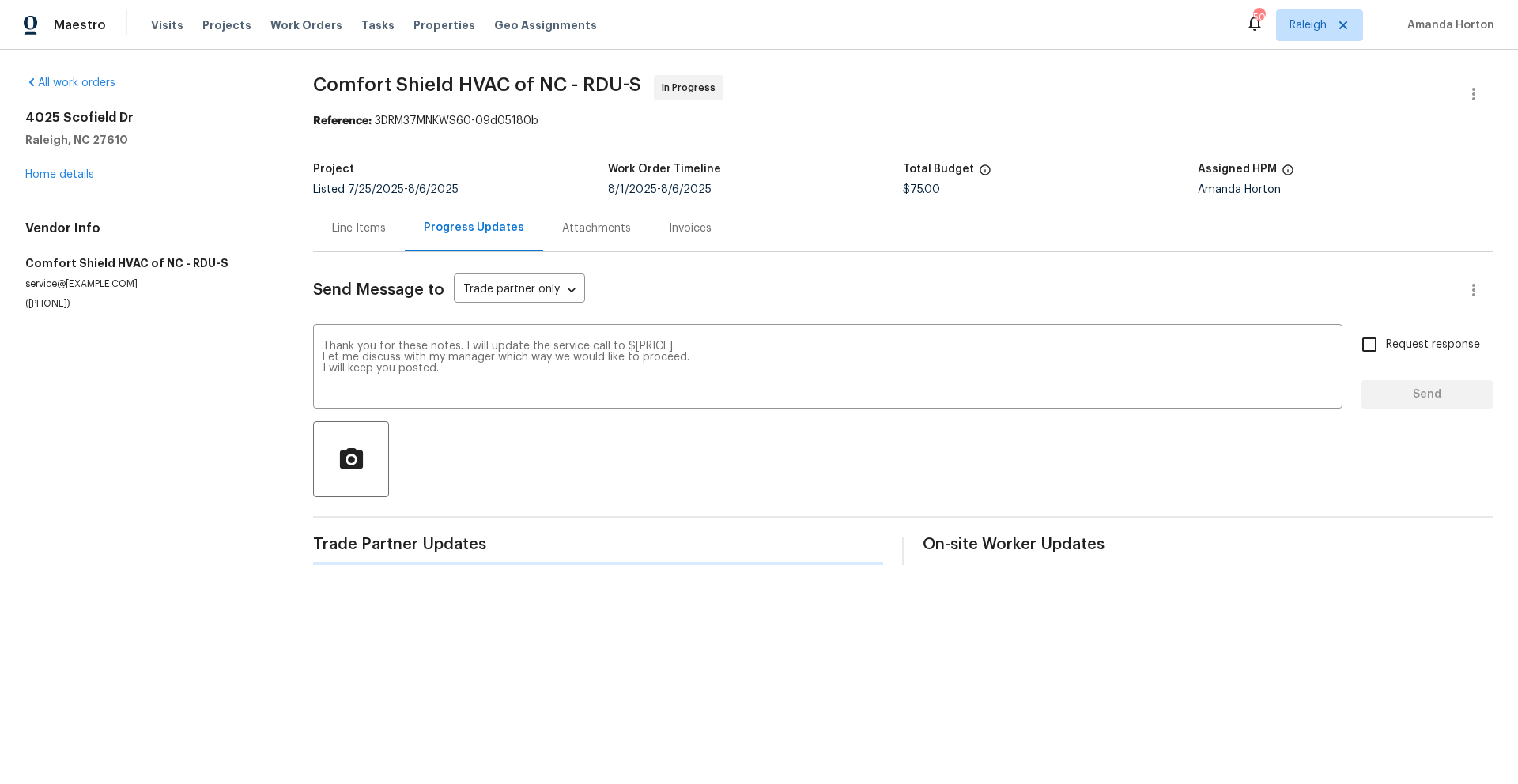 type 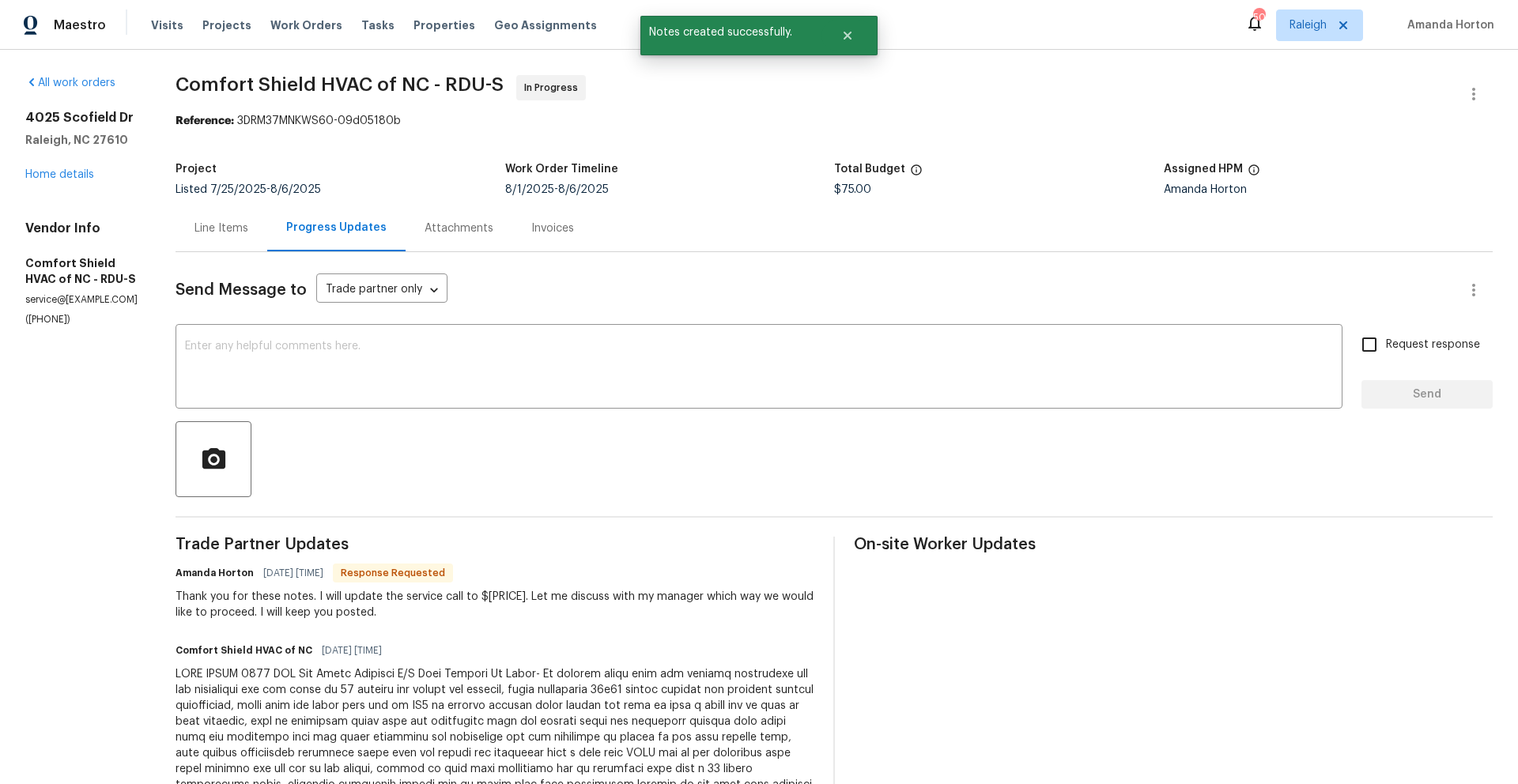 click on "All work orders 4025 Scofield Dr [CITY], NC 27610 Home details Vendor Info Comfort Shield HVAC of NC - RDU-S service@comfortshieldhvacofnc.com ([PHONE]) Comfort Shield HVAC of NC - RDU-S In Progress Reference:   3DRM37MNKWS60-09d05180b Project Listed   7/25/2025  -  8/6/2025 Work Order Timeline 8/1/2025  -  8/6/2025 Total Budget $75.00 Assigned HPM Amanda Horton Line Items Progress Updates Attachments Invoices Send Message to Trade partner only Trade partner only ​ x ​ Request response Send Trade Partner Updates Amanda Horton 08/05/2025 3:53 PM Response Requested Thank you for these notes. I will update the service call to $99.
Let me discuss with my manager which way we would like to proceed.
I will keep you posted. Comfort Shield HVAC of NC 08/05/2025 9:29 AM Amanda Horton 07/31/2025 11:57 AM Thank you! Comfort Shield HVAC of NC 07/31/2025 11:18 AM Scheduled 8/4. Amanda Horton 07/31/2025 8:27 AM On-site Worker Updates" at bounding box center (759, 416) 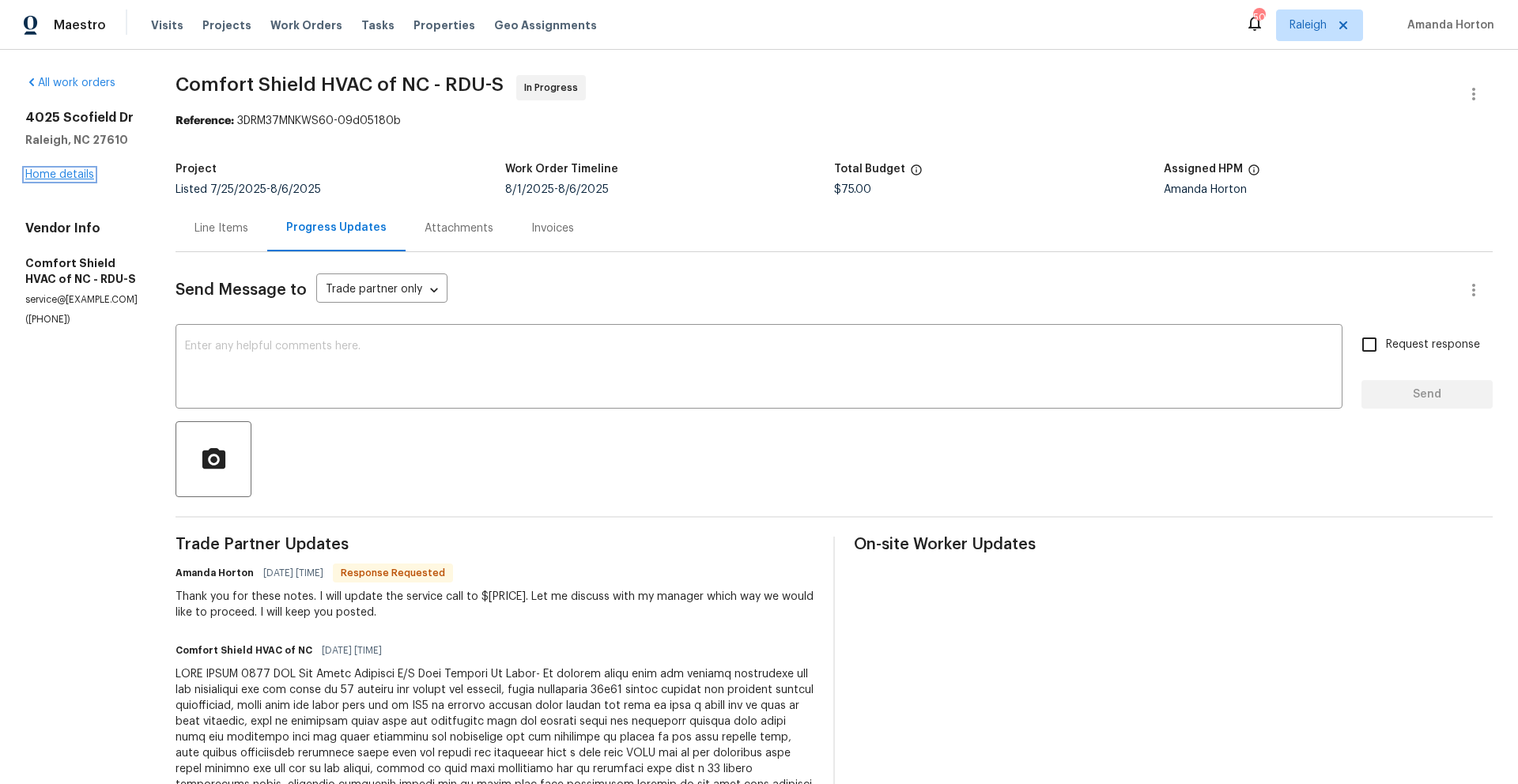 click on "Home details" at bounding box center (59, 175) 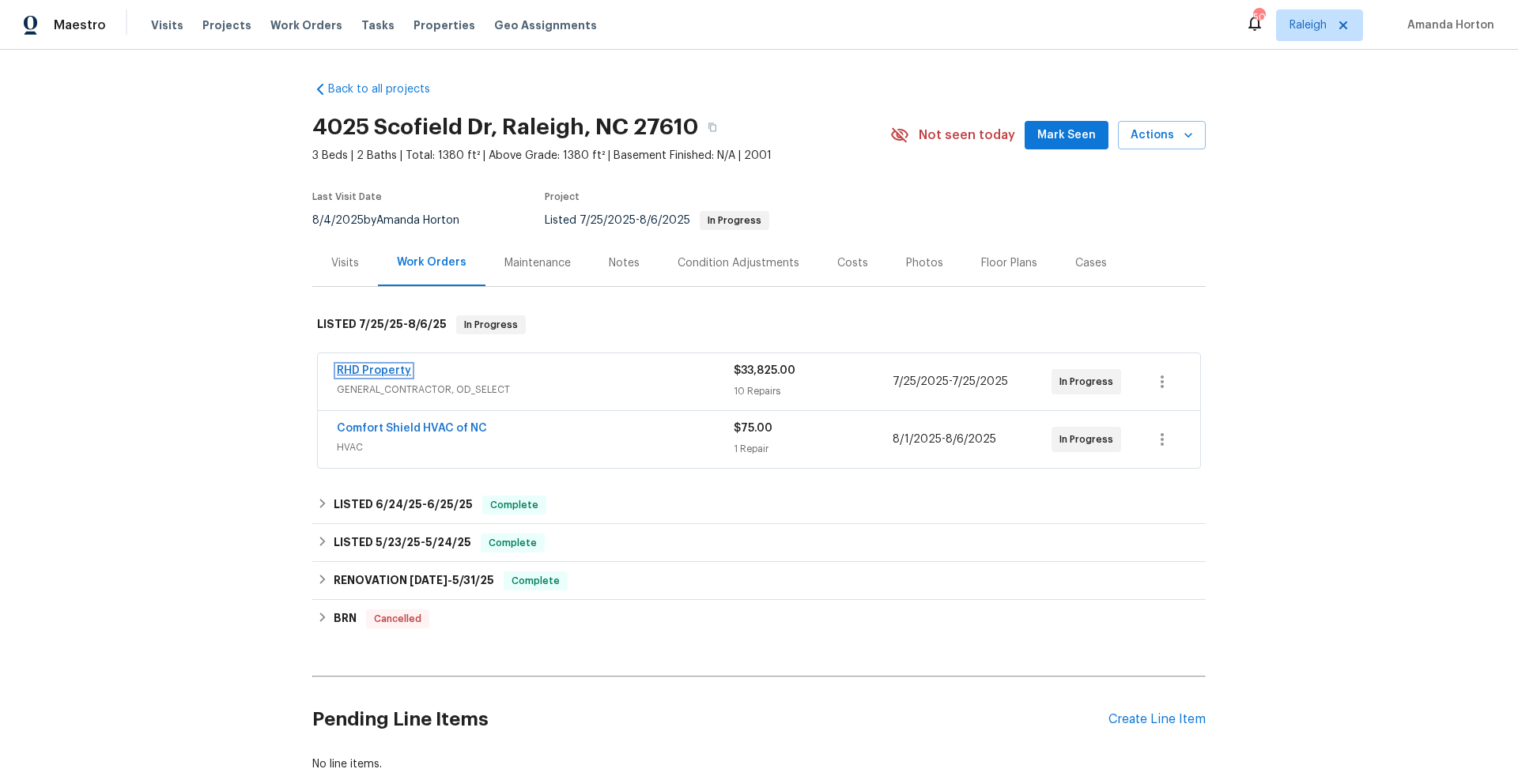 click on "RHD Property" at bounding box center (374, 371) 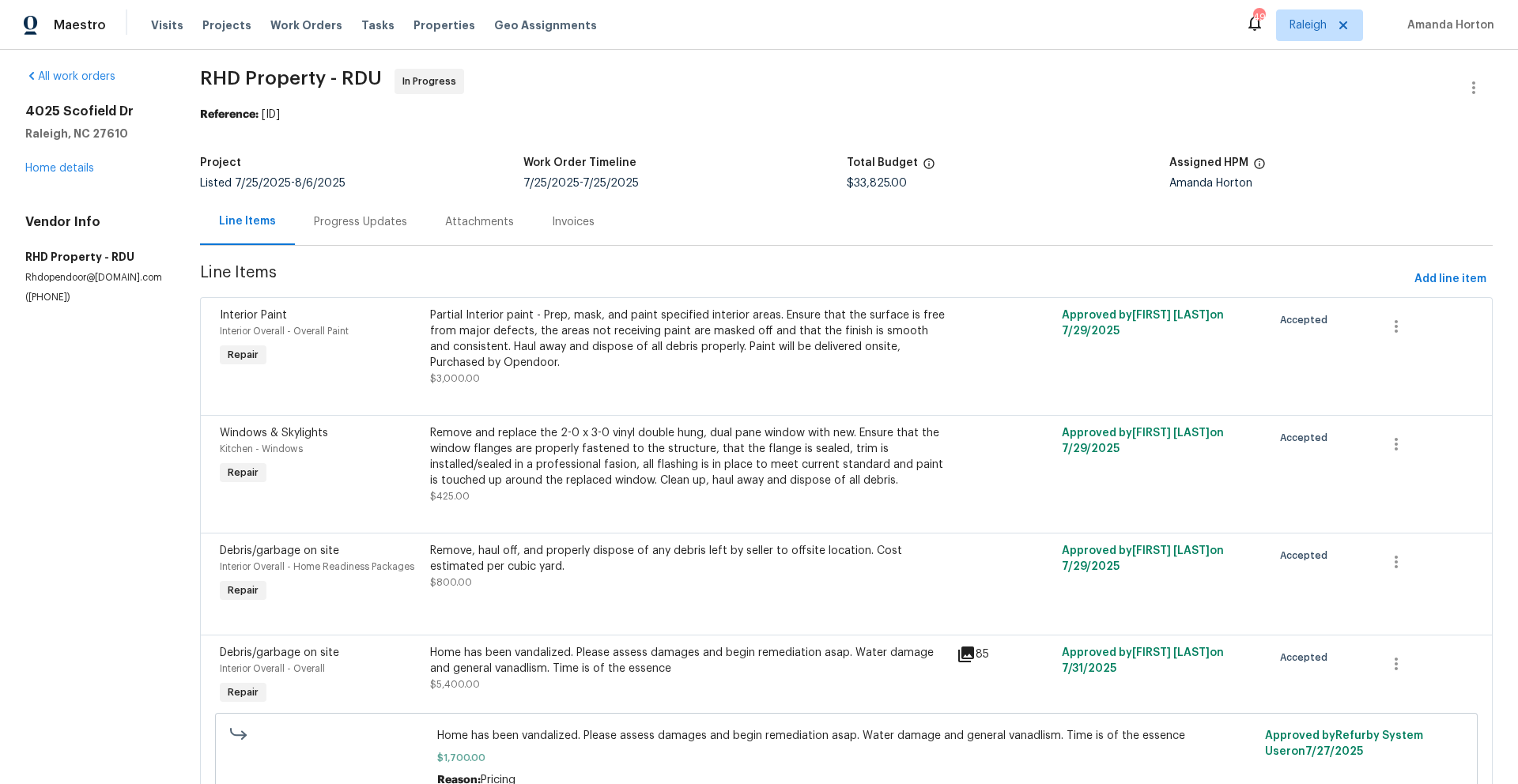 scroll, scrollTop: 0, scrollLeft: 0, axis: both 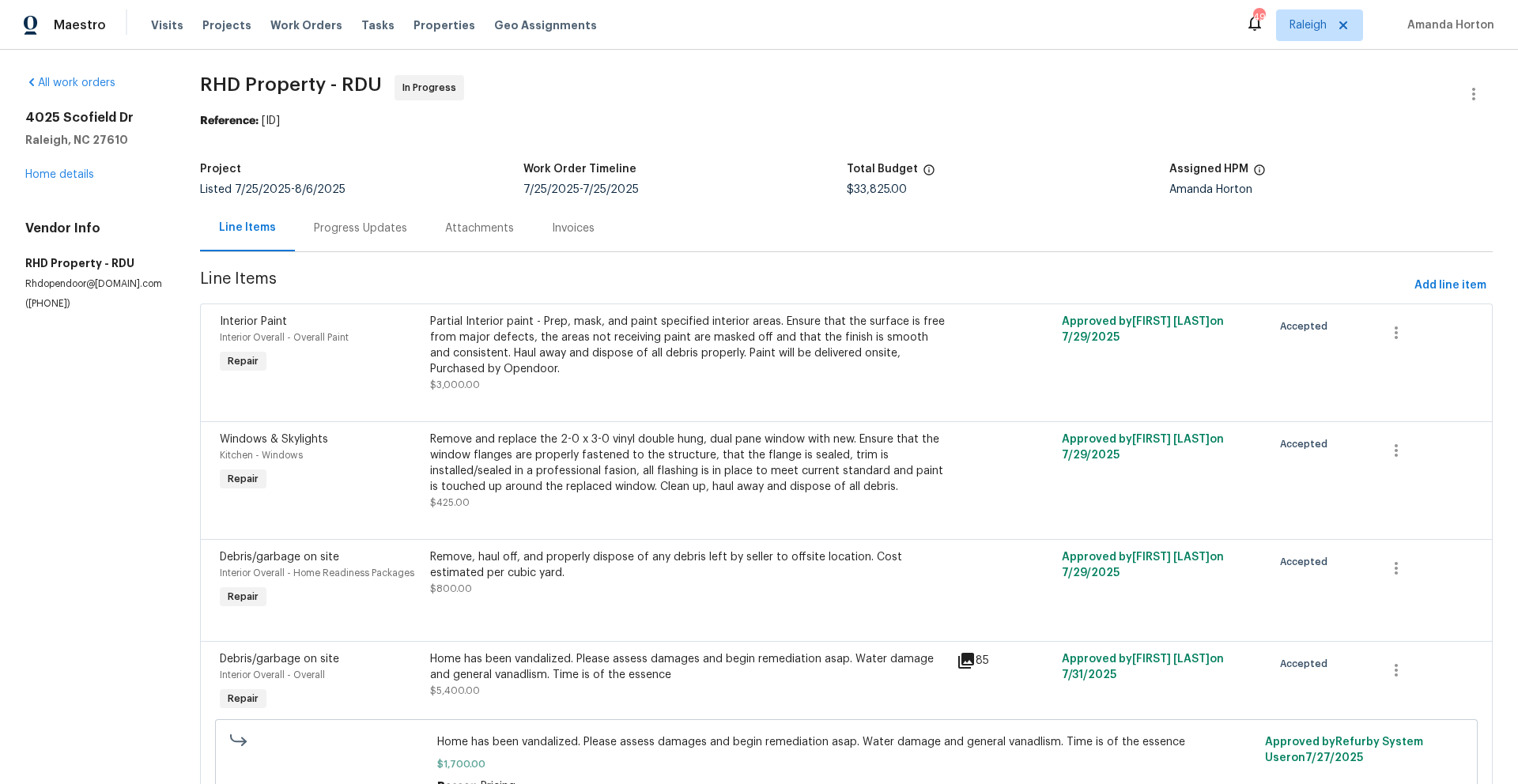 click on "Interior Overall - Overall Paint" at bounding box center [320, 337] 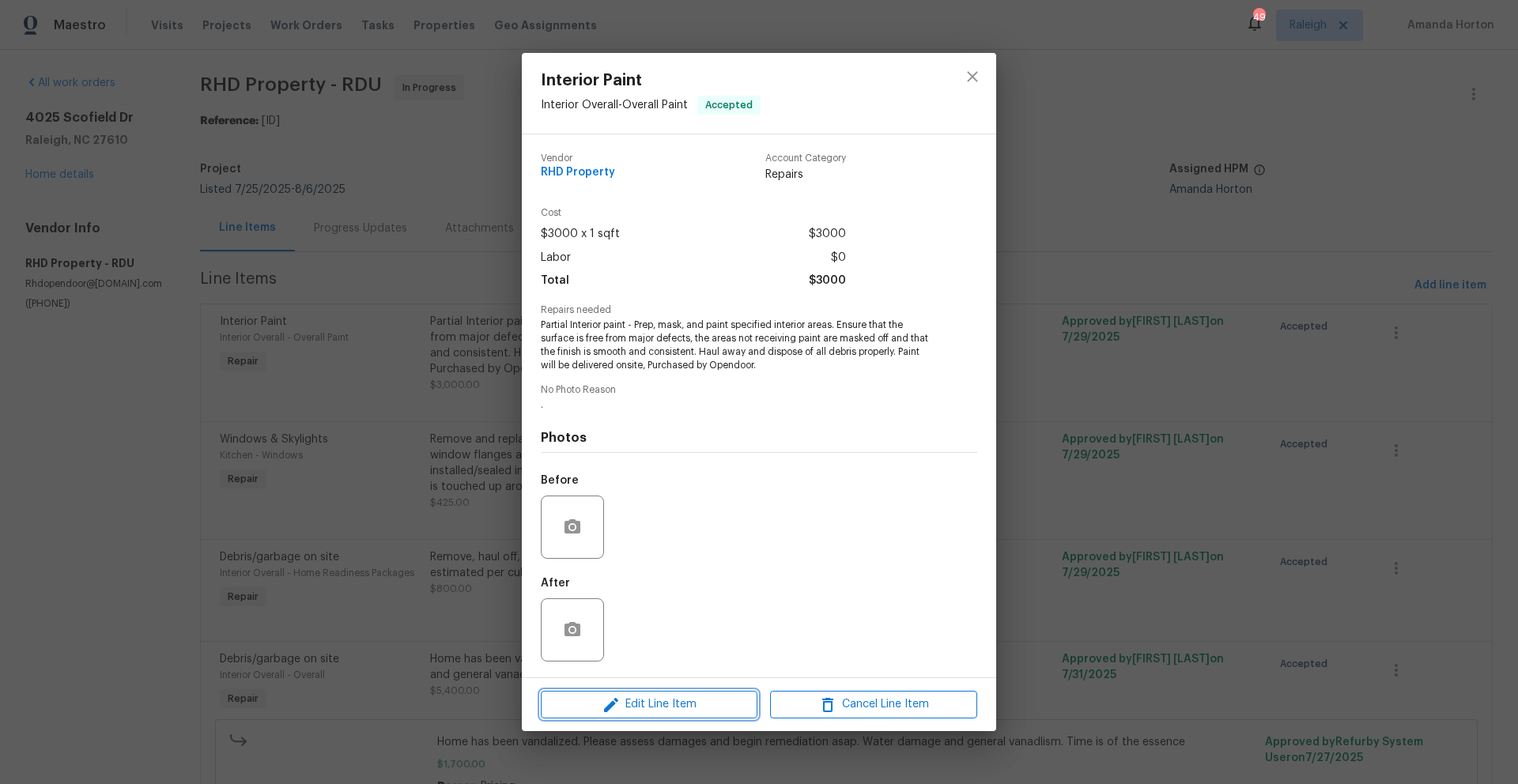 click on "Edit Line Item" at bounding box center (649, 704) 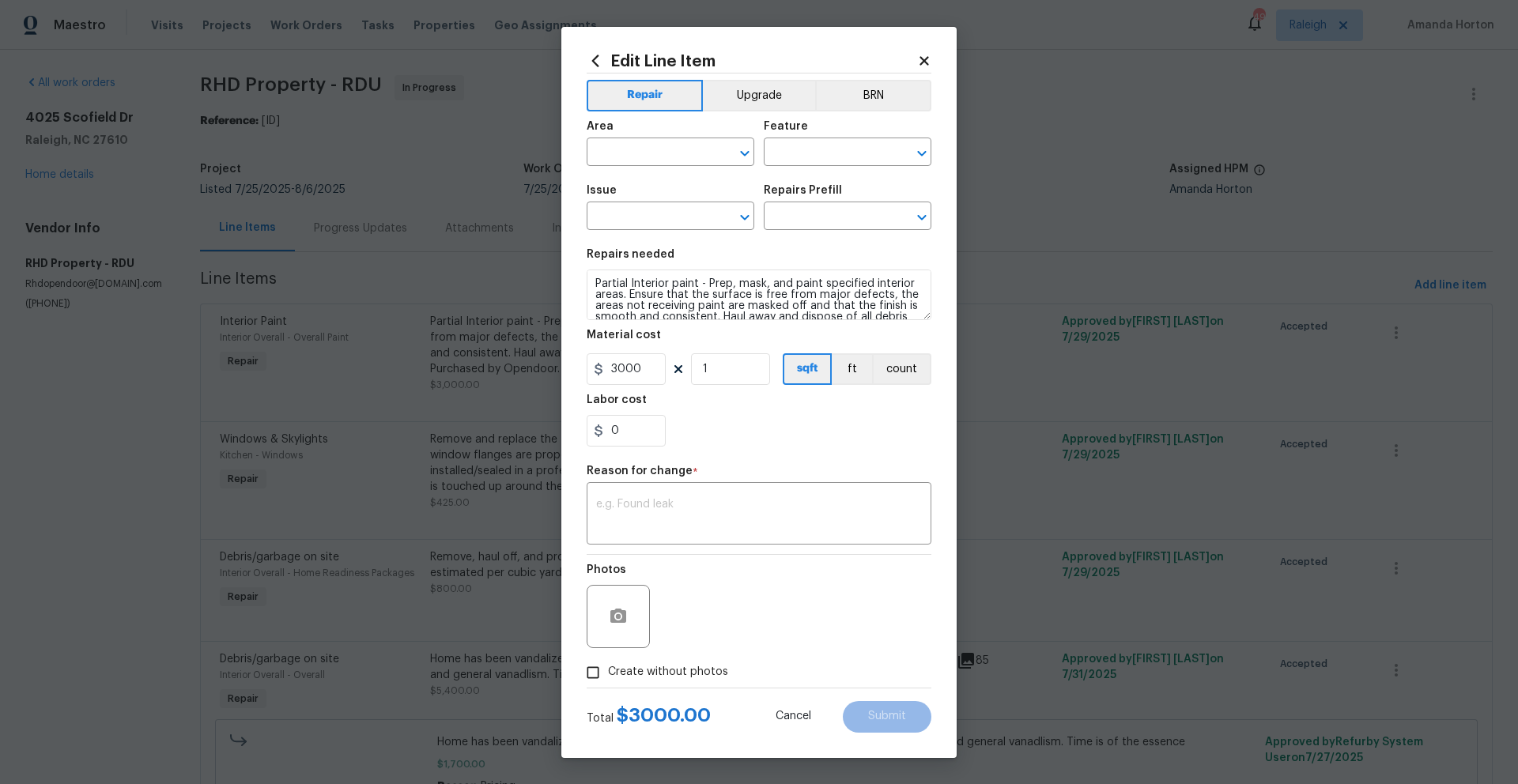 type on "Interior Overall" 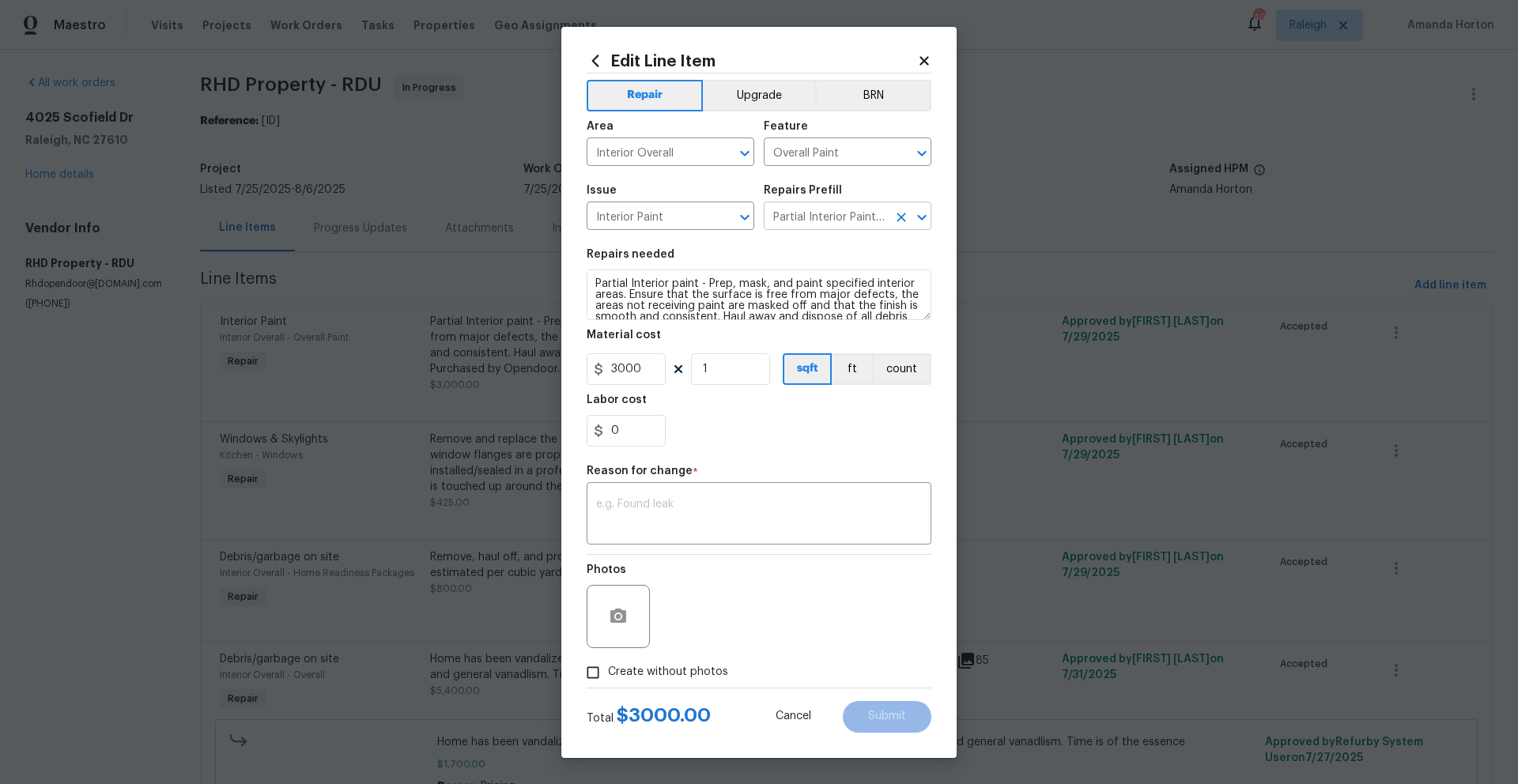 click on "Partial Interior Paint LABOR ONLY $1.55" at bounding box center [825, 217] 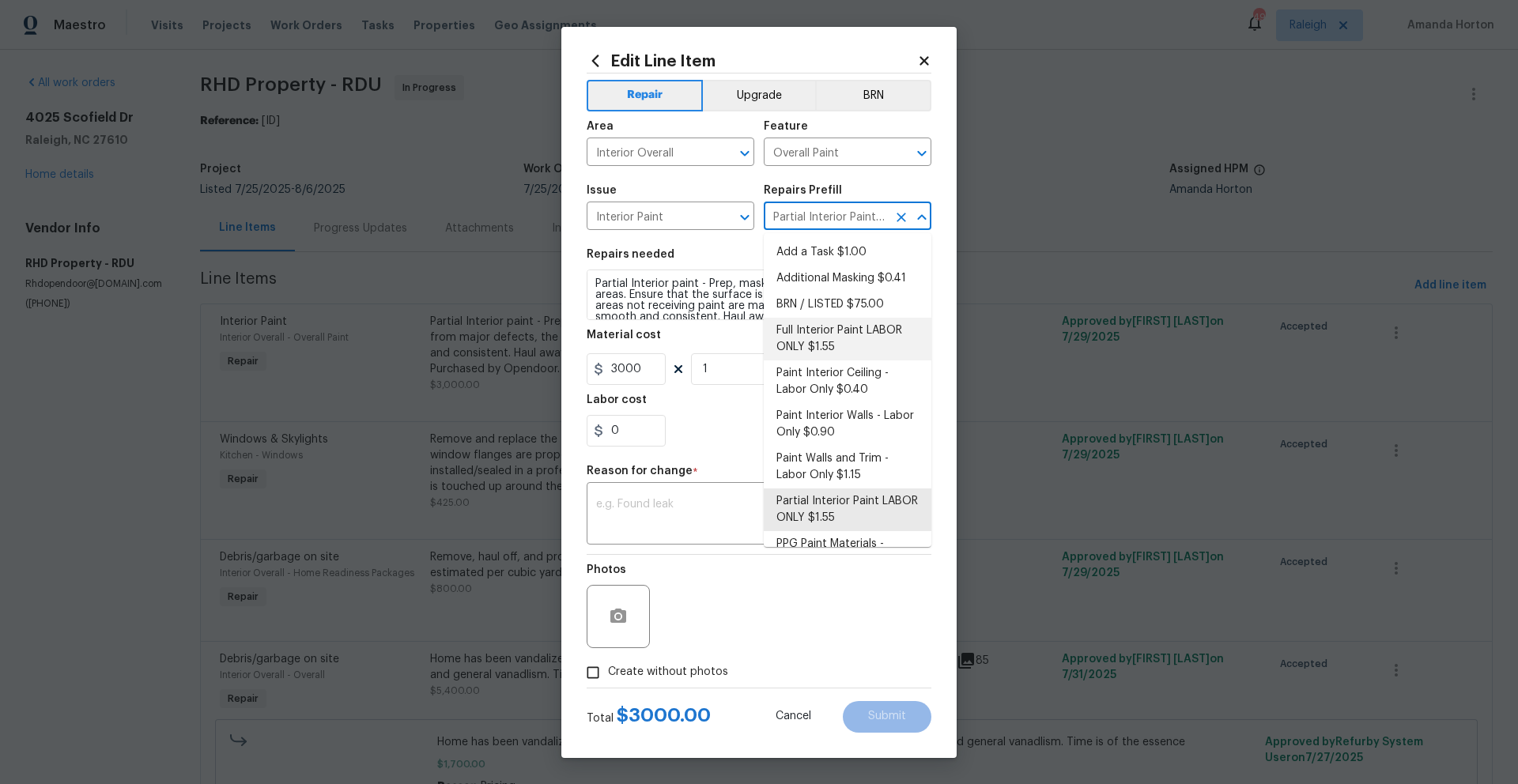 click on "Full Interior Paint LABOR ONLY $1.55" at bounding box center (848, 339) 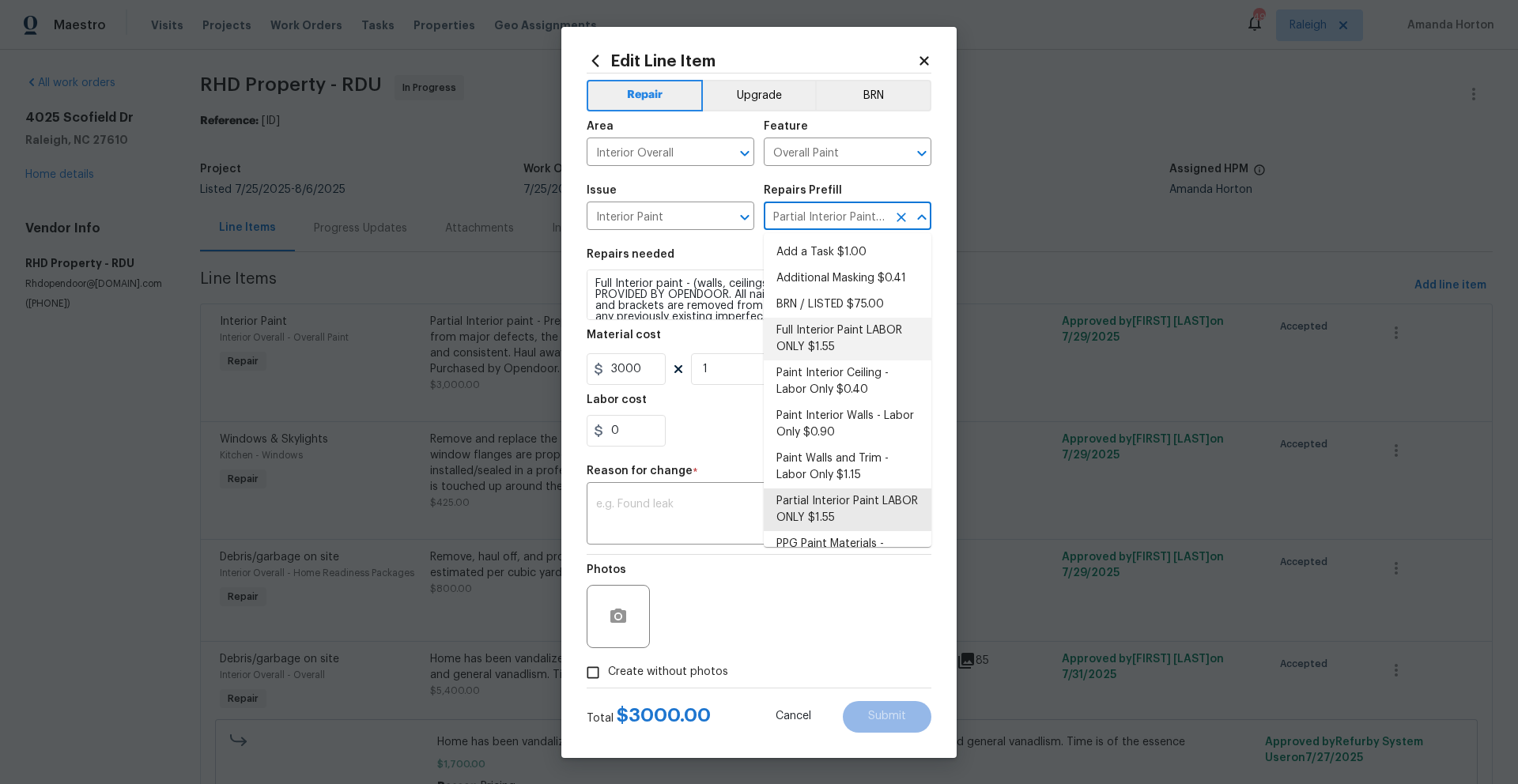 type on "Full Interior Paint LABOR ONLY $1.55" 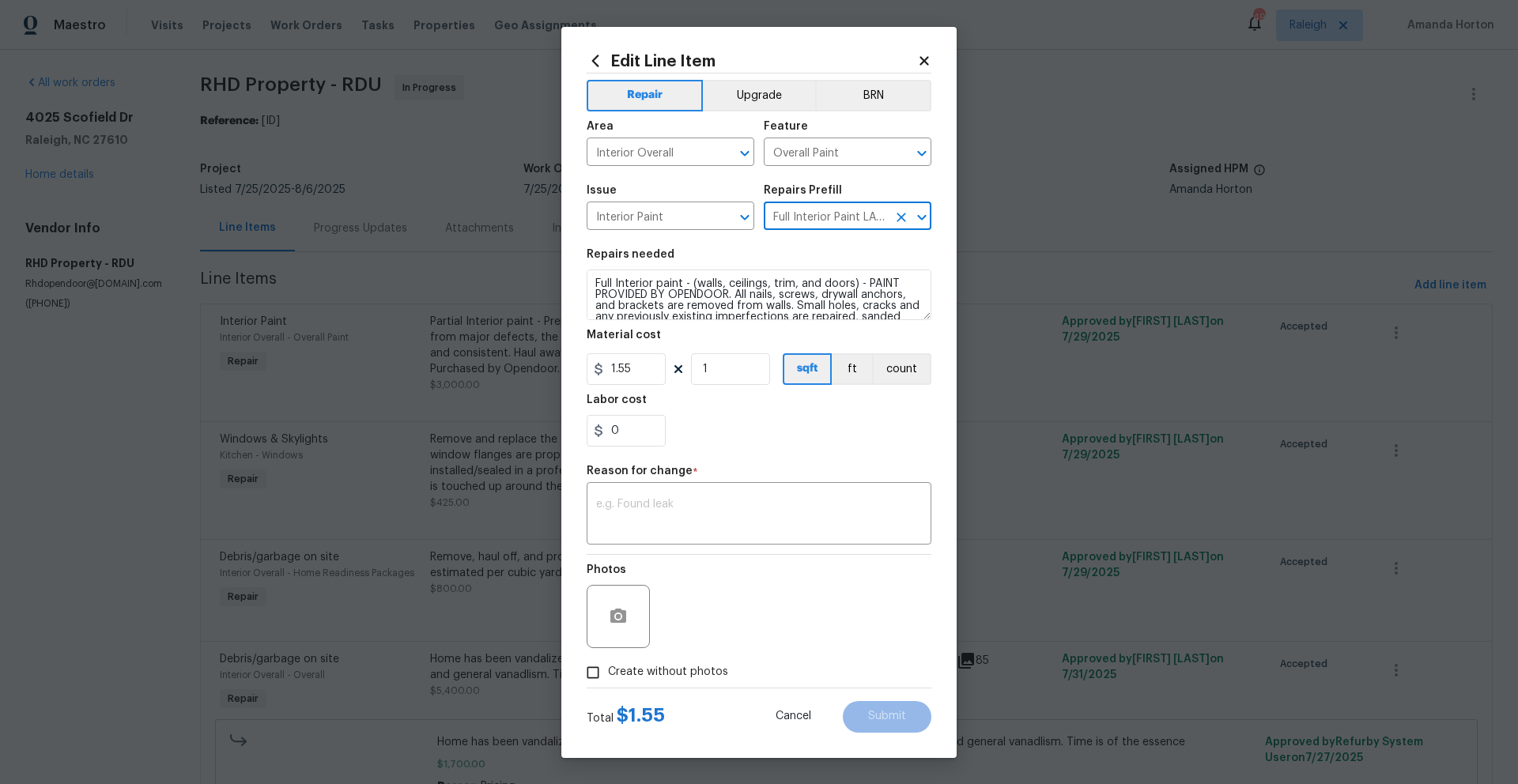 click on "0" at bounding box center (759, 431) 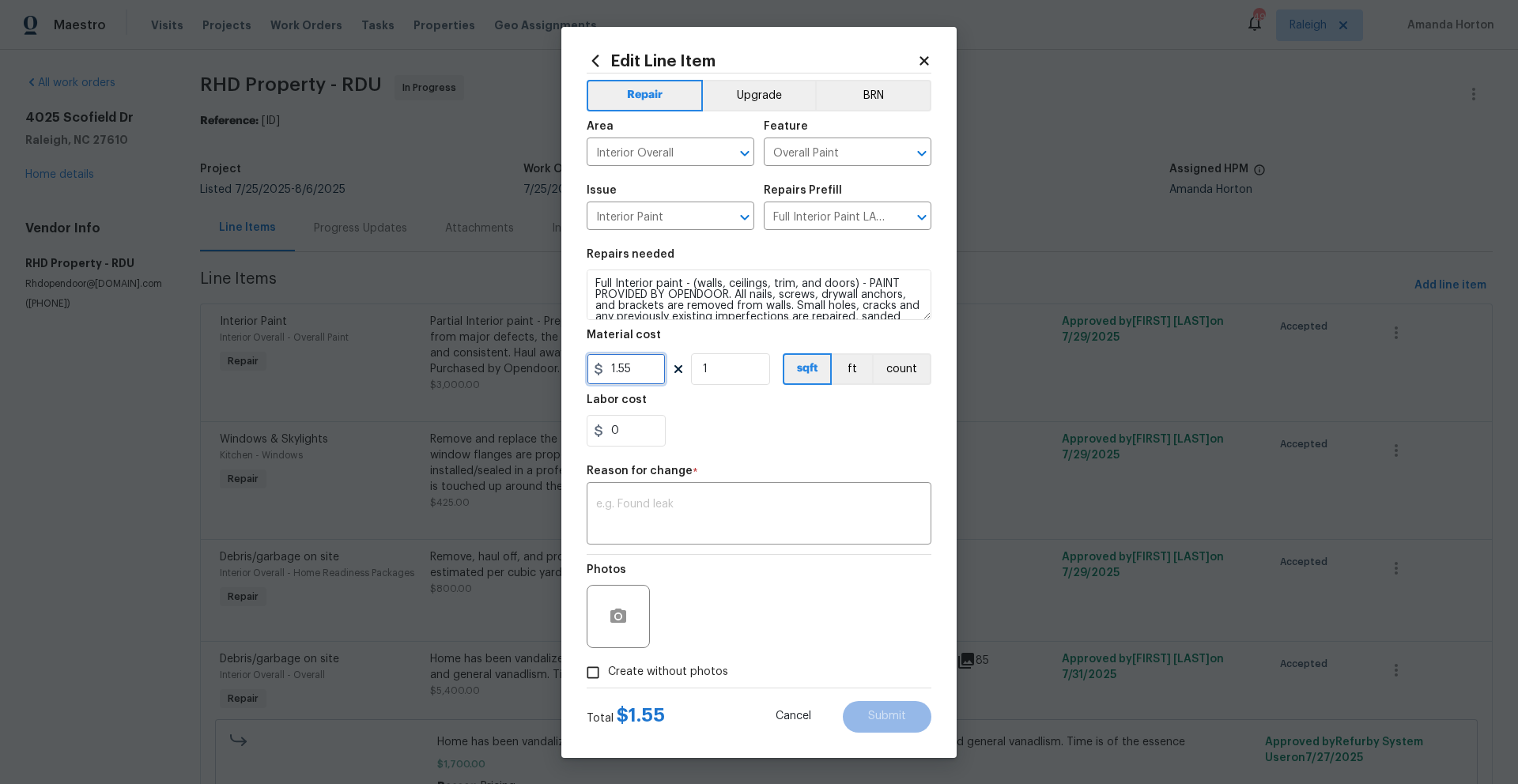 click on "1.55" at bounding box center (626, 369) 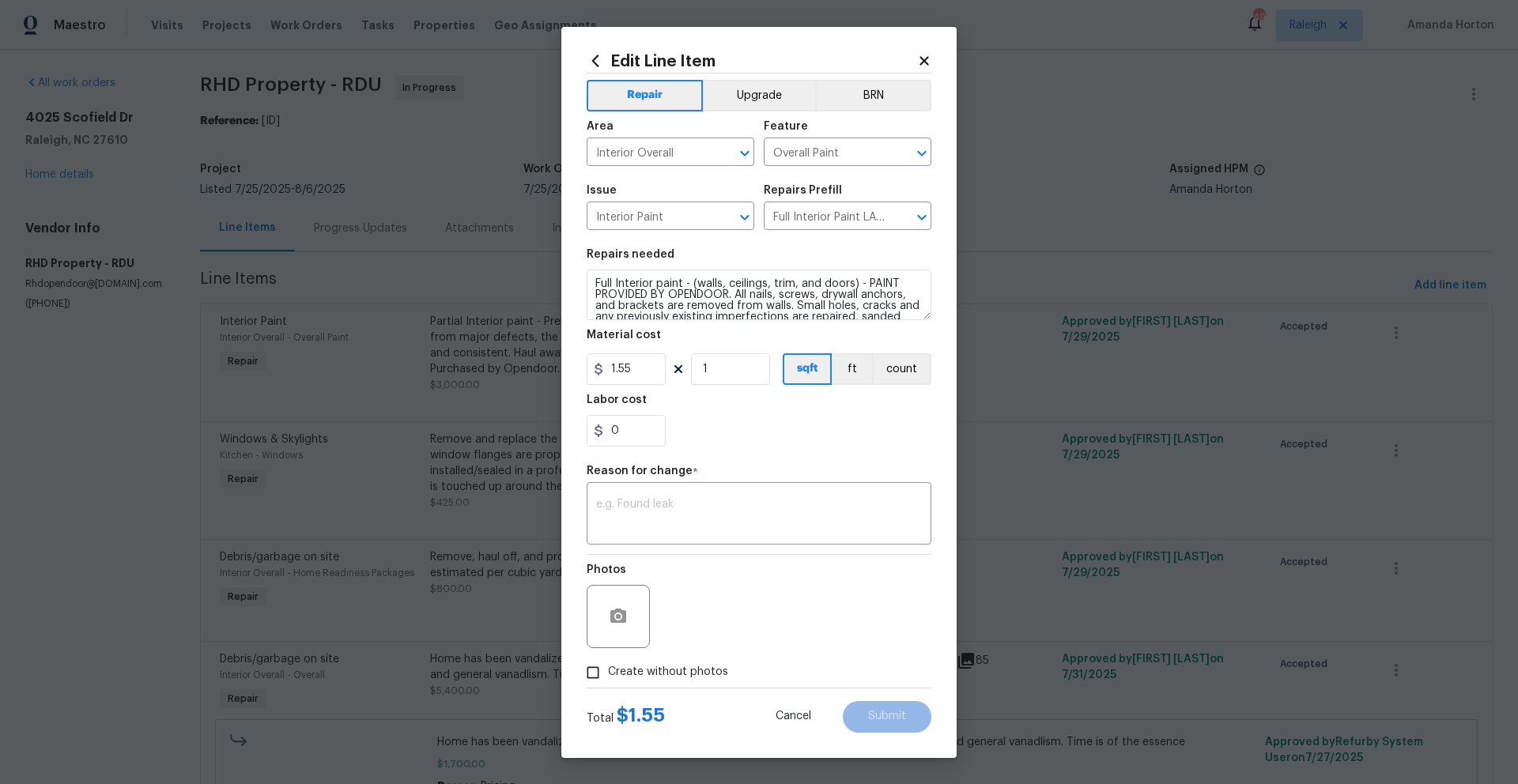 click 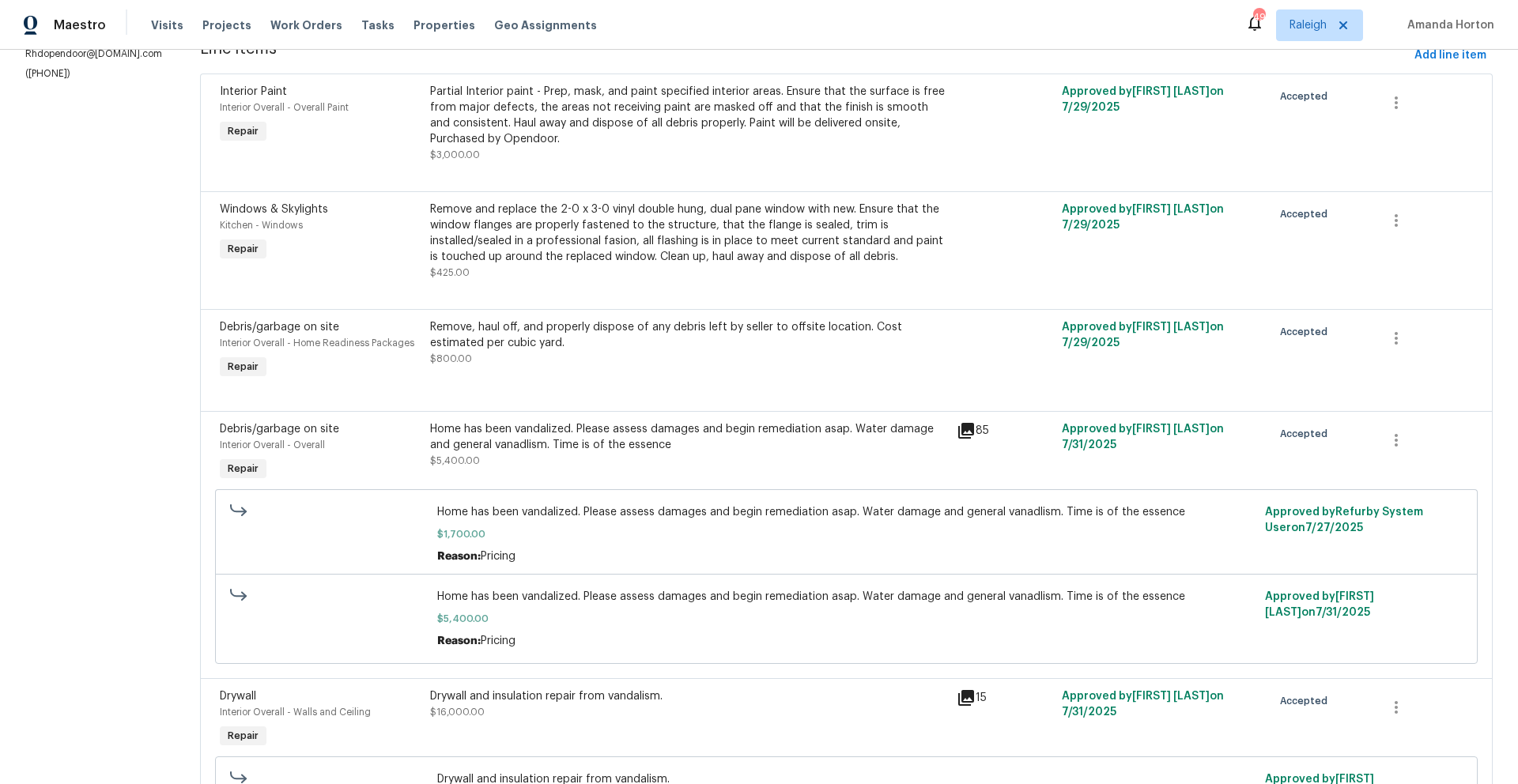 scroll, scrollTop: 262, scrollLeft: 0, axis: vertical 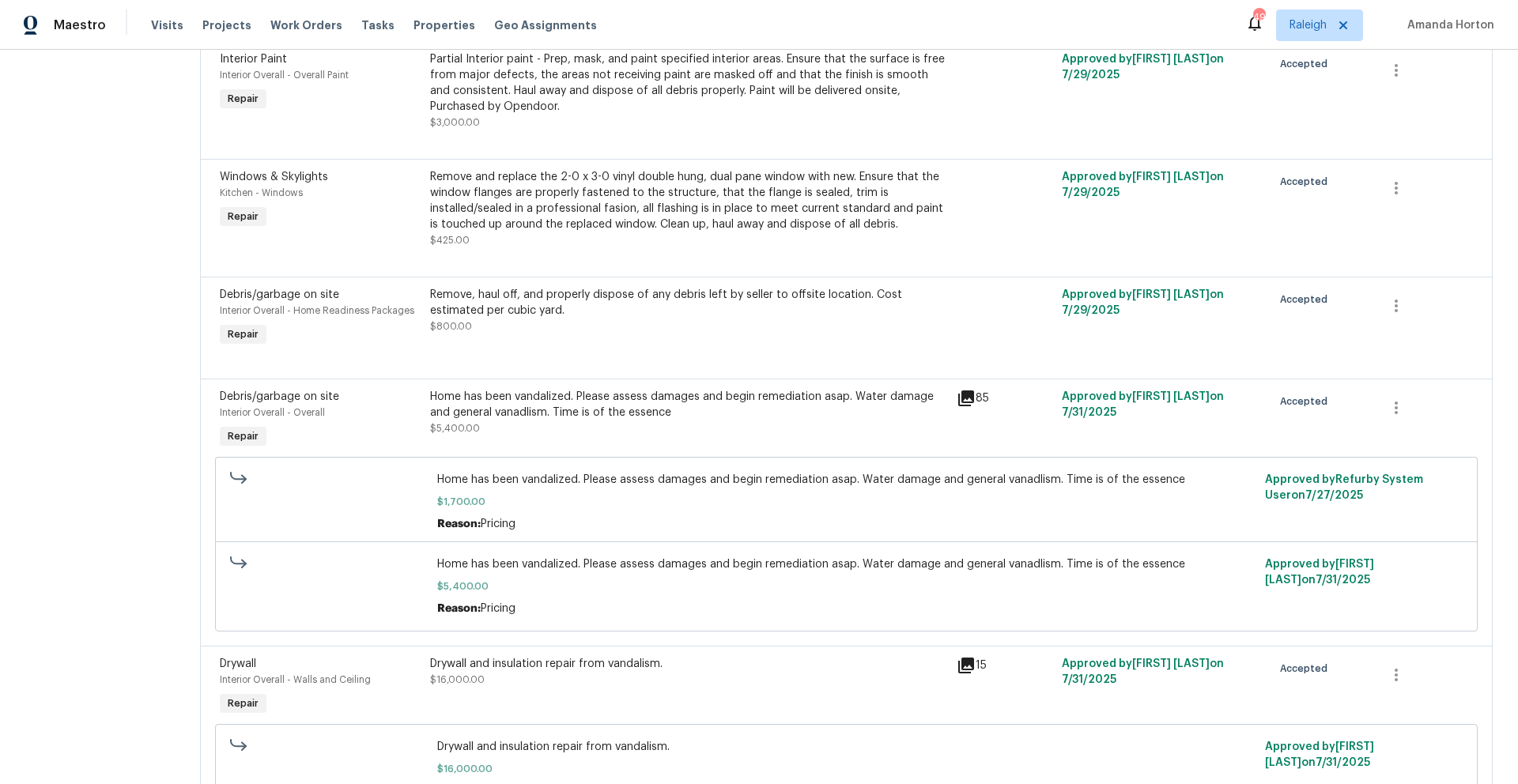 click on "$1,700.00" at bounding box center [846, 502] 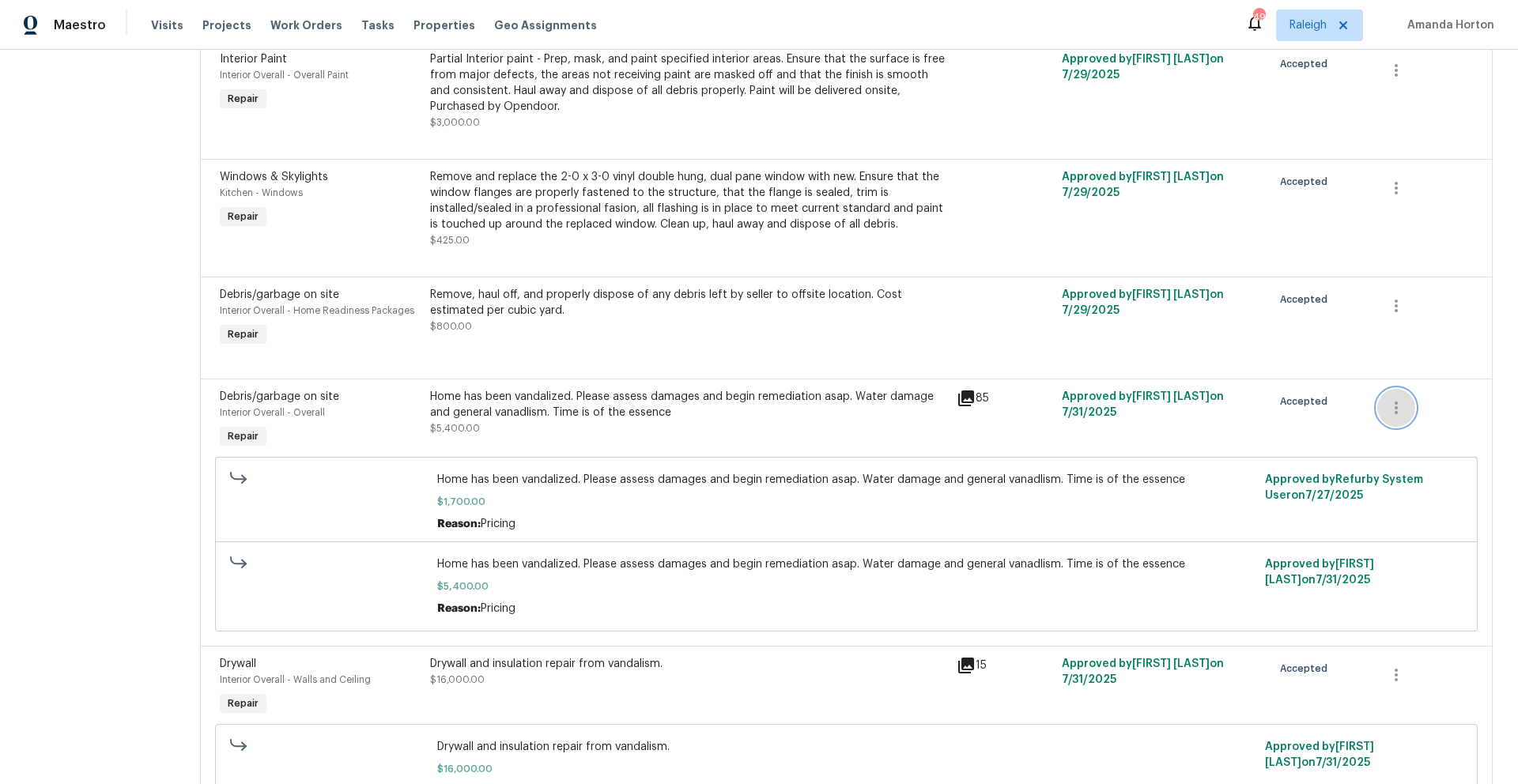 click 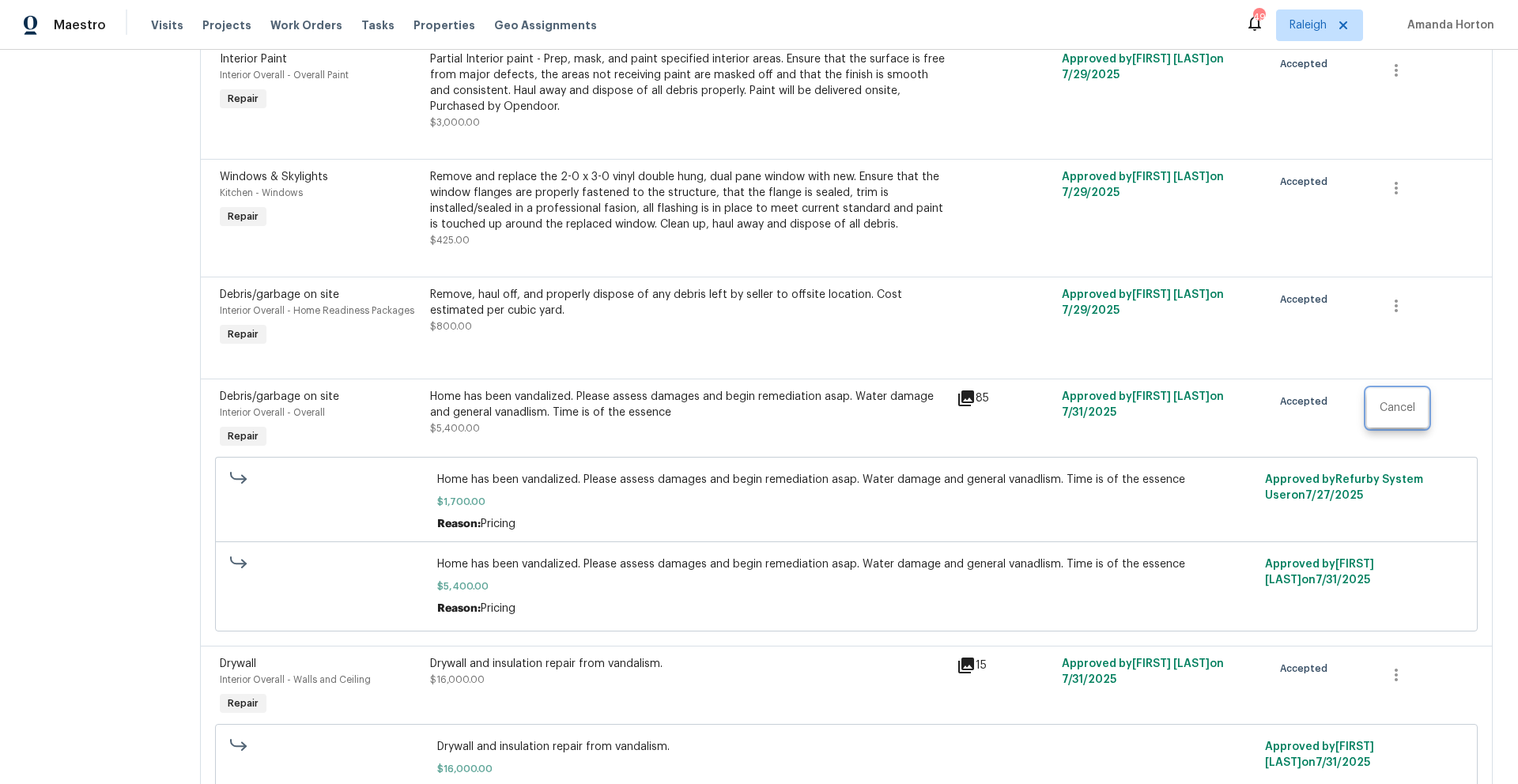 click at bounding box center [759, 392] 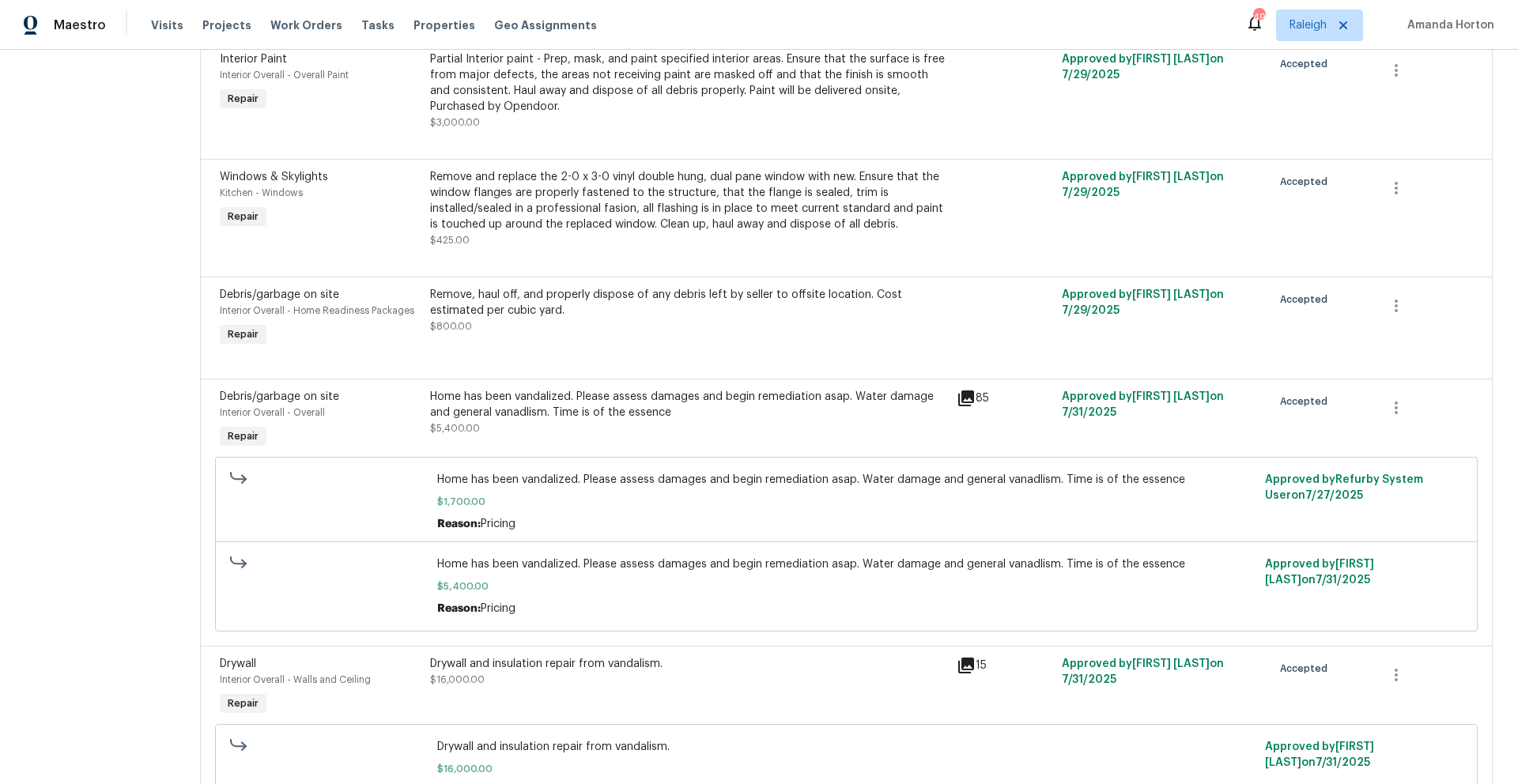 click on "Home has been vandalized.  Please assess damages and begin remediation asap.  Water damage and general vanadlism.  Time is of the essence $1,700.00 Reason:  Pricing" at bounding box center (846, 502) 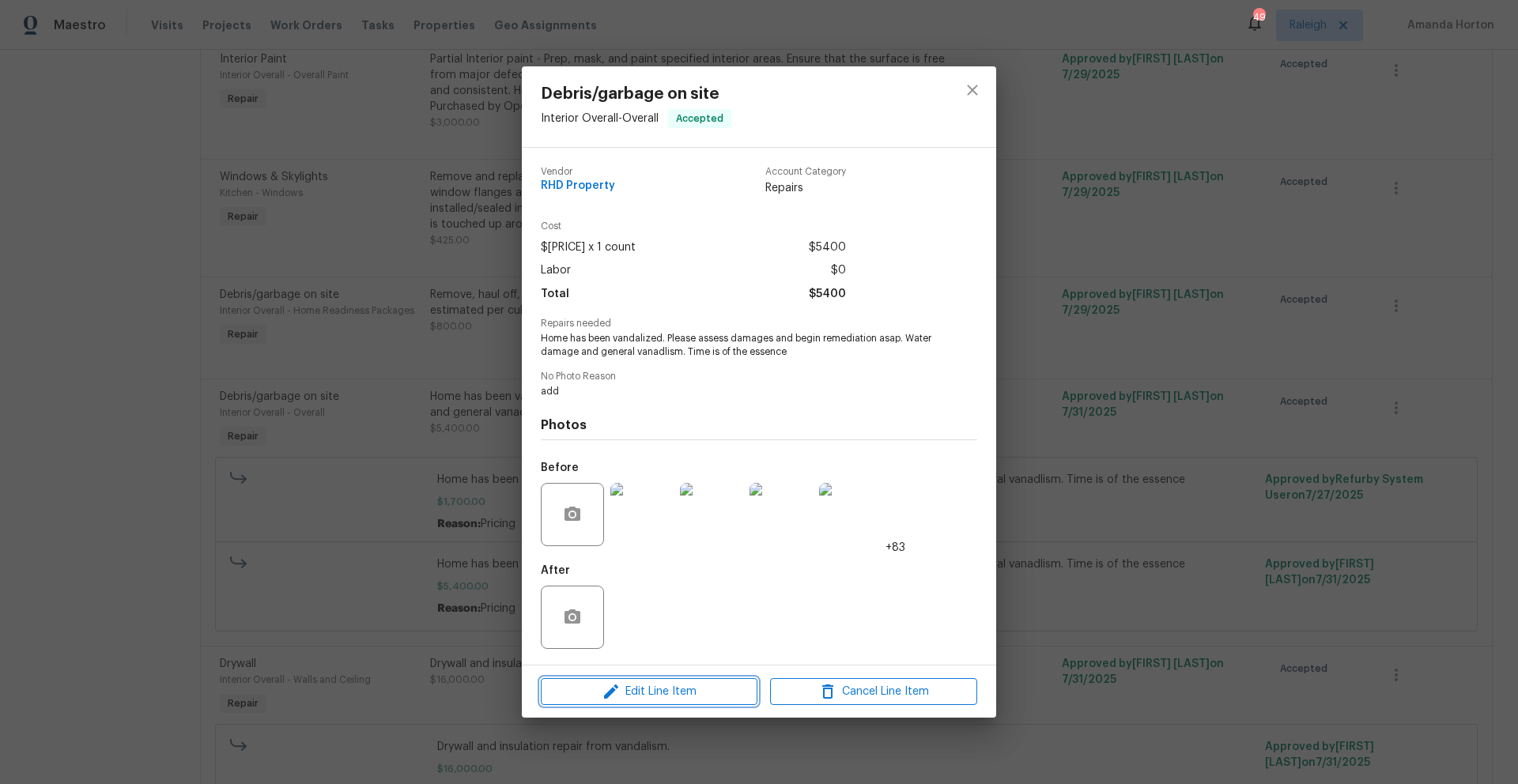 click 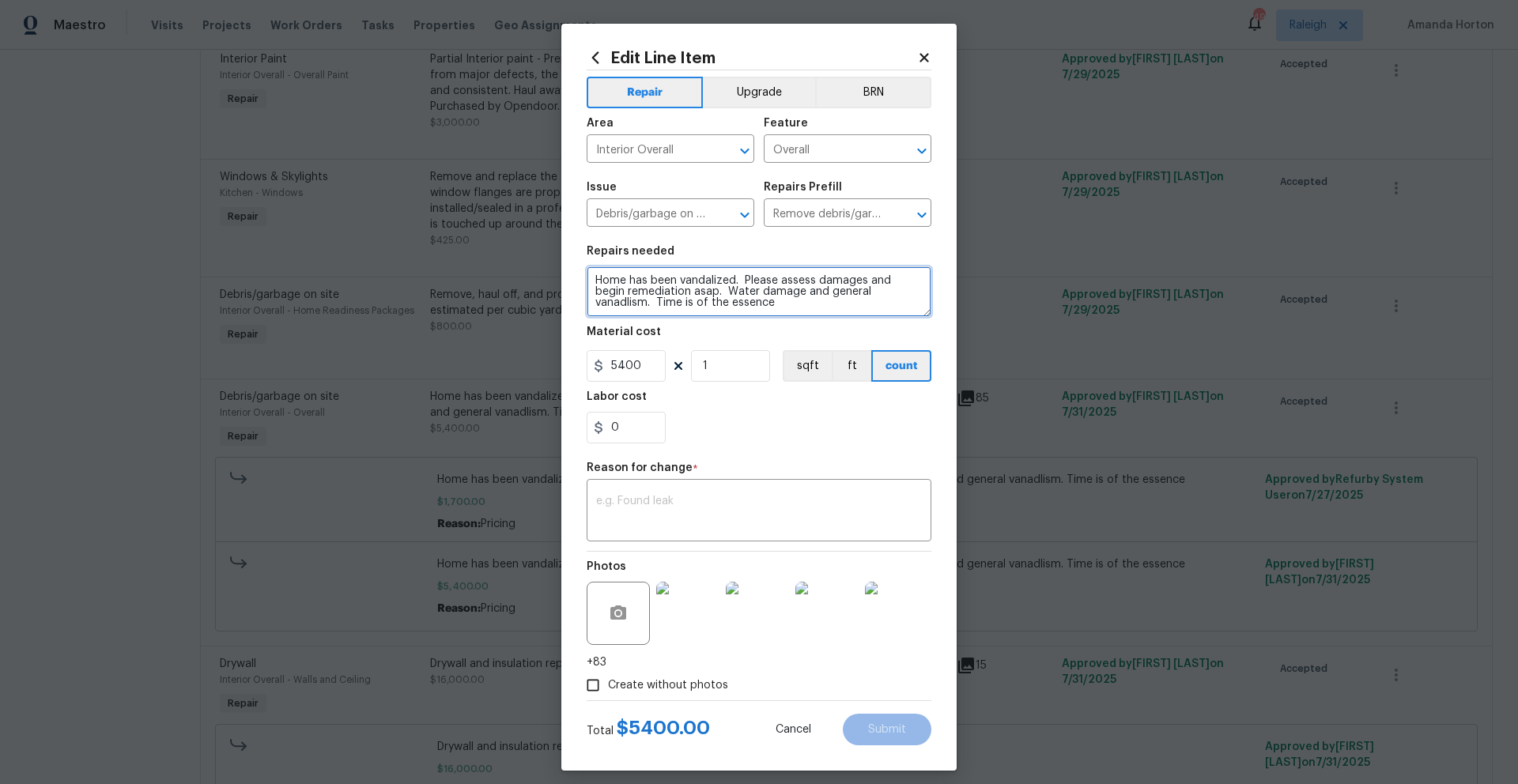 click on "Home has been vandalized.  Please assess damages and begin remediation asap.  Water damage and general vanadlism.  Time is of the essence" at bounding box center [759, 292] 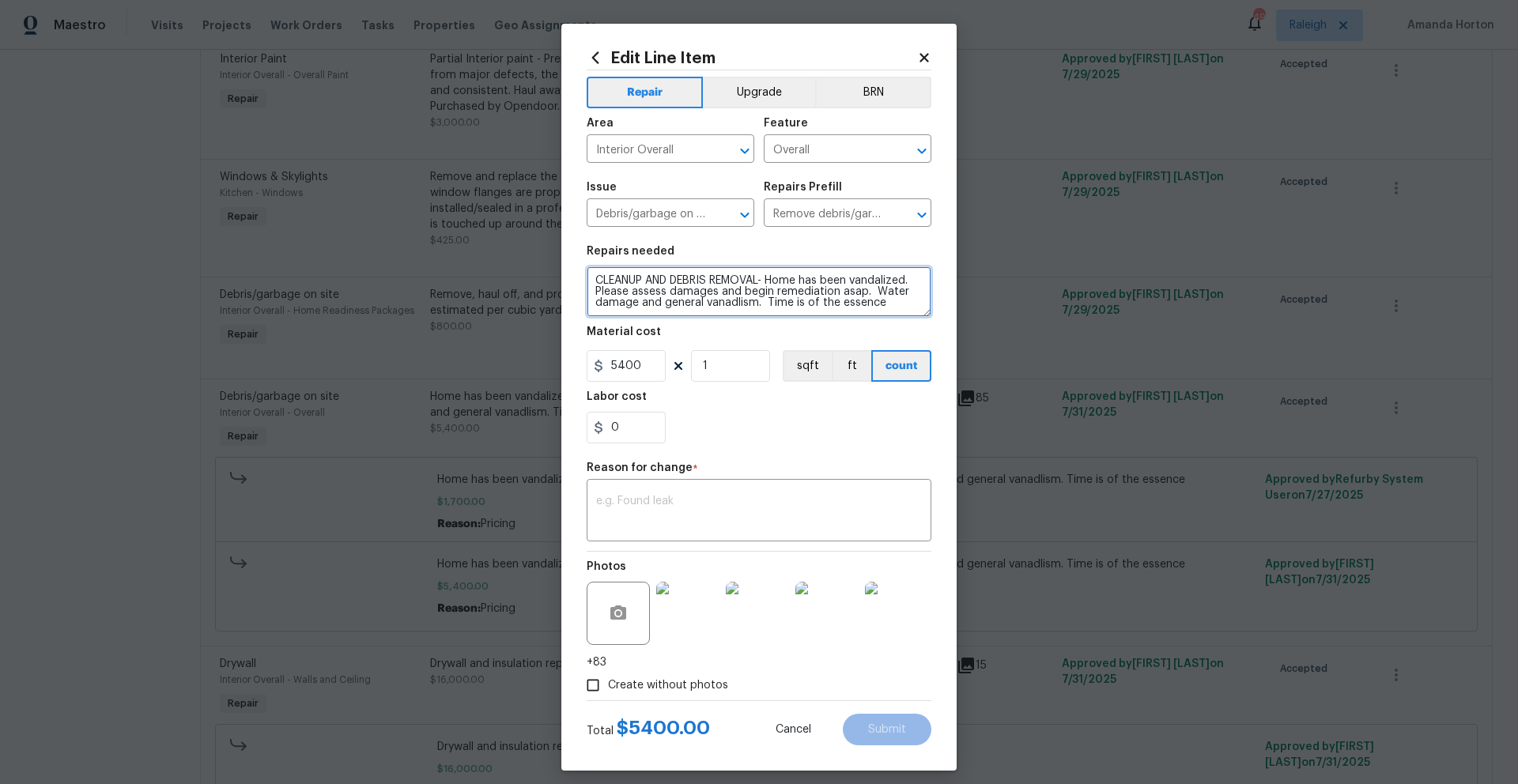 type on "CLEANUP AND DEBRIS REMOVAL- Home has been vandalized.  Please assess damages and begin remediation asap.  Water damage and general vanadlism.  Time is of the essence" 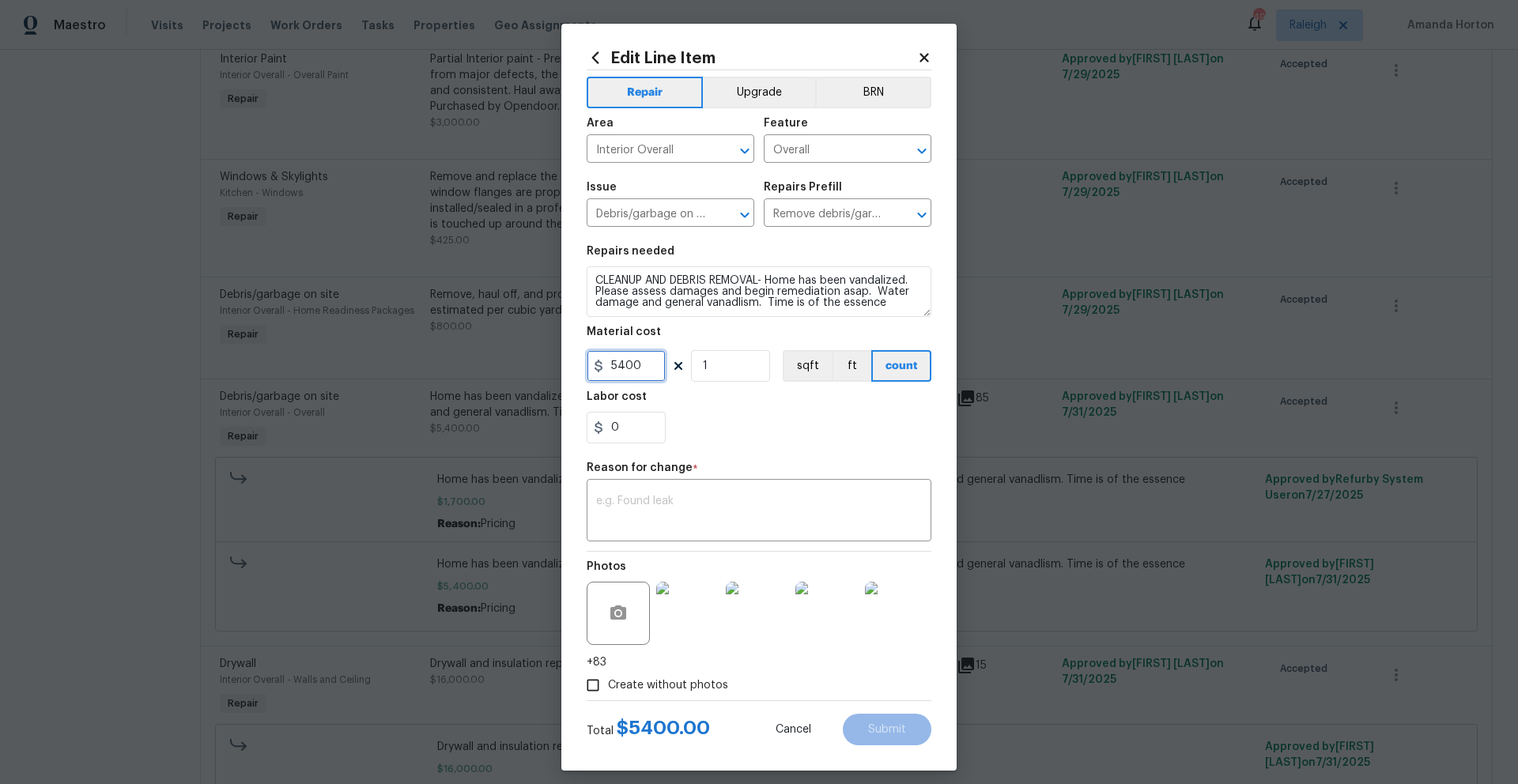 click on "5400" at bounding box center (626, 366) 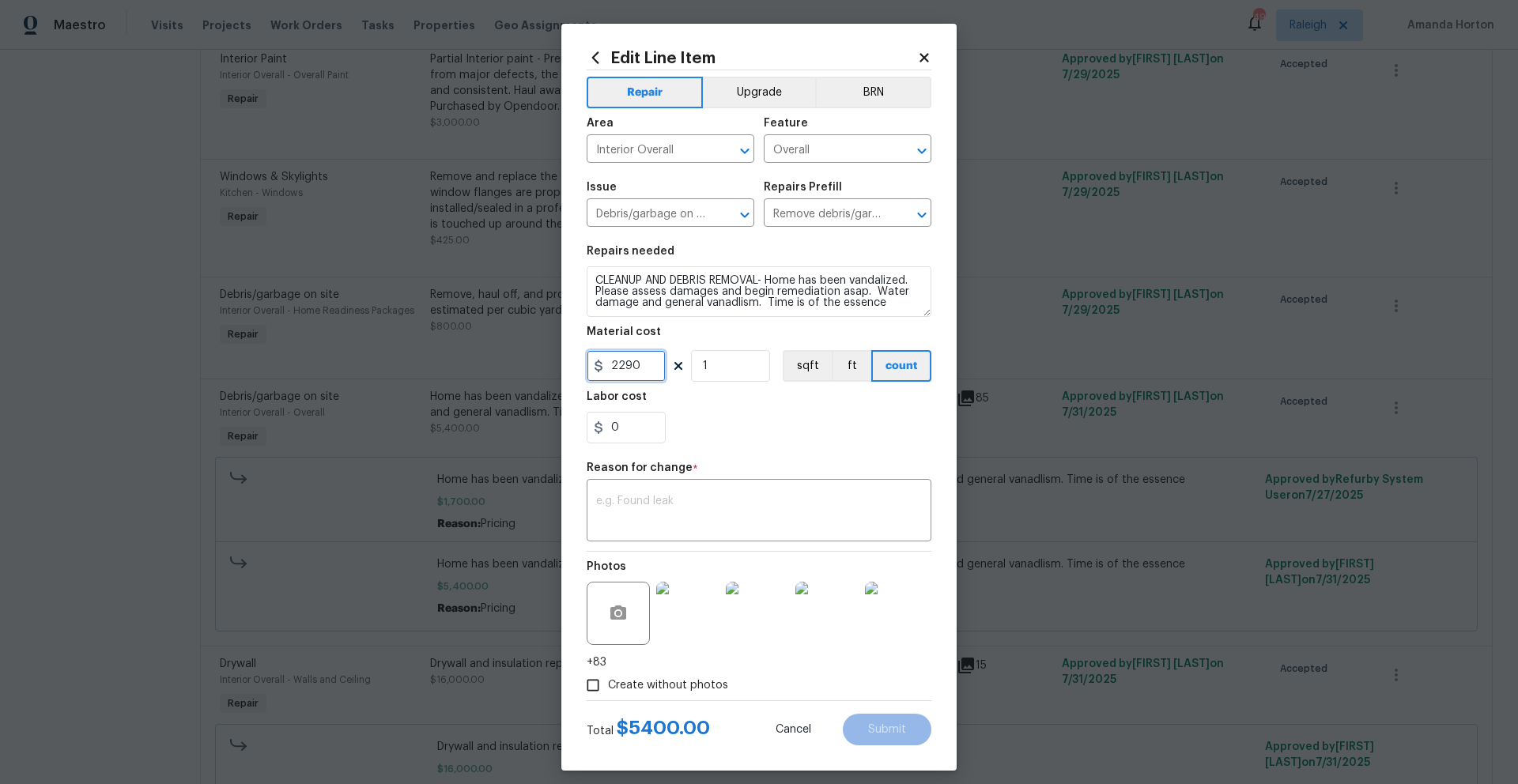 type on "2290" 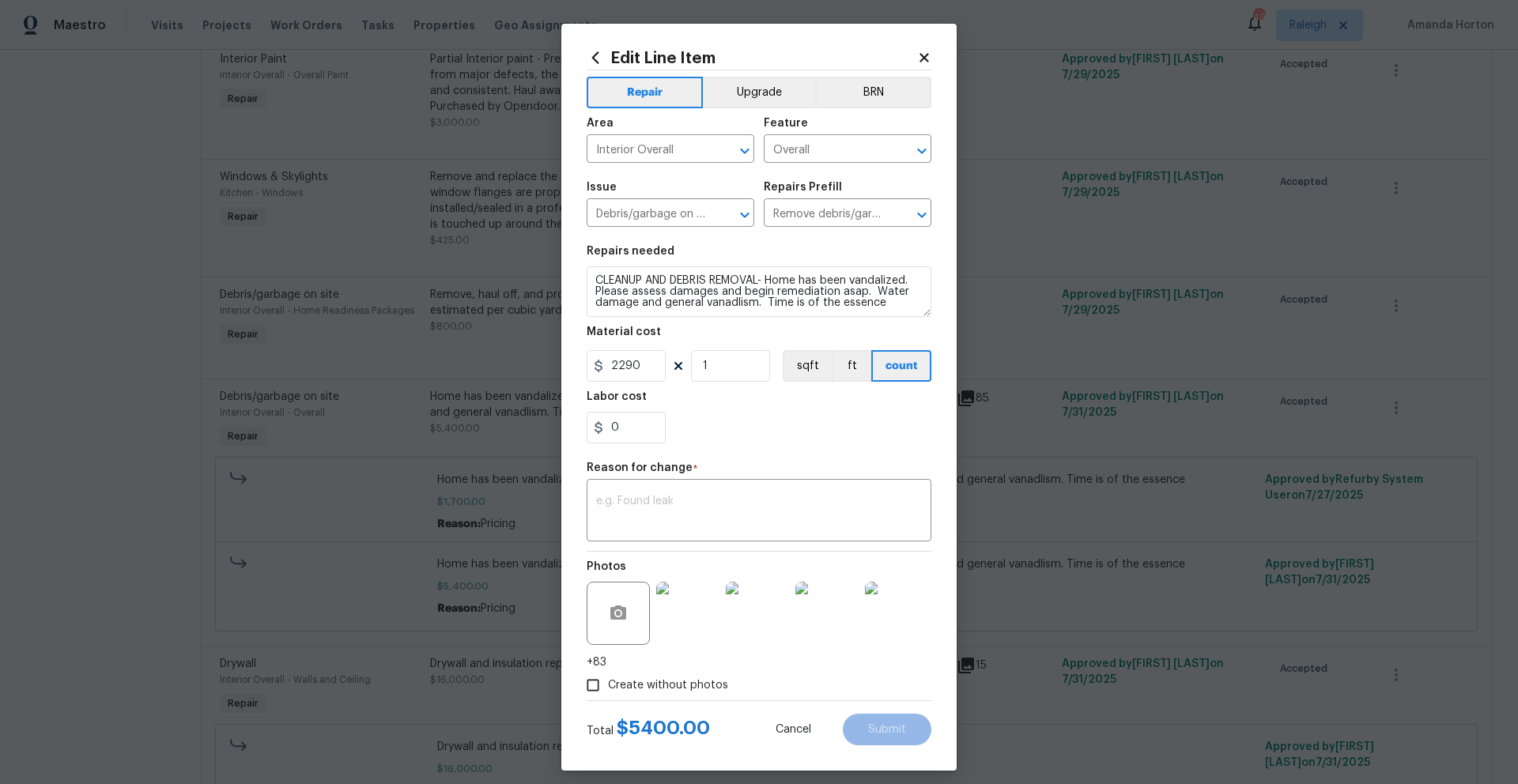 click on "0" at bounding box center [759, 428] 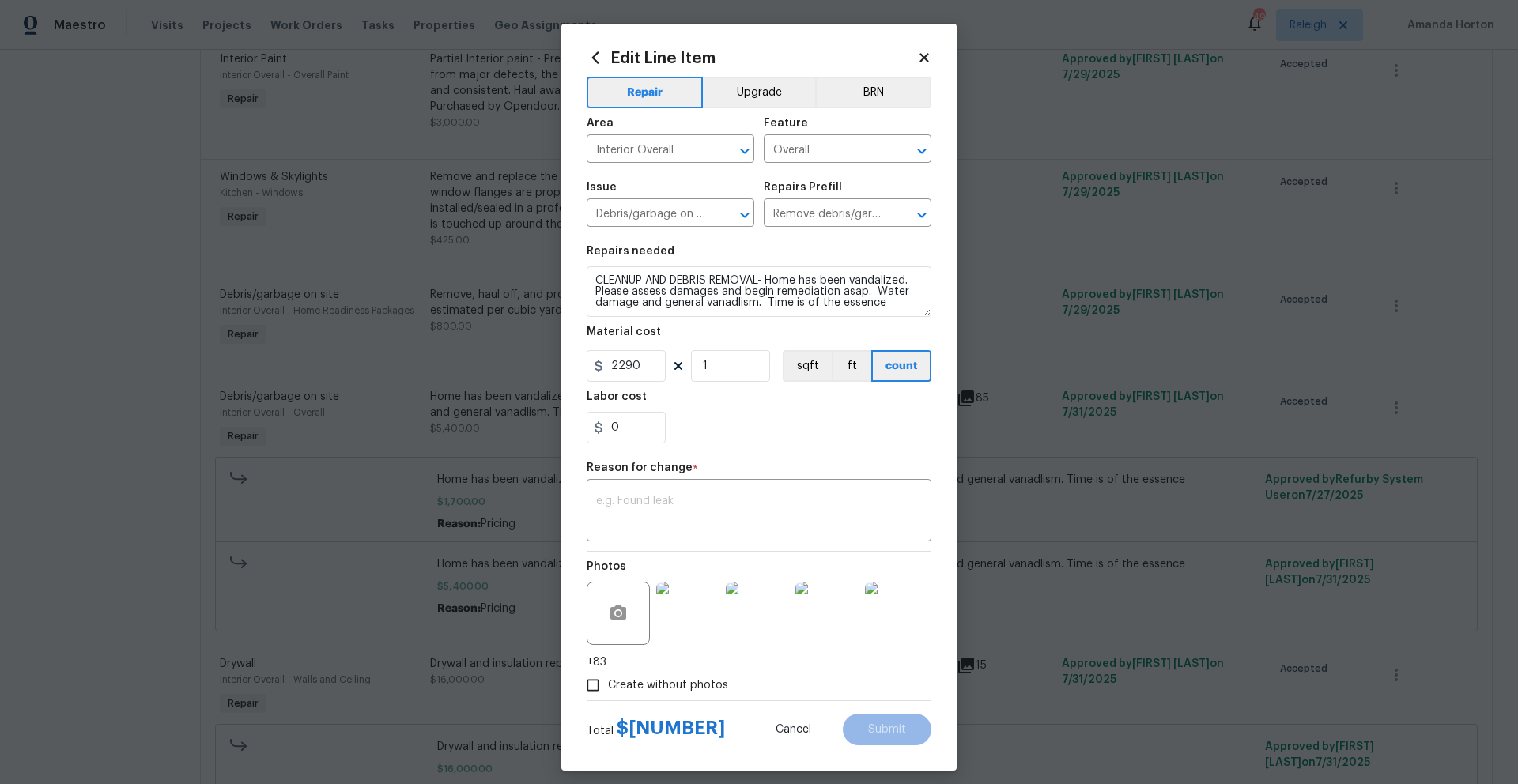 click on "Reason for change *" at bounding box center [759, 473] 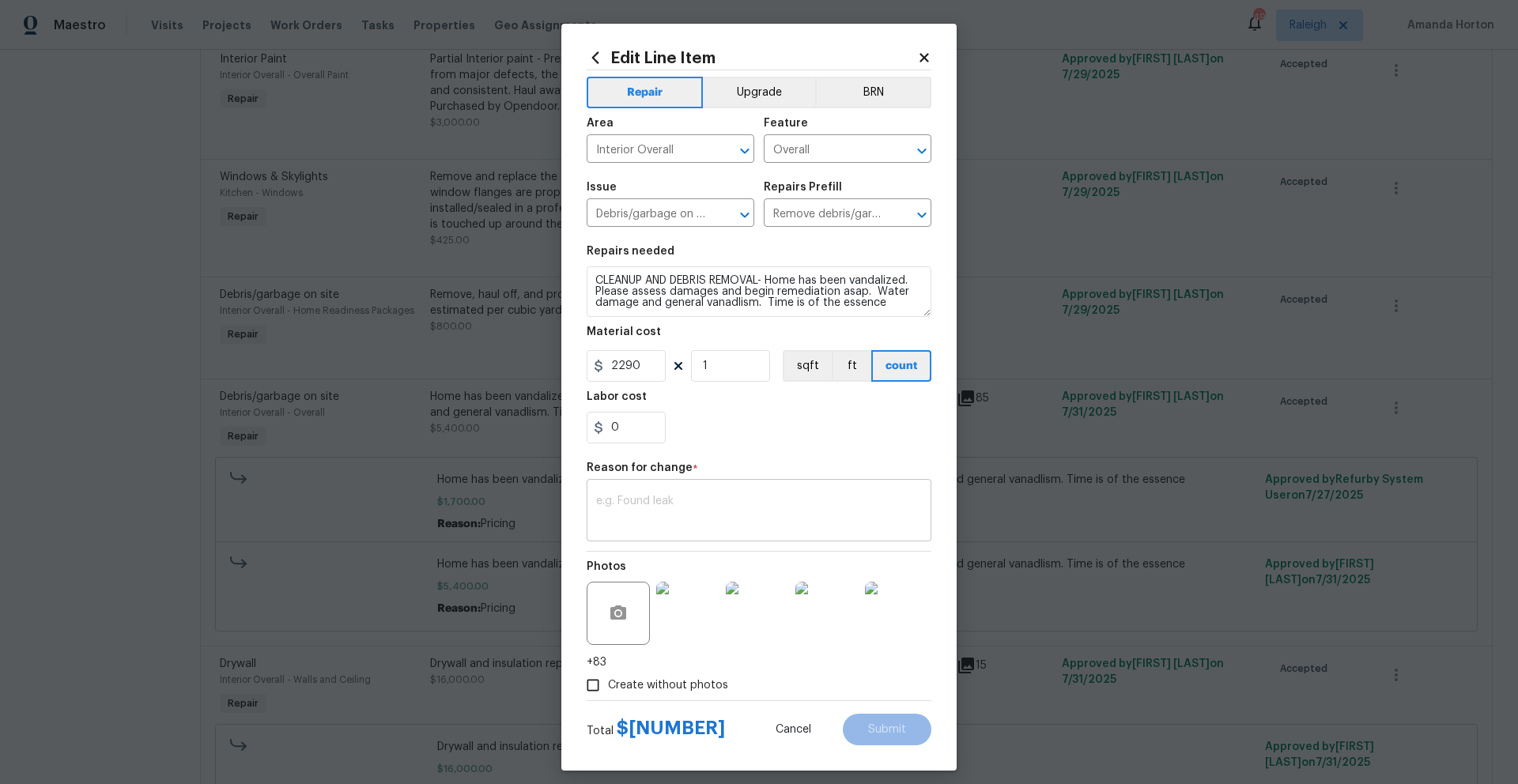 click at bounding box center (759, 512) 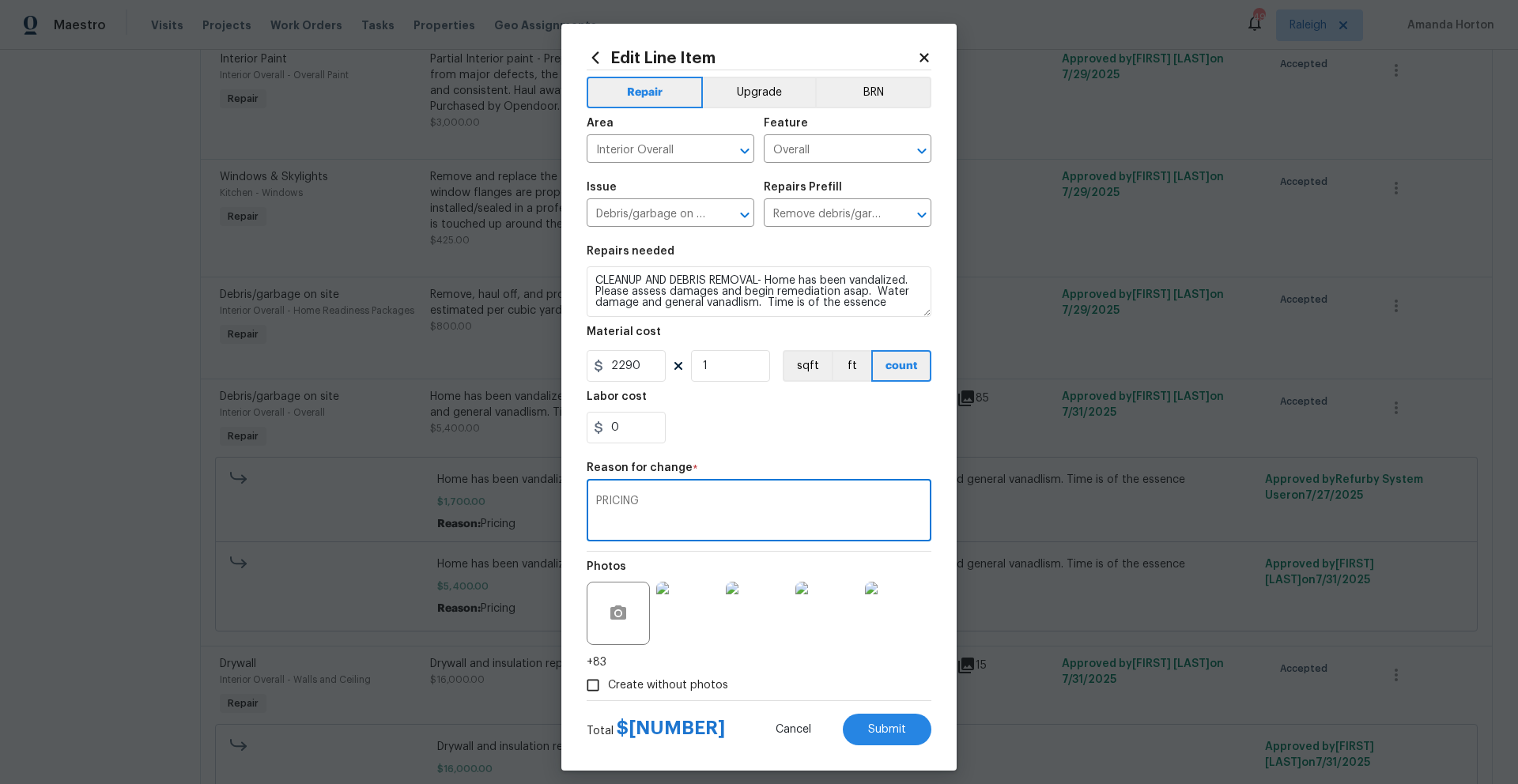 type on "PRICING" 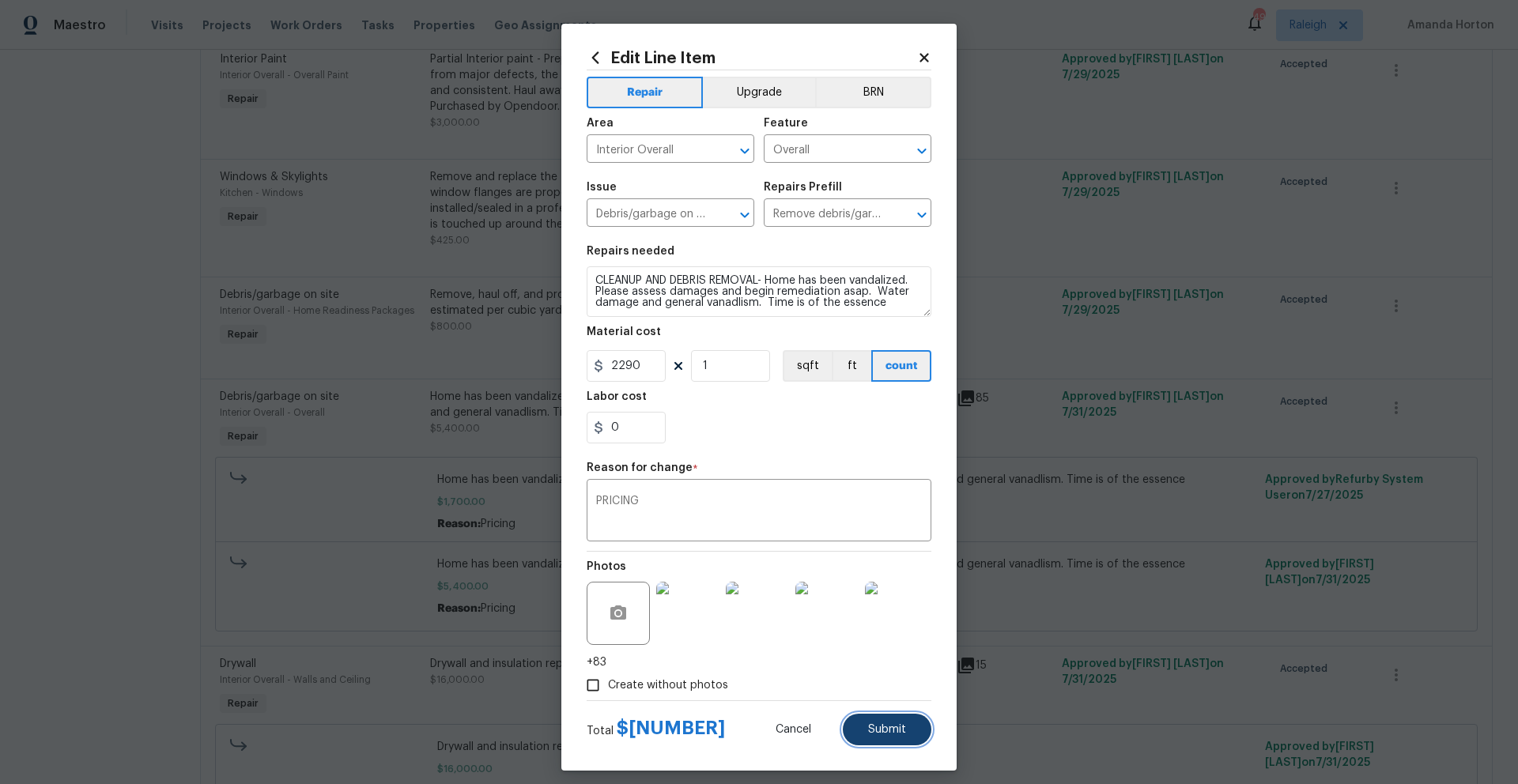 click on "Submit" at bounding box center [887, 729] 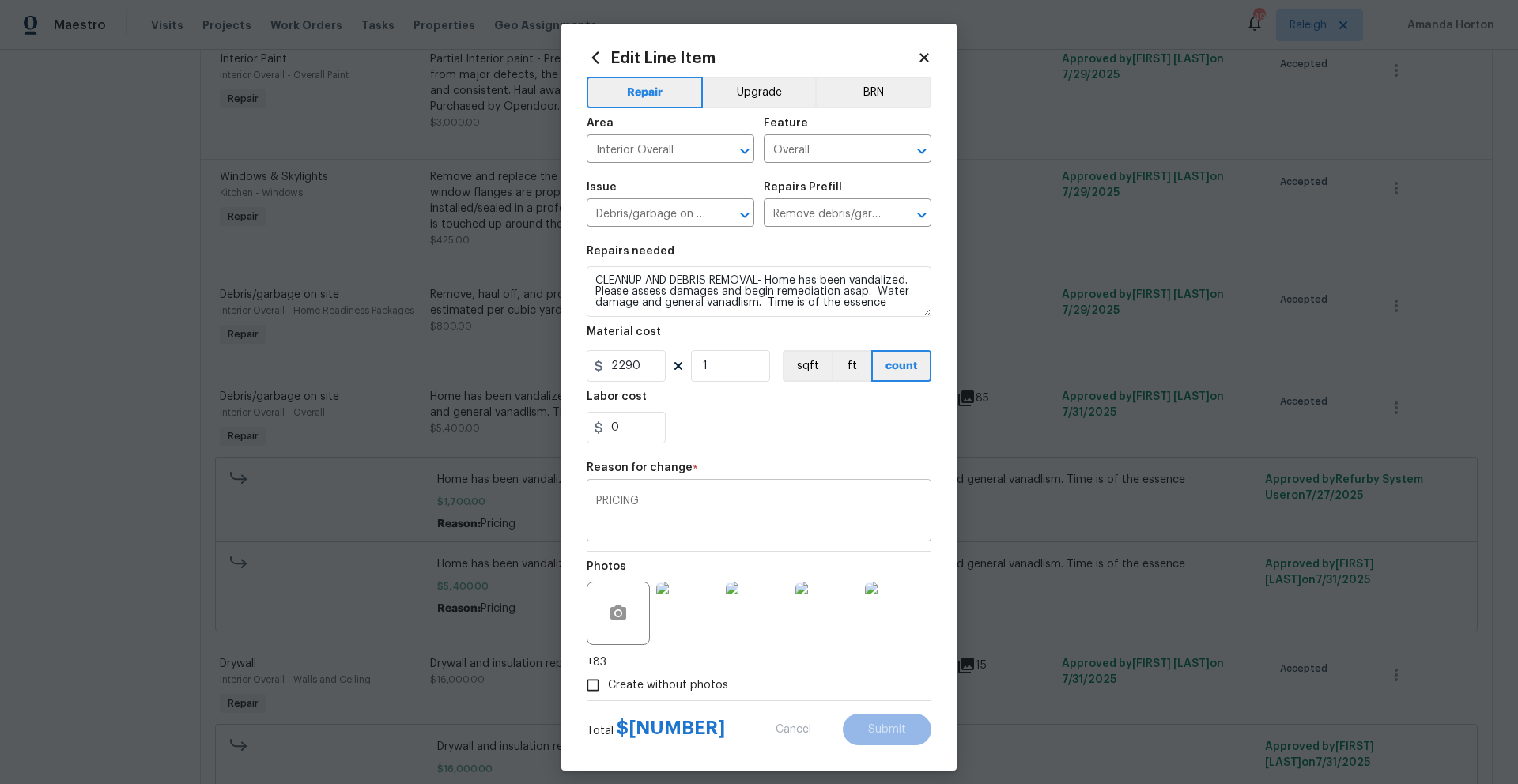 type on "Home has been vandalized.  Please assess damages and begin remediation asap.  Water damage and general vanadlism.  Time is of the essence" 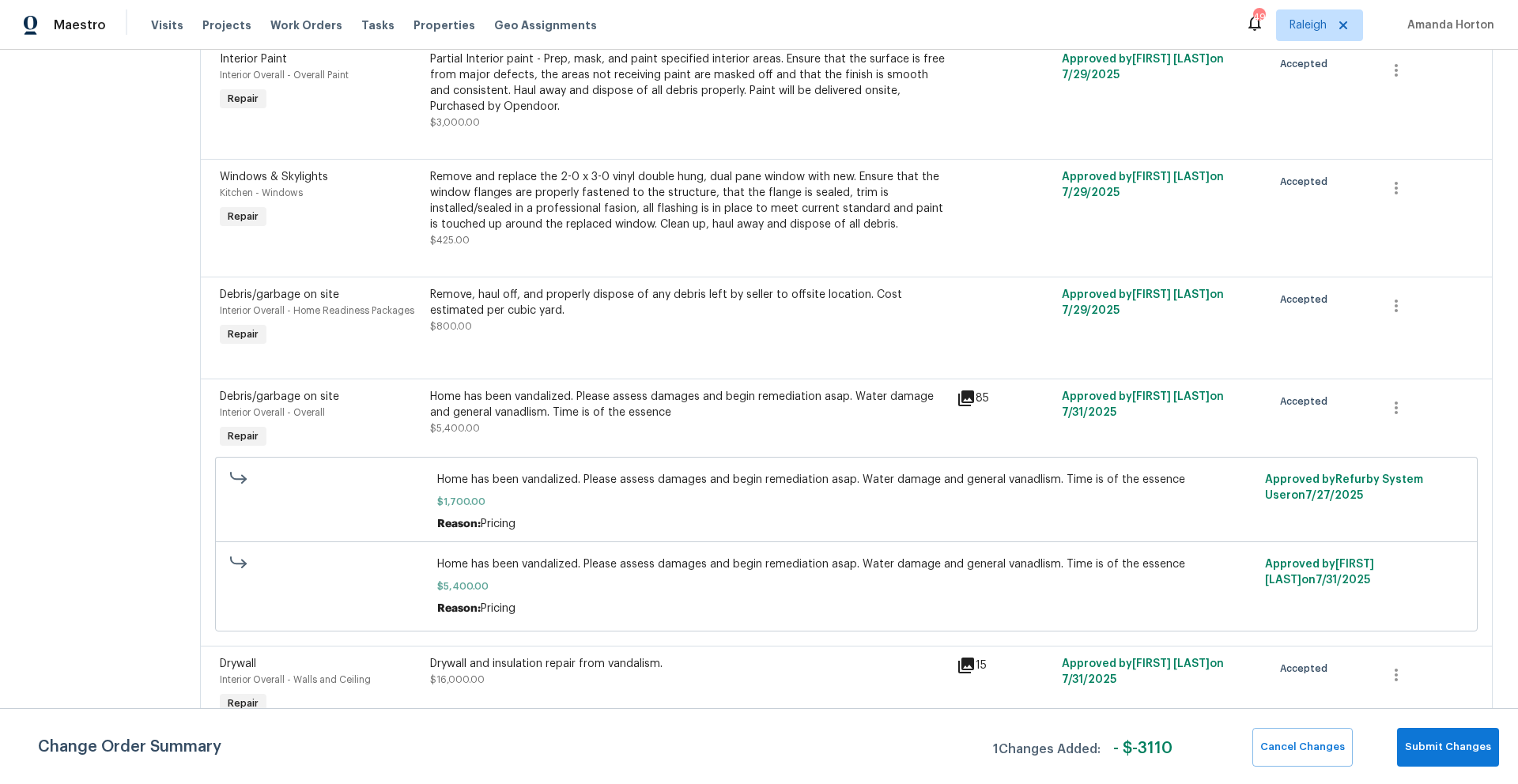 click on "Remove, haul off, and properly dispose of any debris left by seller to offsite location. Cost estimated per cubic yard." at bounding box center (688, 303) 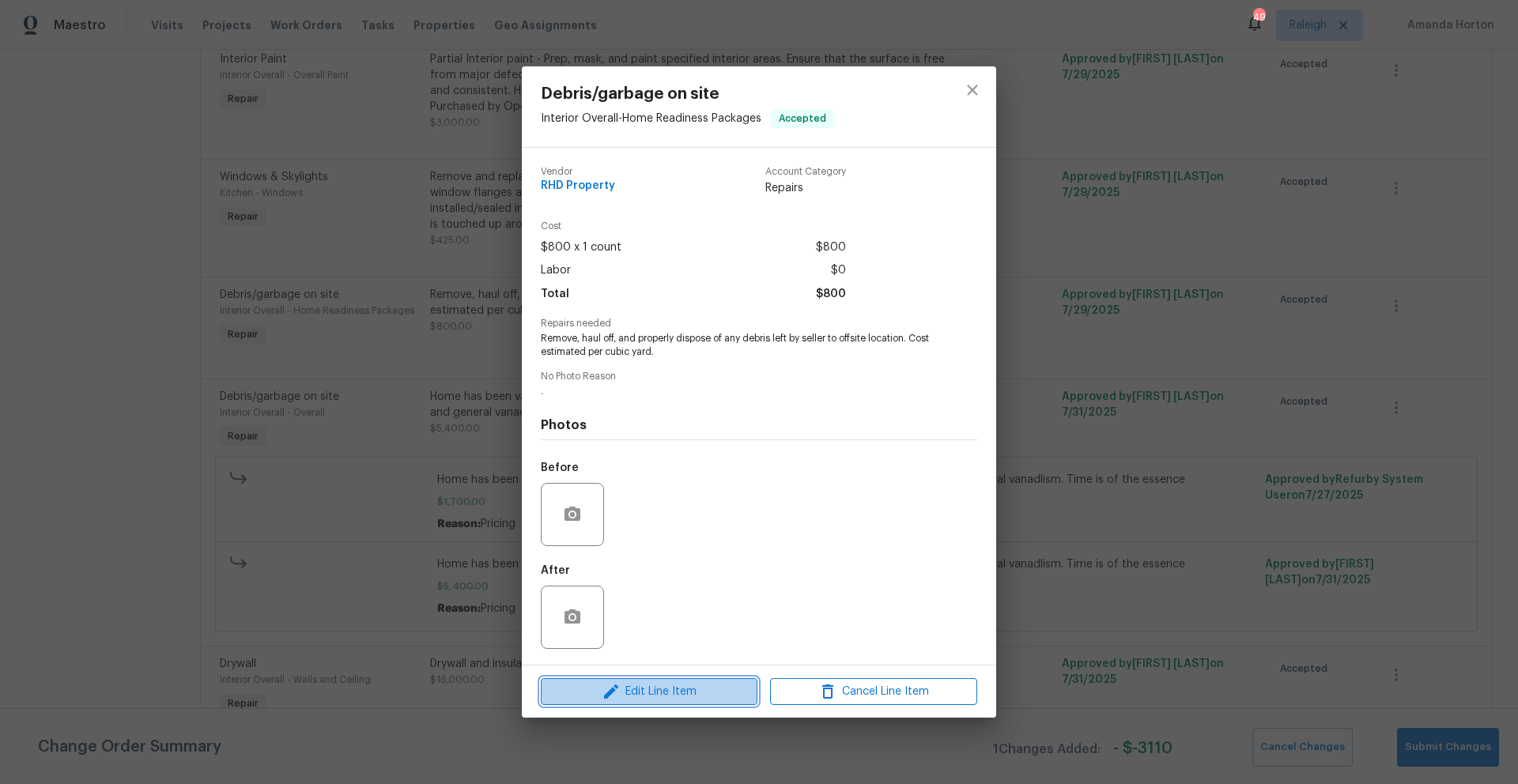 click on "Edit Line Item" at bounding box center (649, 692) 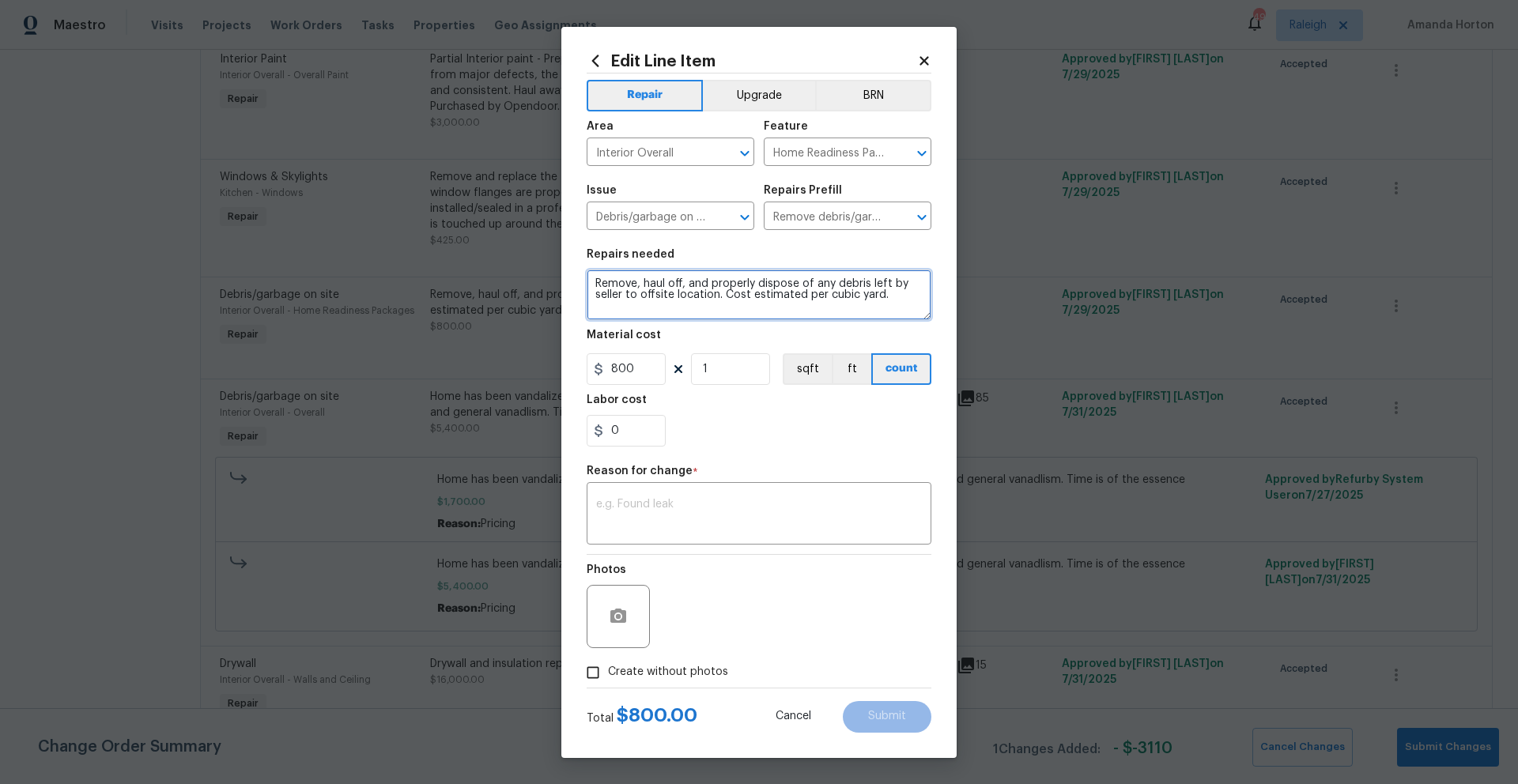 click on "Remove, haul off, and properly dispose of any debris left by seller to offsite location. Cost estimated per cubic yard." at bounding box center [759, 295] 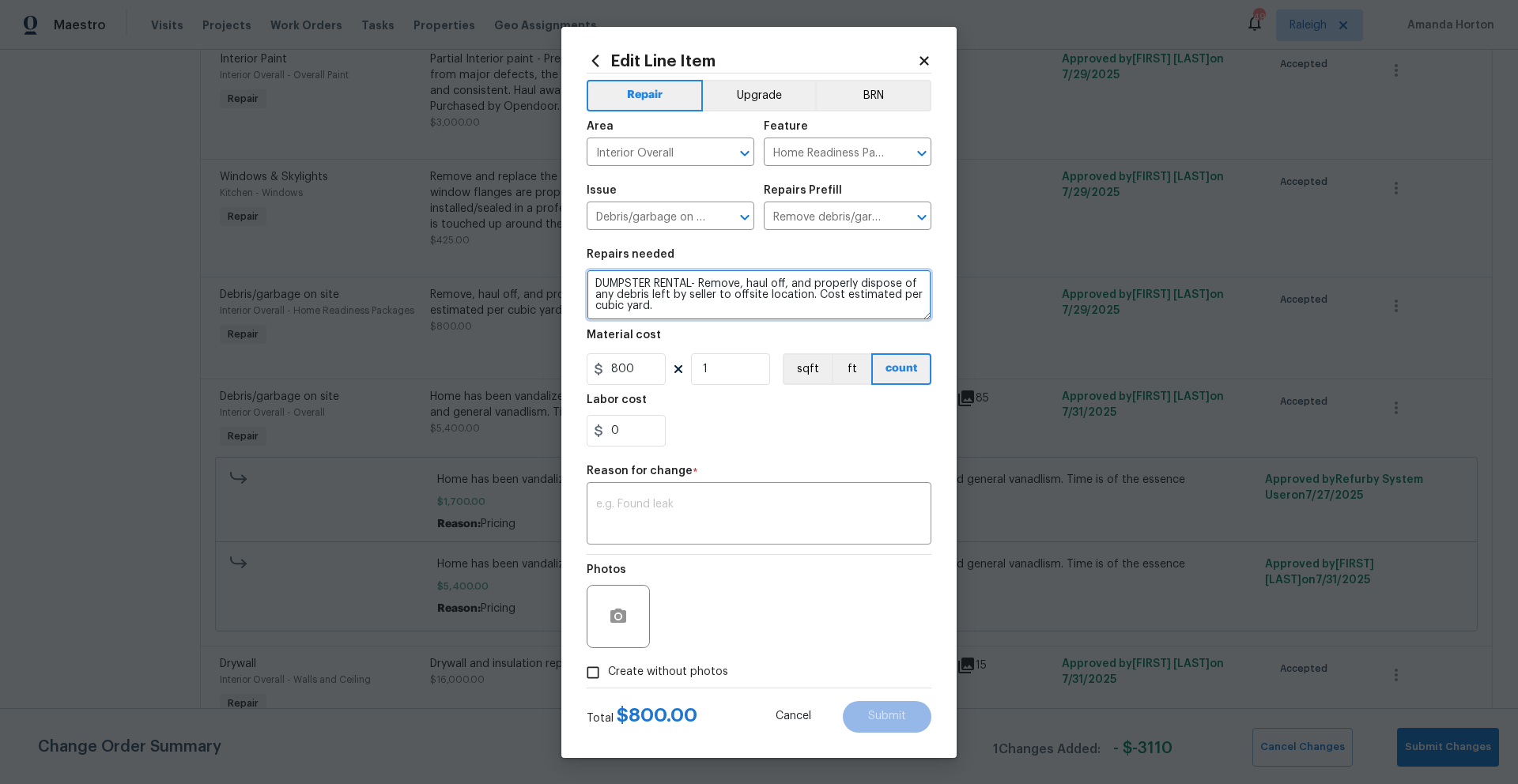 type on "DUMPSTER RENTAL- Remove, haul off, and properly dispose of any debris left by seller to offsite location. Cost estimated per cubic yard." 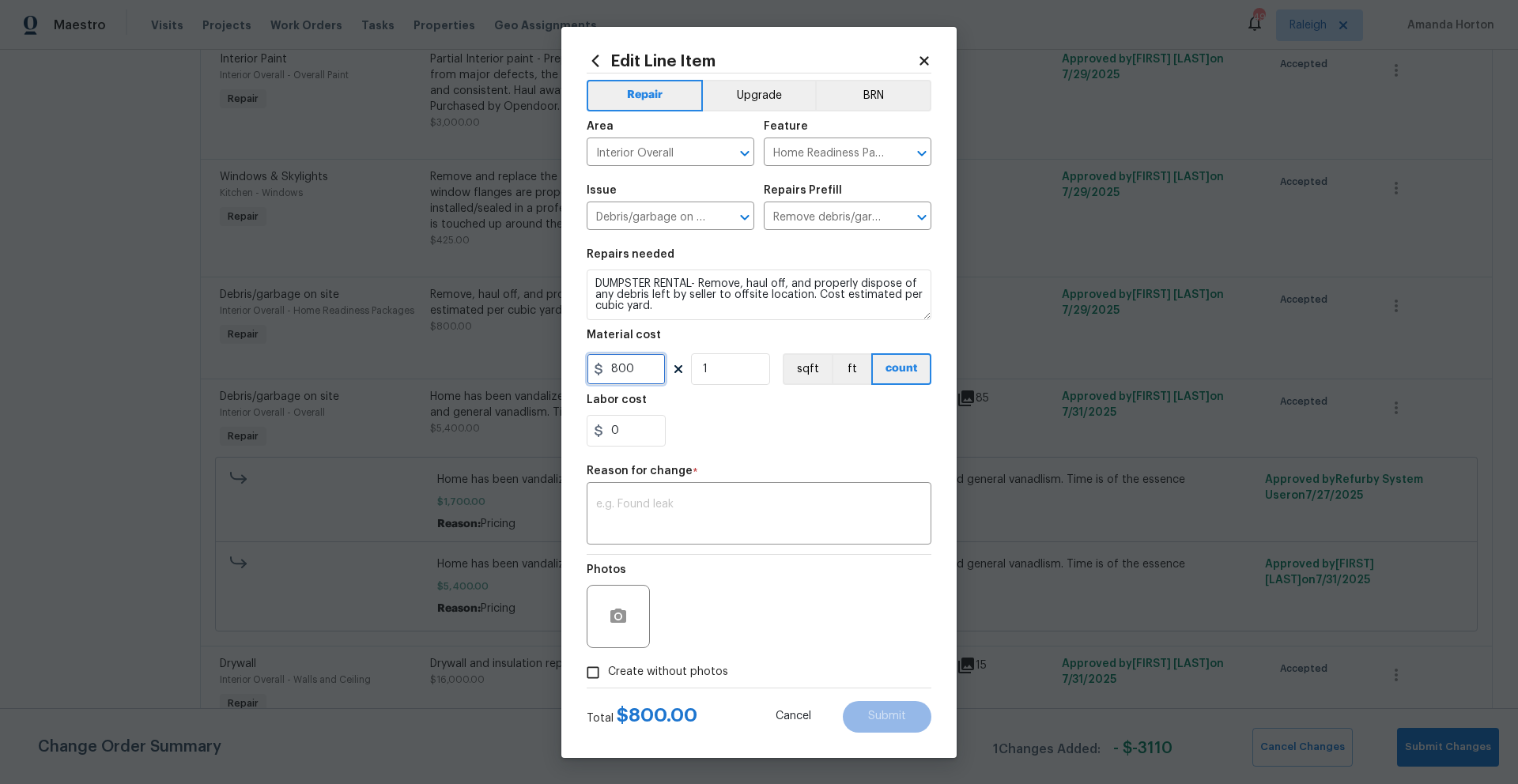 click on "800" at bounding box center (626, 369) 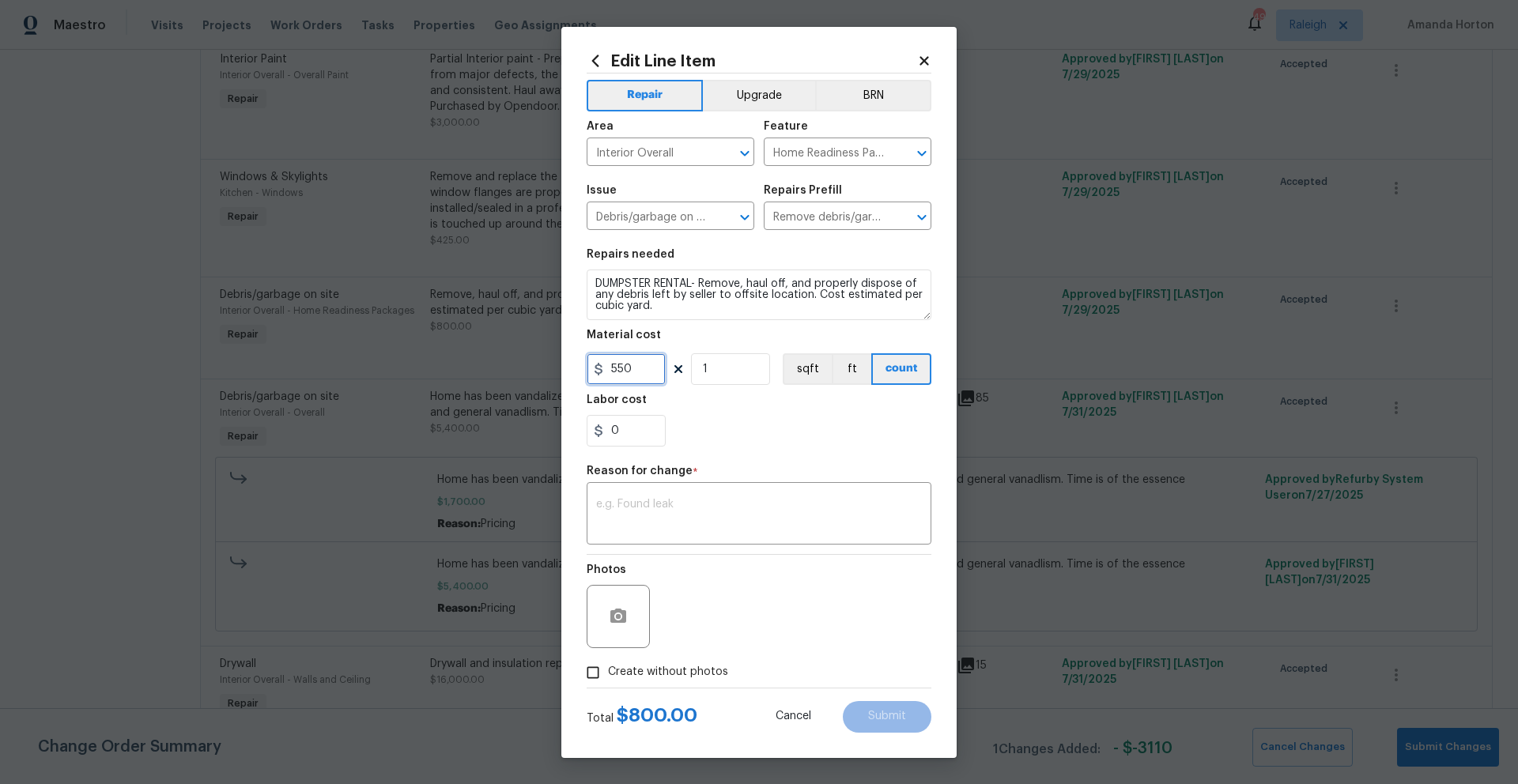 type on "550" 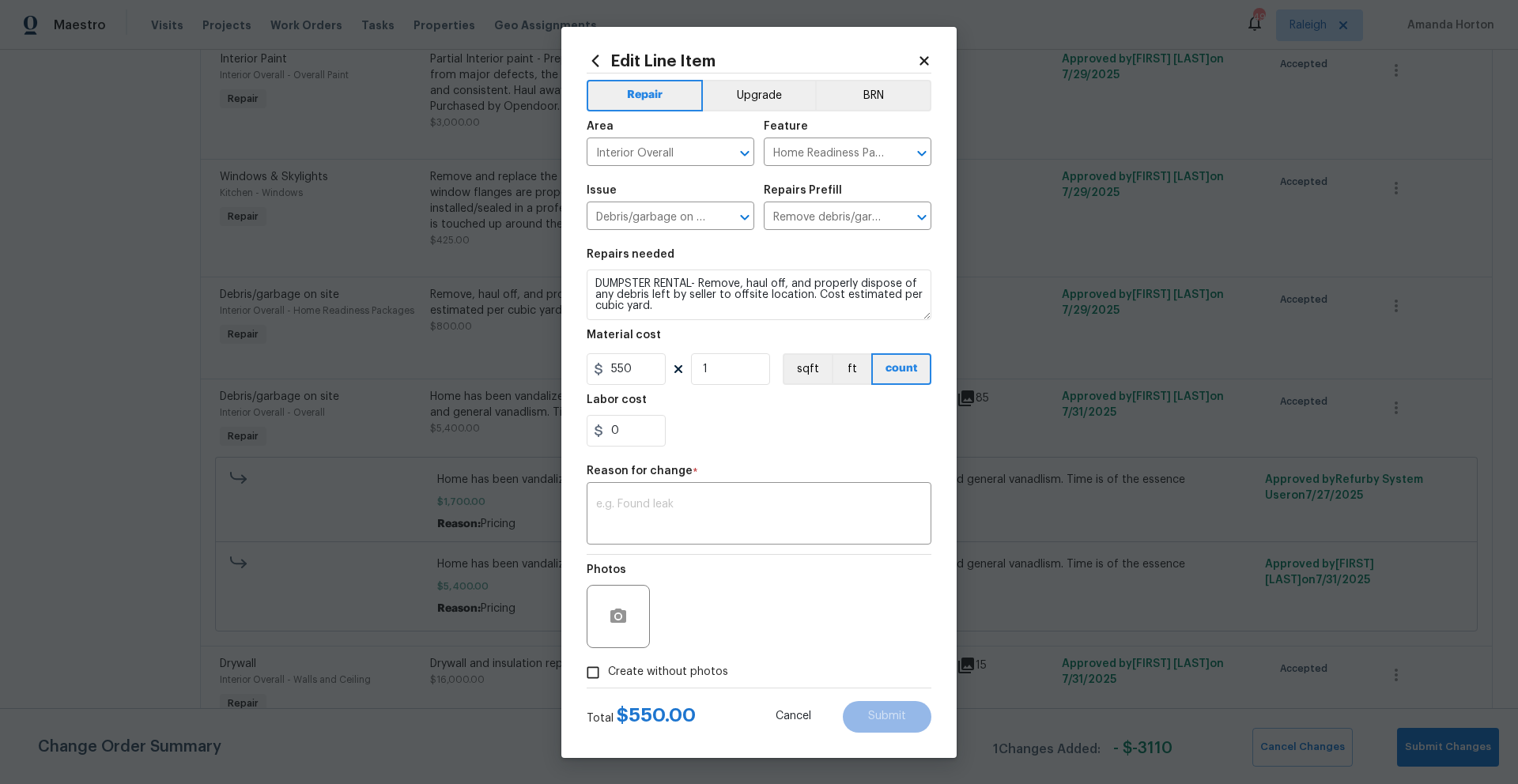 click on "Photos" at bounding box center [759, 606] 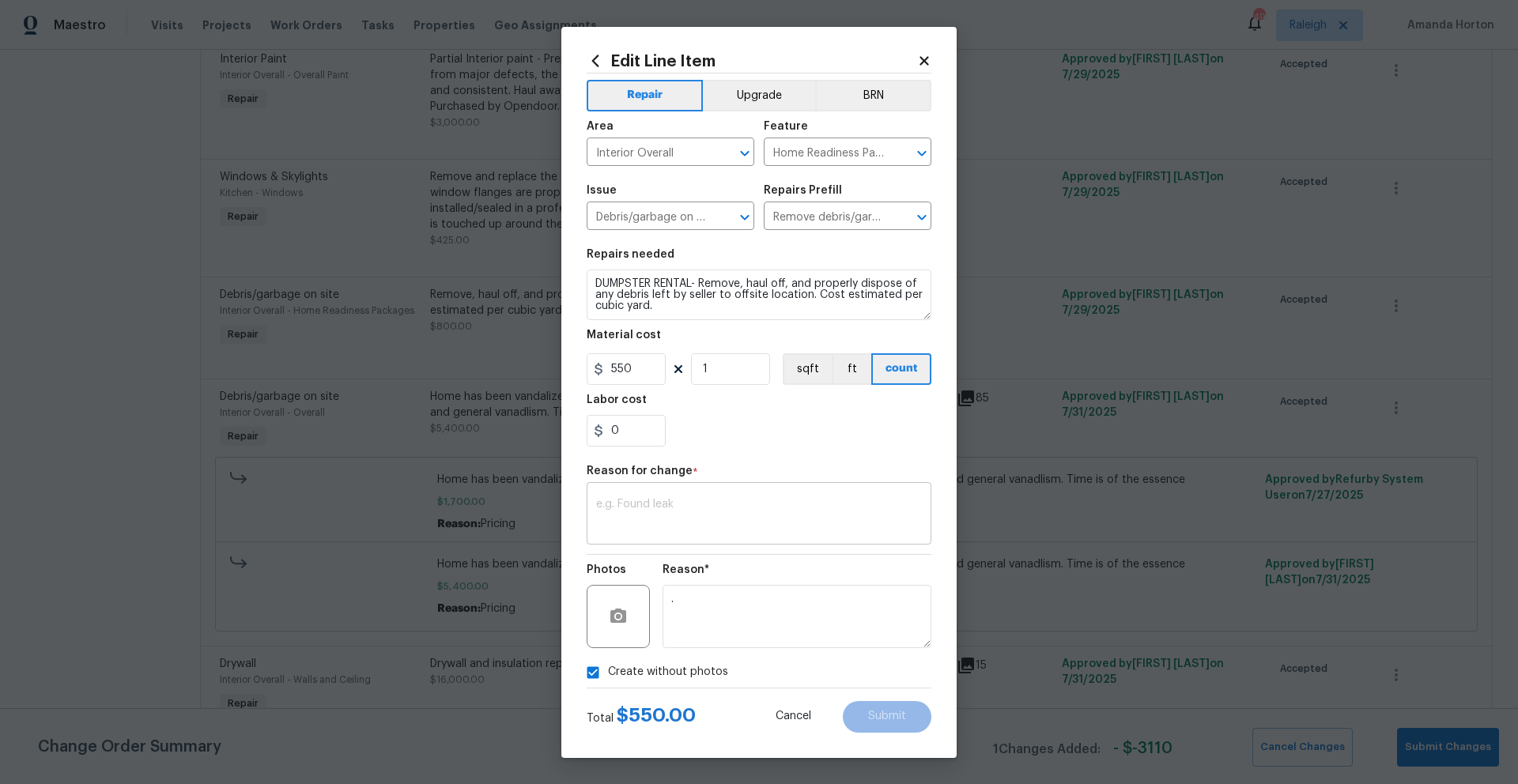 click at bounding box center [759, 515] 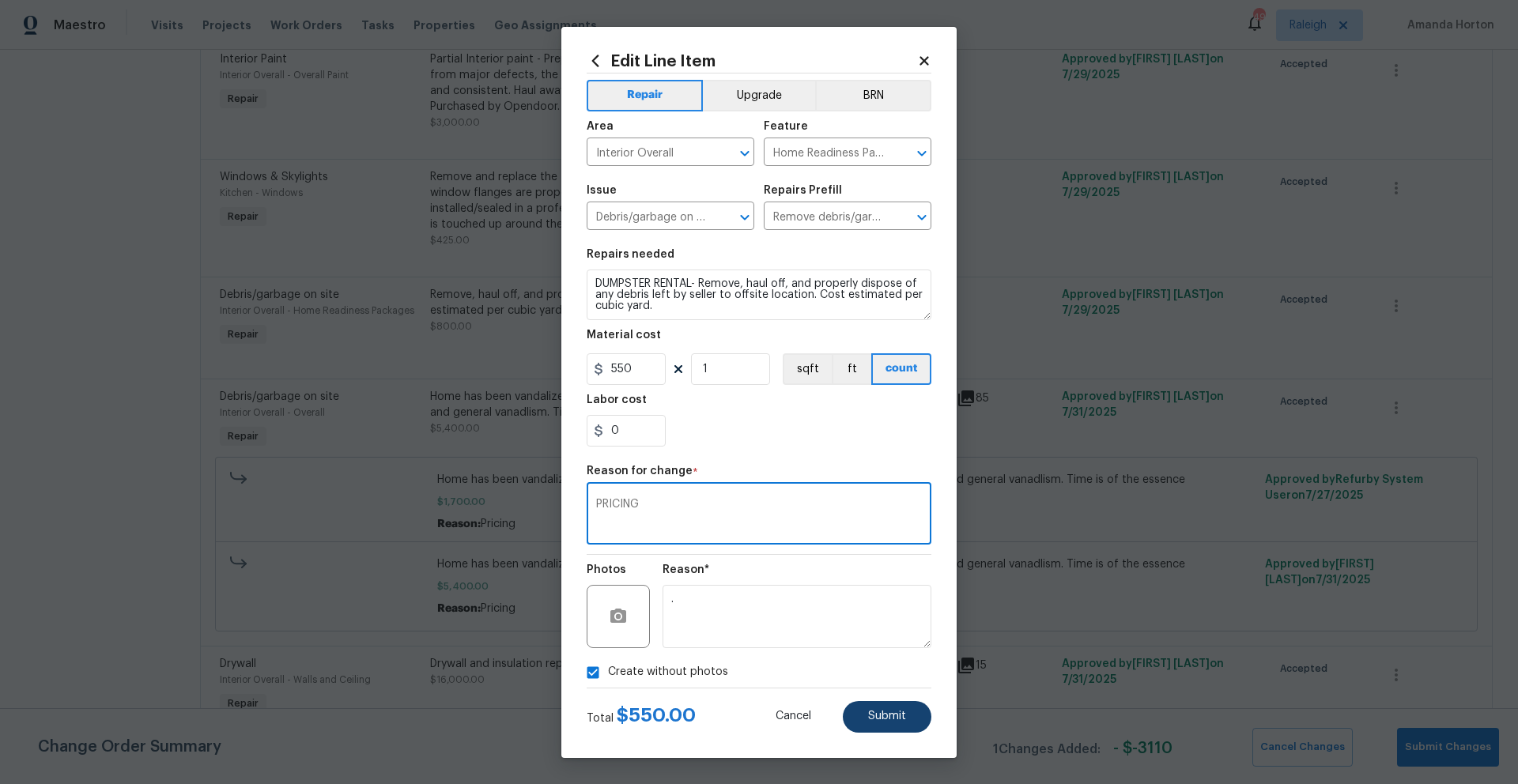 type on "PRICING" 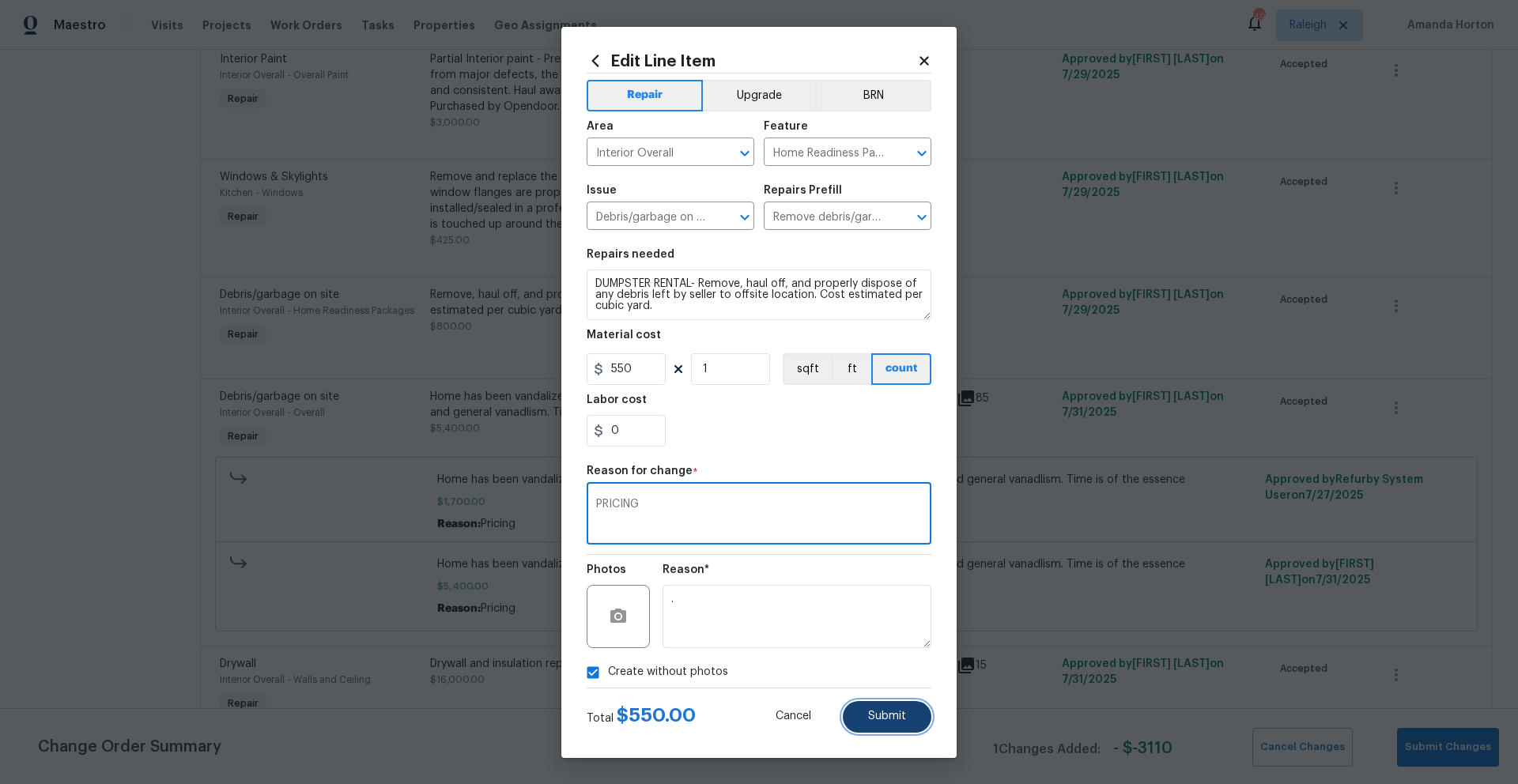 click on "Submit" at bounding box center (887, 716) 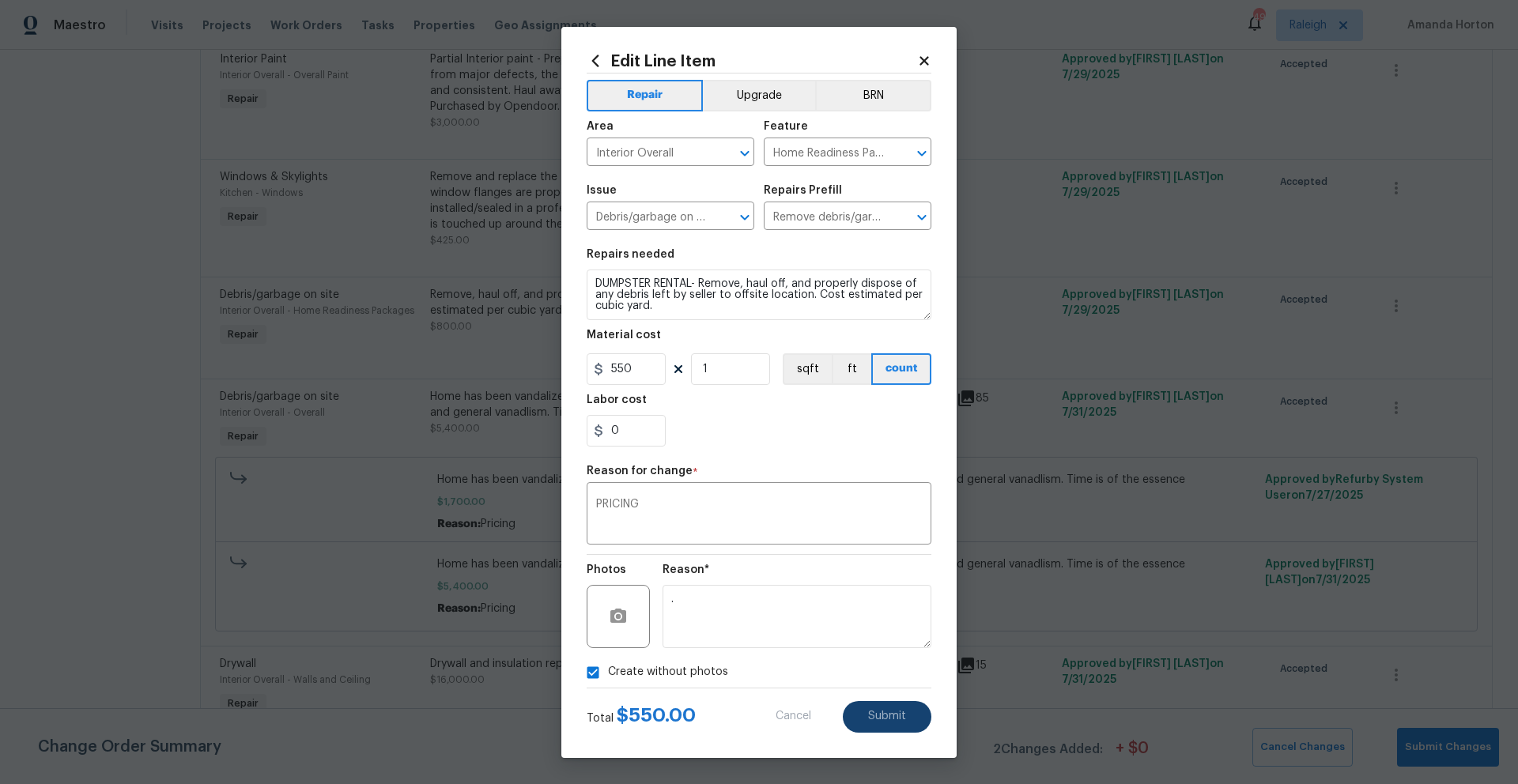 type on "Remove, haul off, and properly dispose of any debris left by seller to offsite location. Cost estimated per cubic yard." 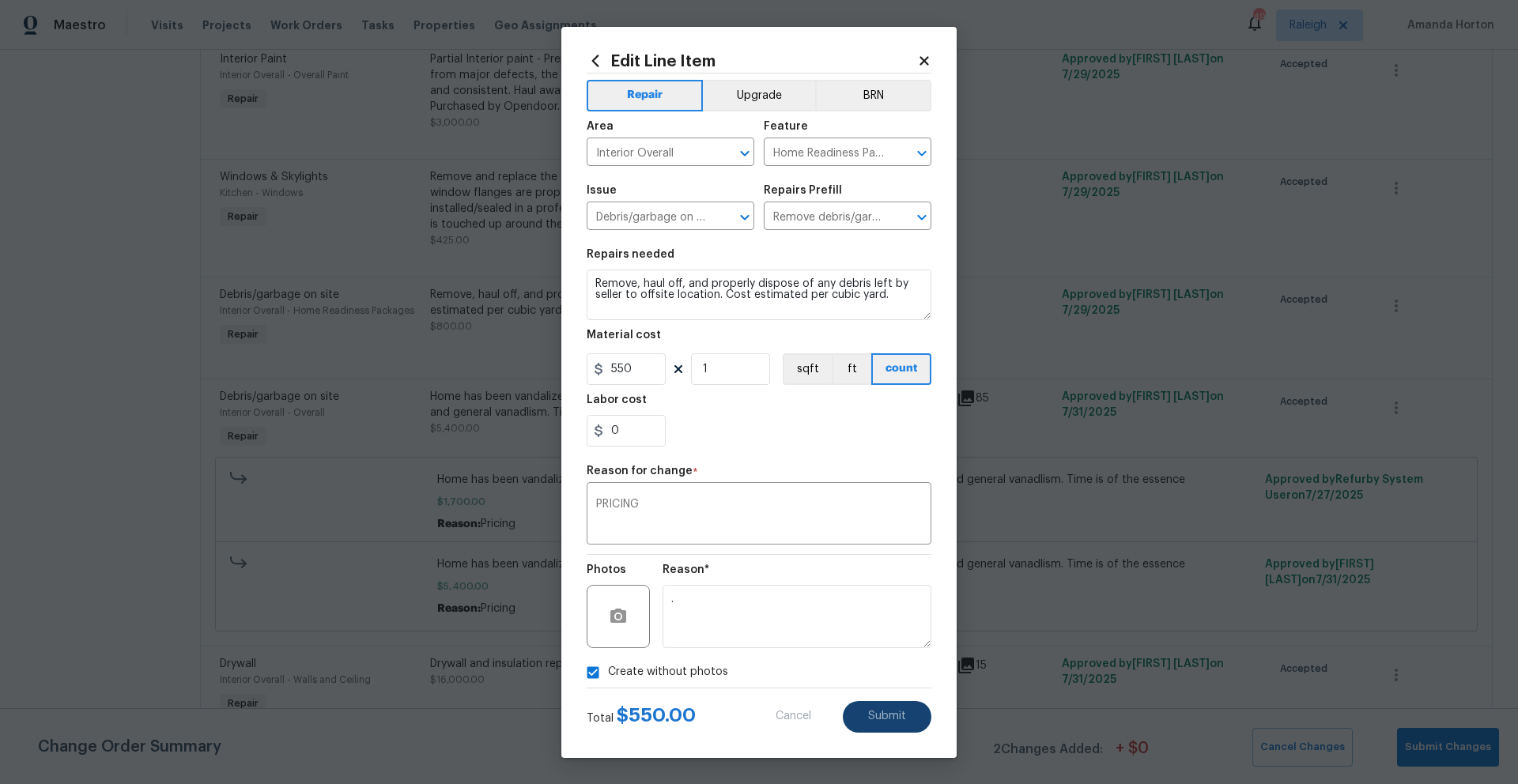 type on "800" 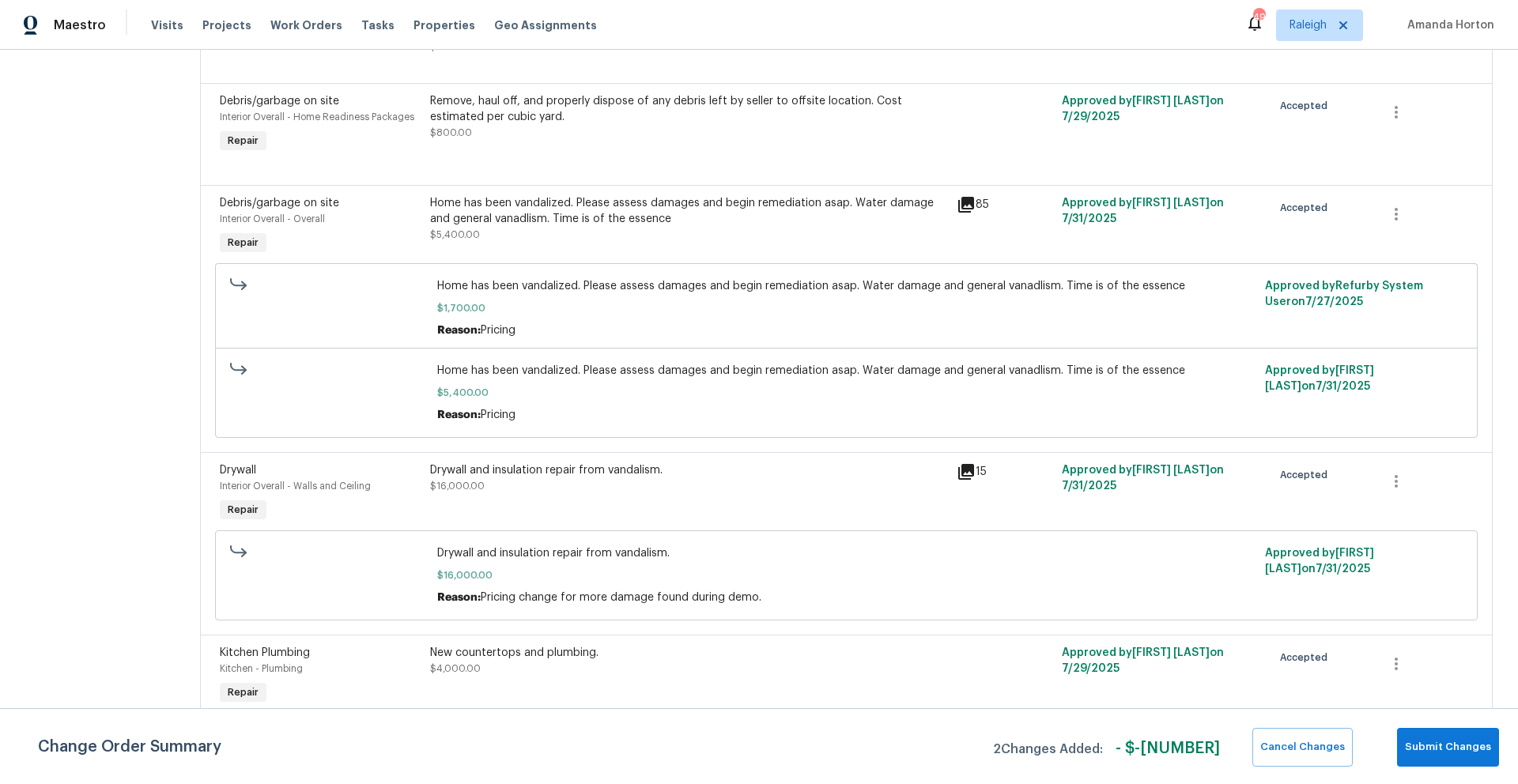 scroll, scrollTop: 0, scrollLeft: 0, axis: both 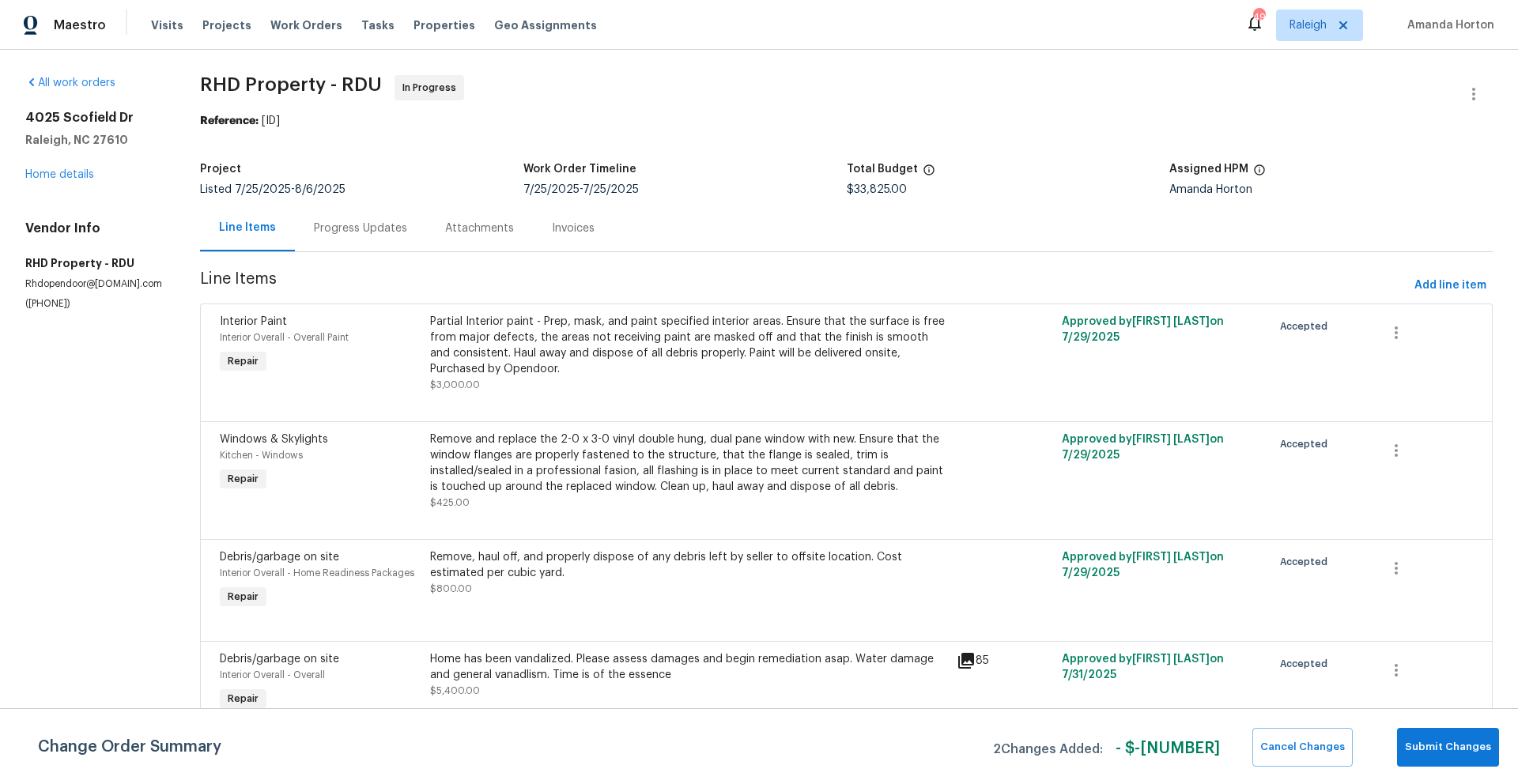 click on "Windows & Skylights Kitchen - Windows Repair" at bounding box center [320, 471] 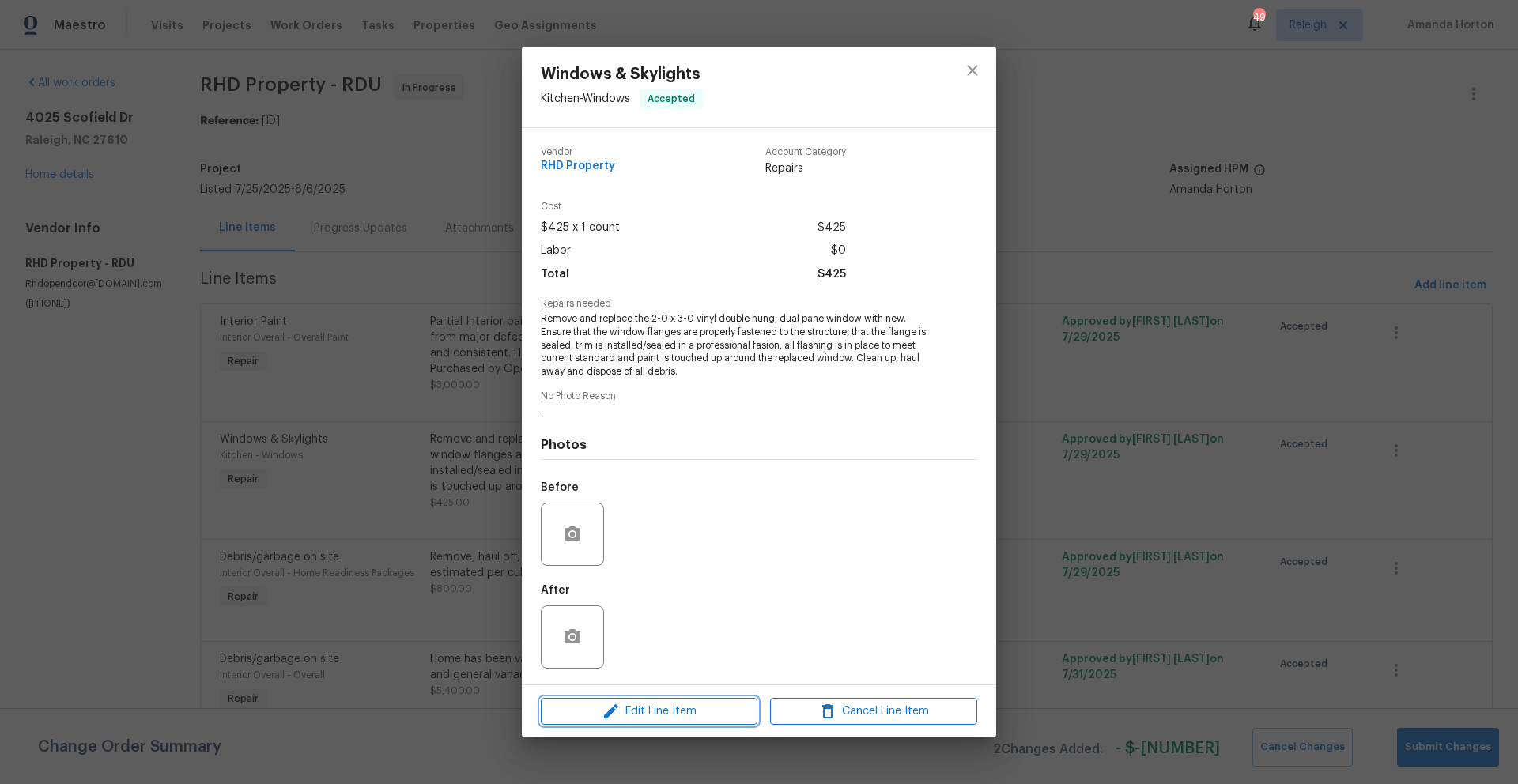 click on "Edit Line Item" at bounding box center [649, 711] 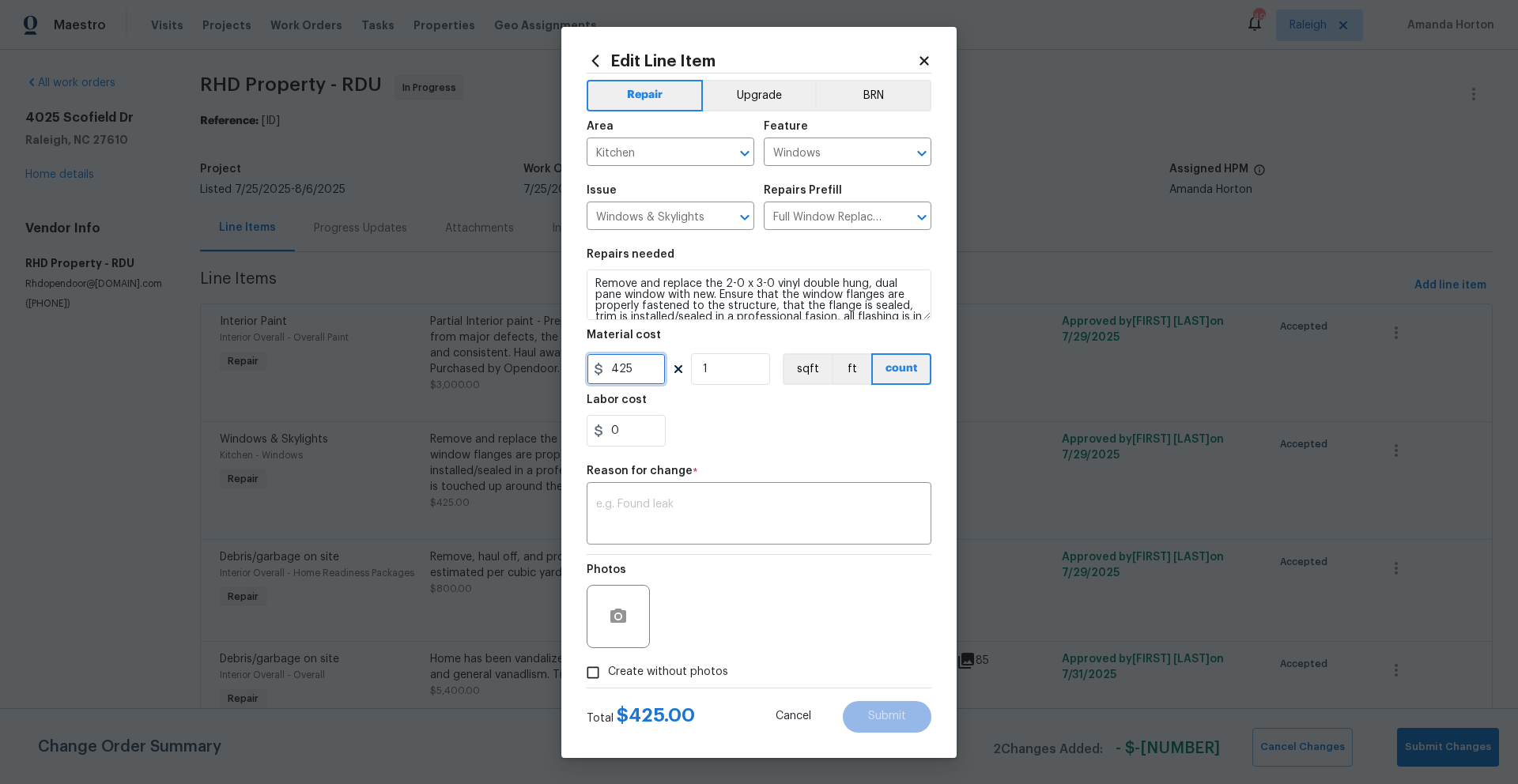 click on "425" at bounding box center (626, 369) 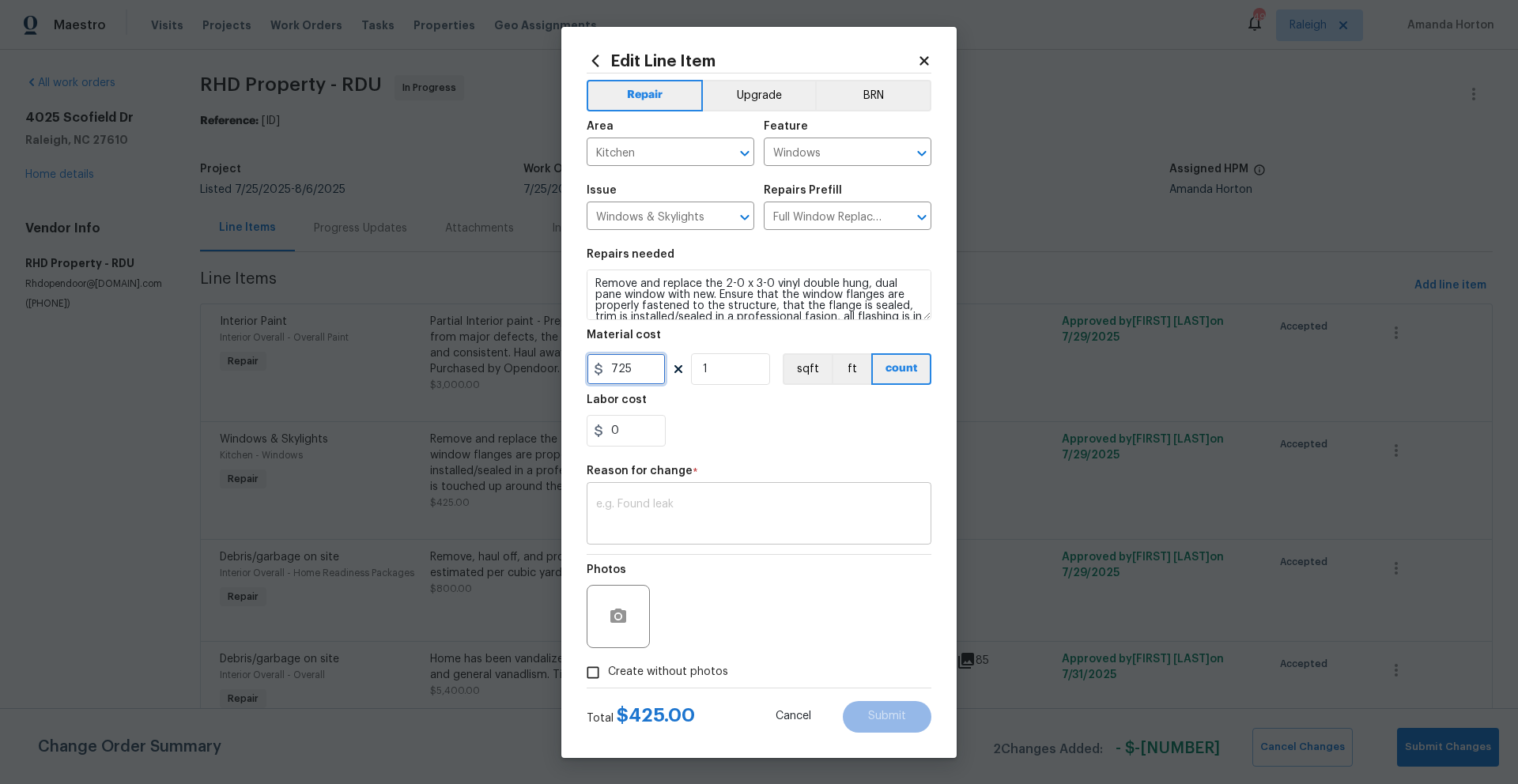 type on "725" 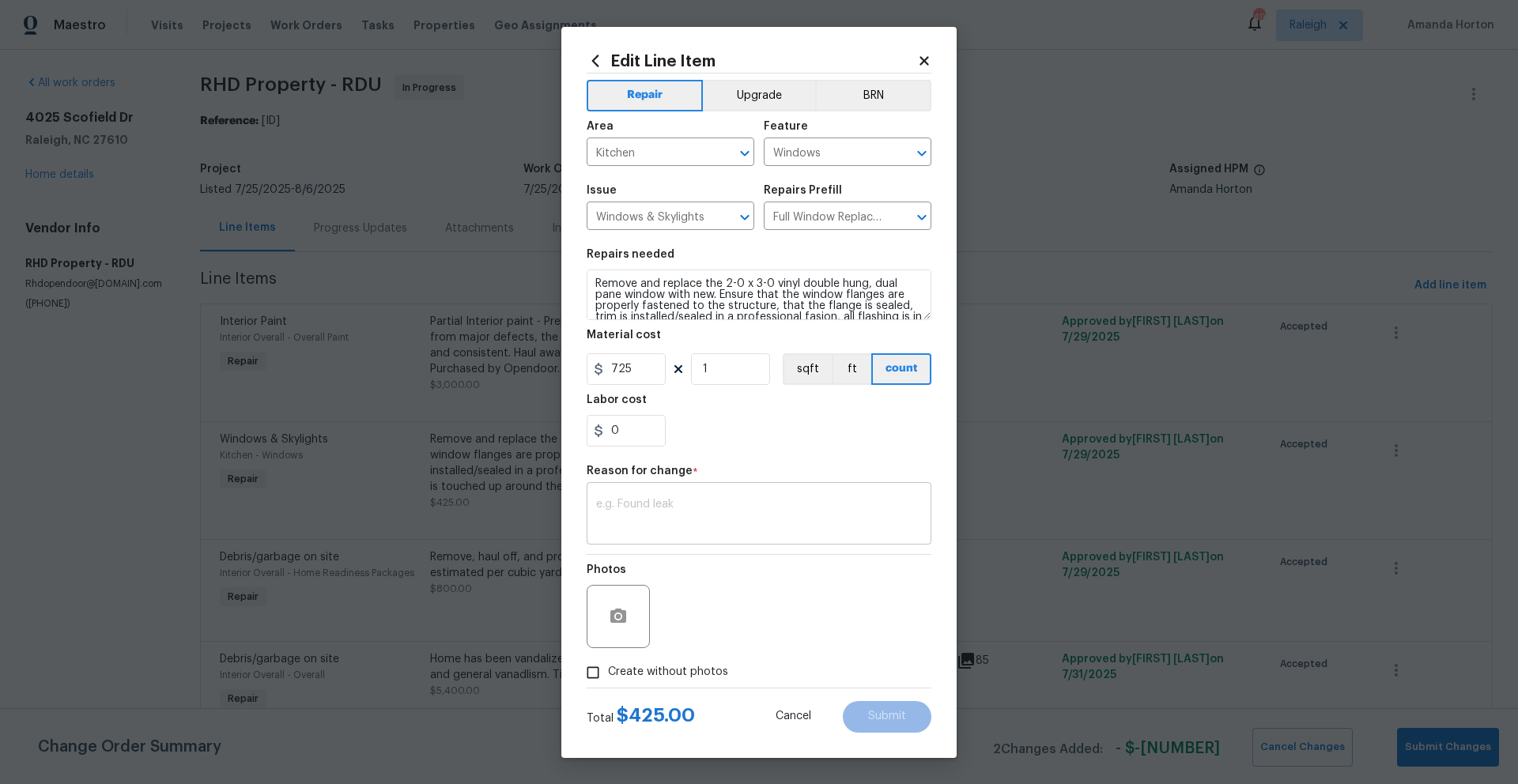 click at bounding box center [759, 515] 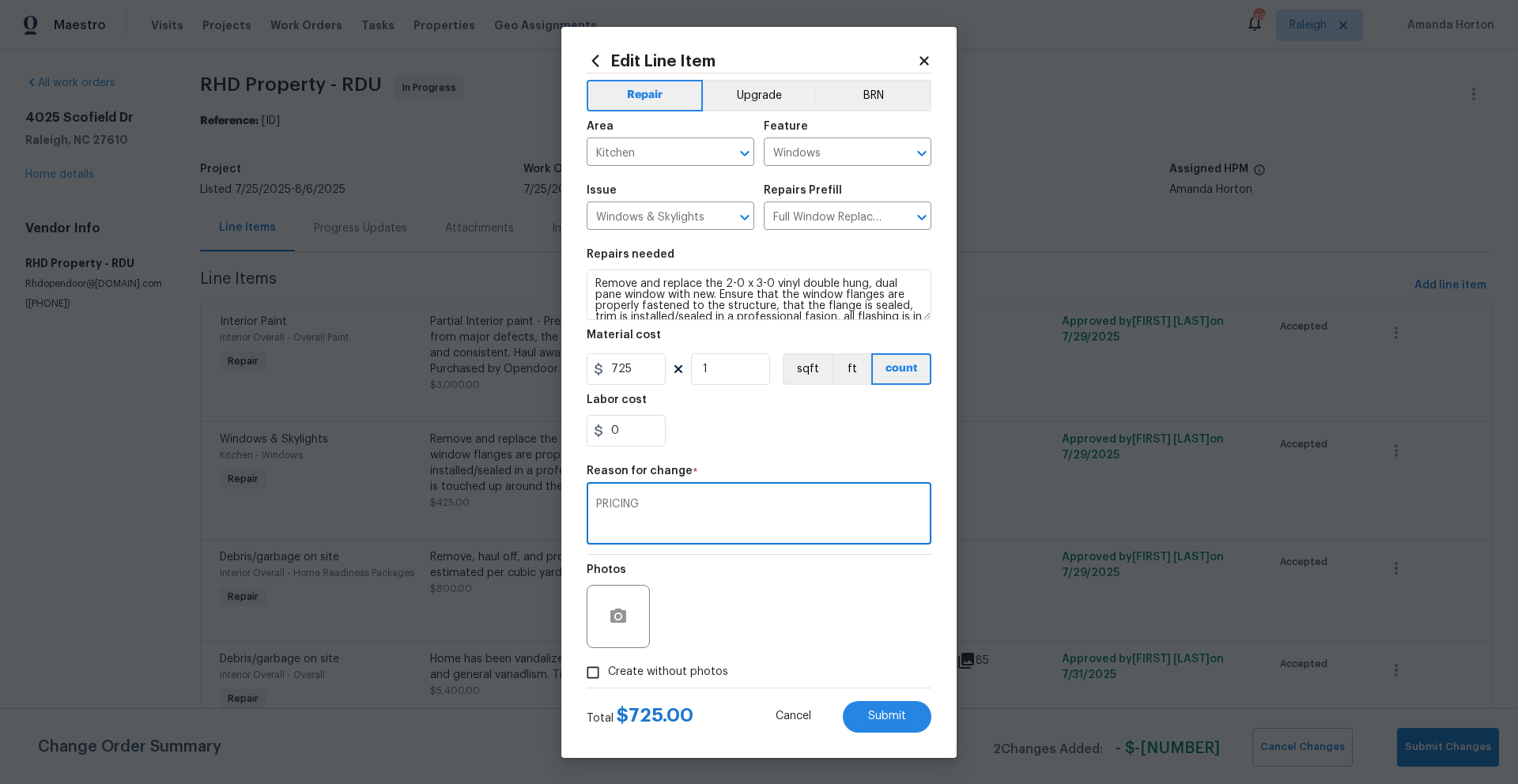 type on "PRICING" 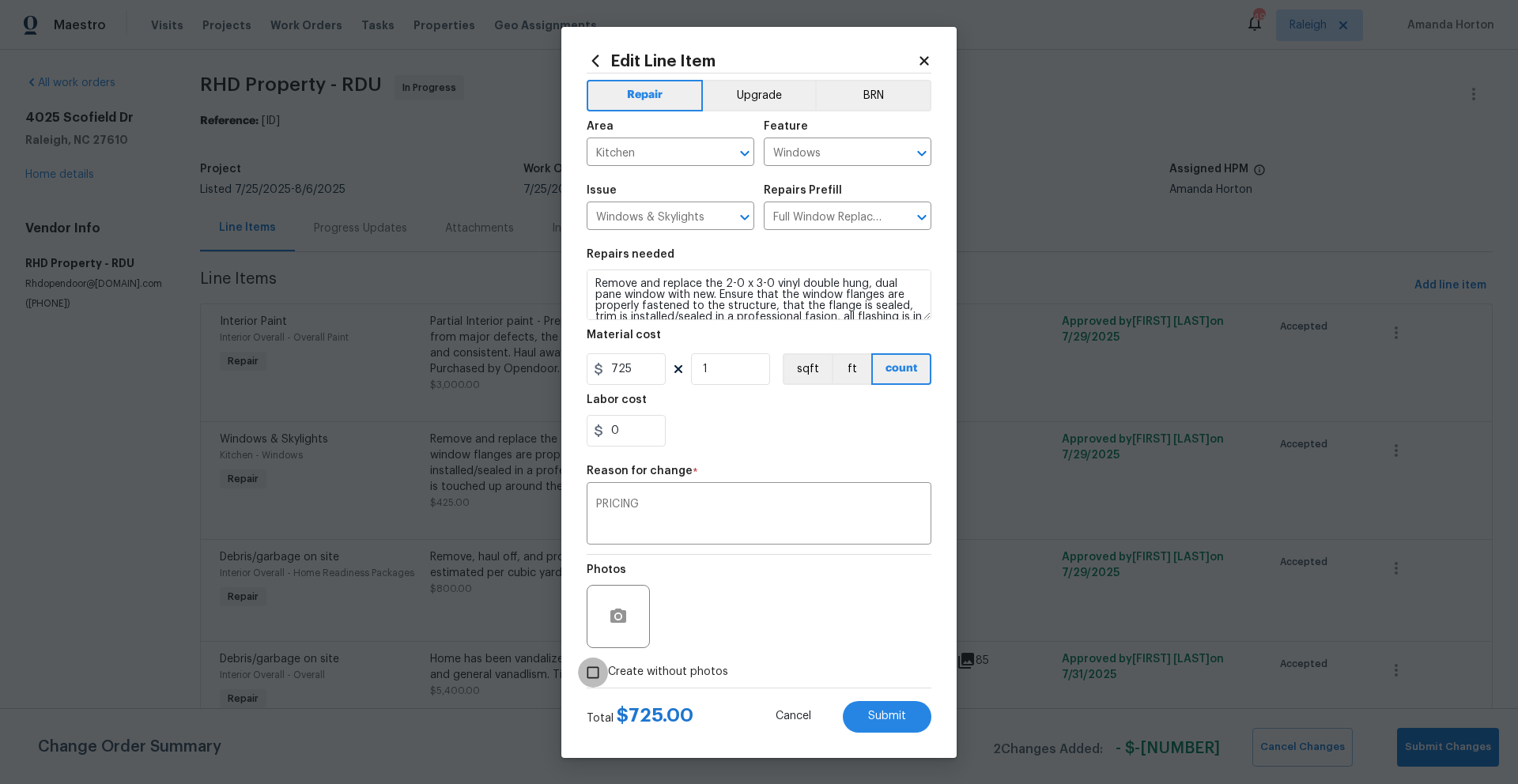 click on "Create without photos" at bounding box center [593, 673] 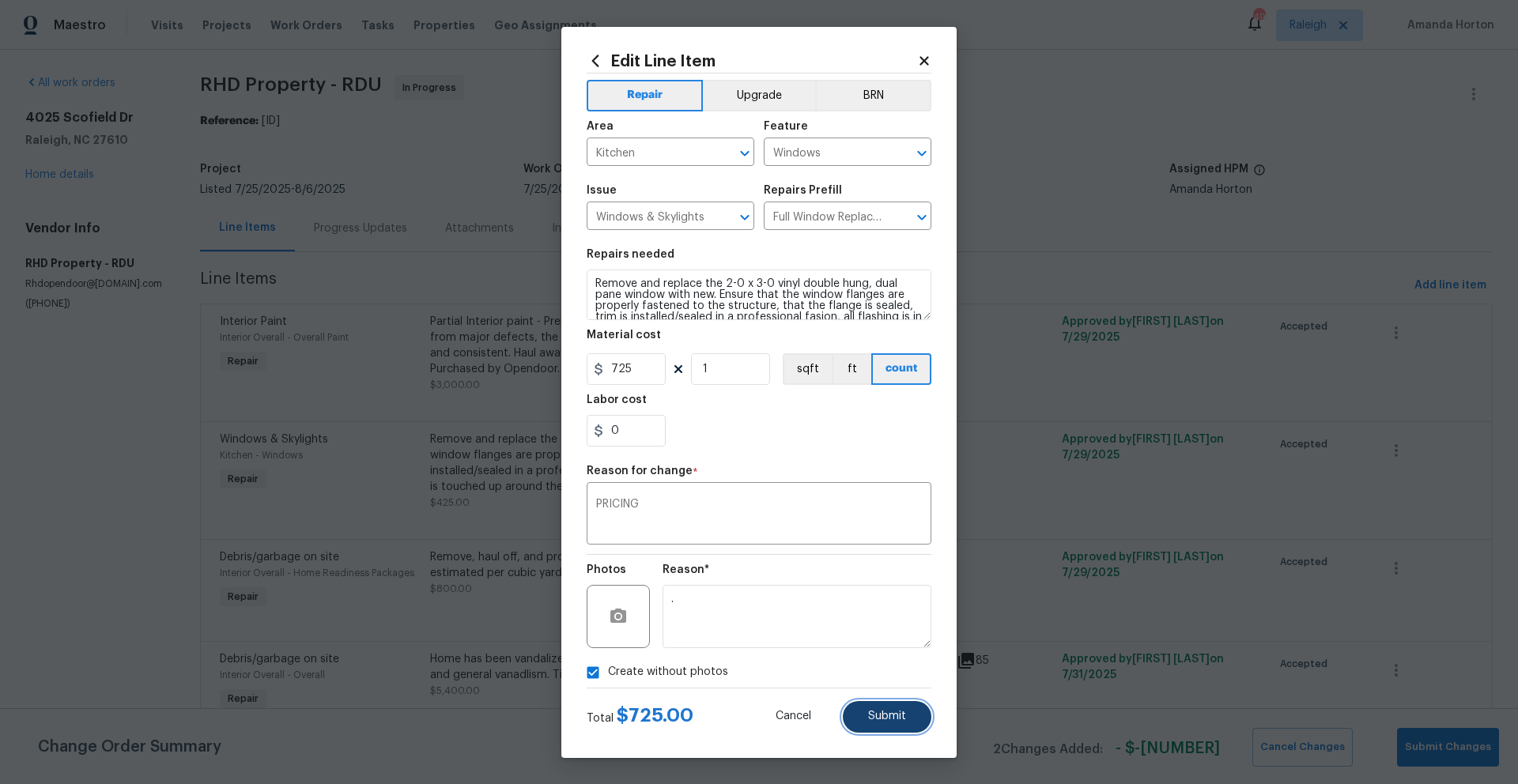 click on "Submit" at bounding box center (887, 717) 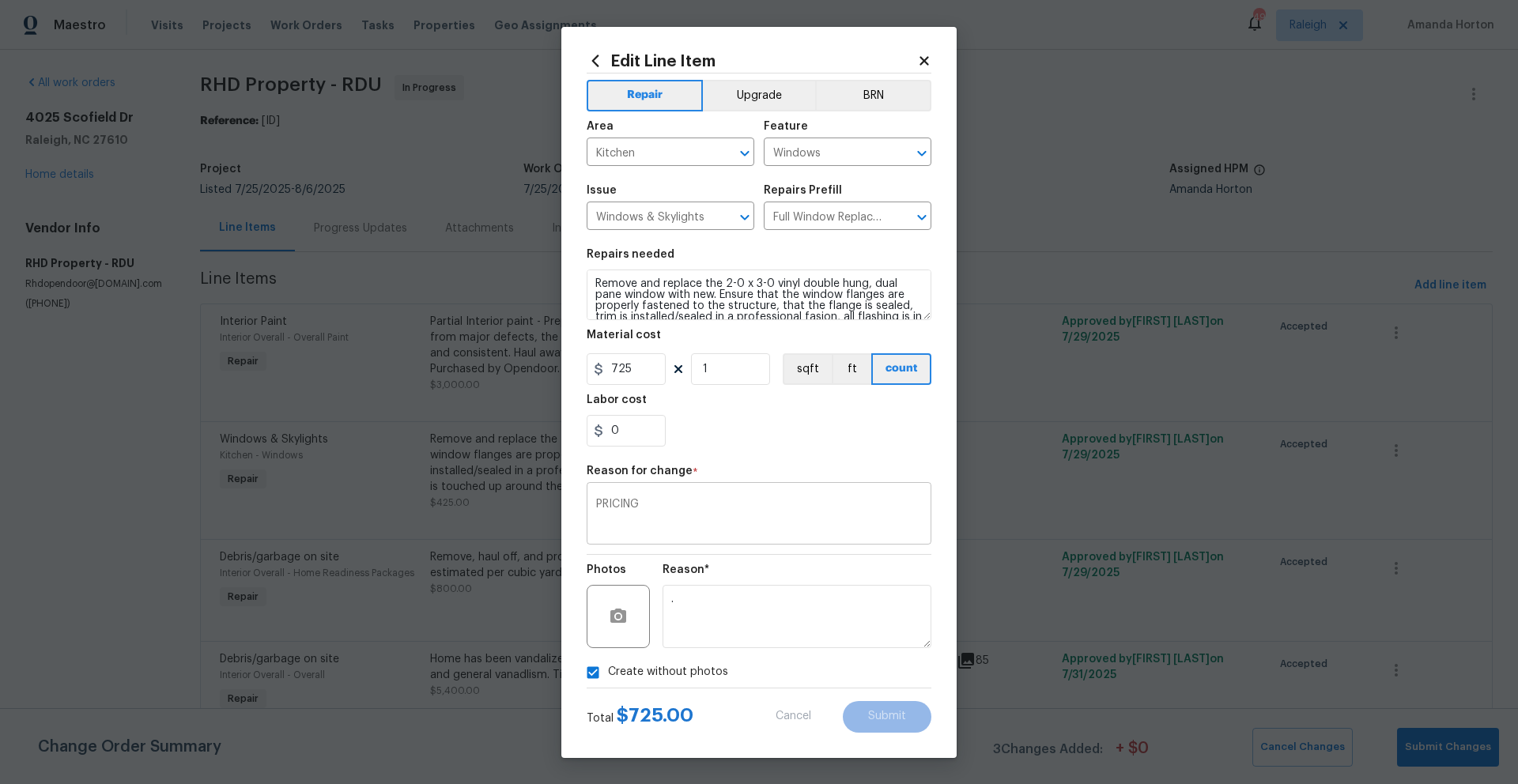 type on "425" 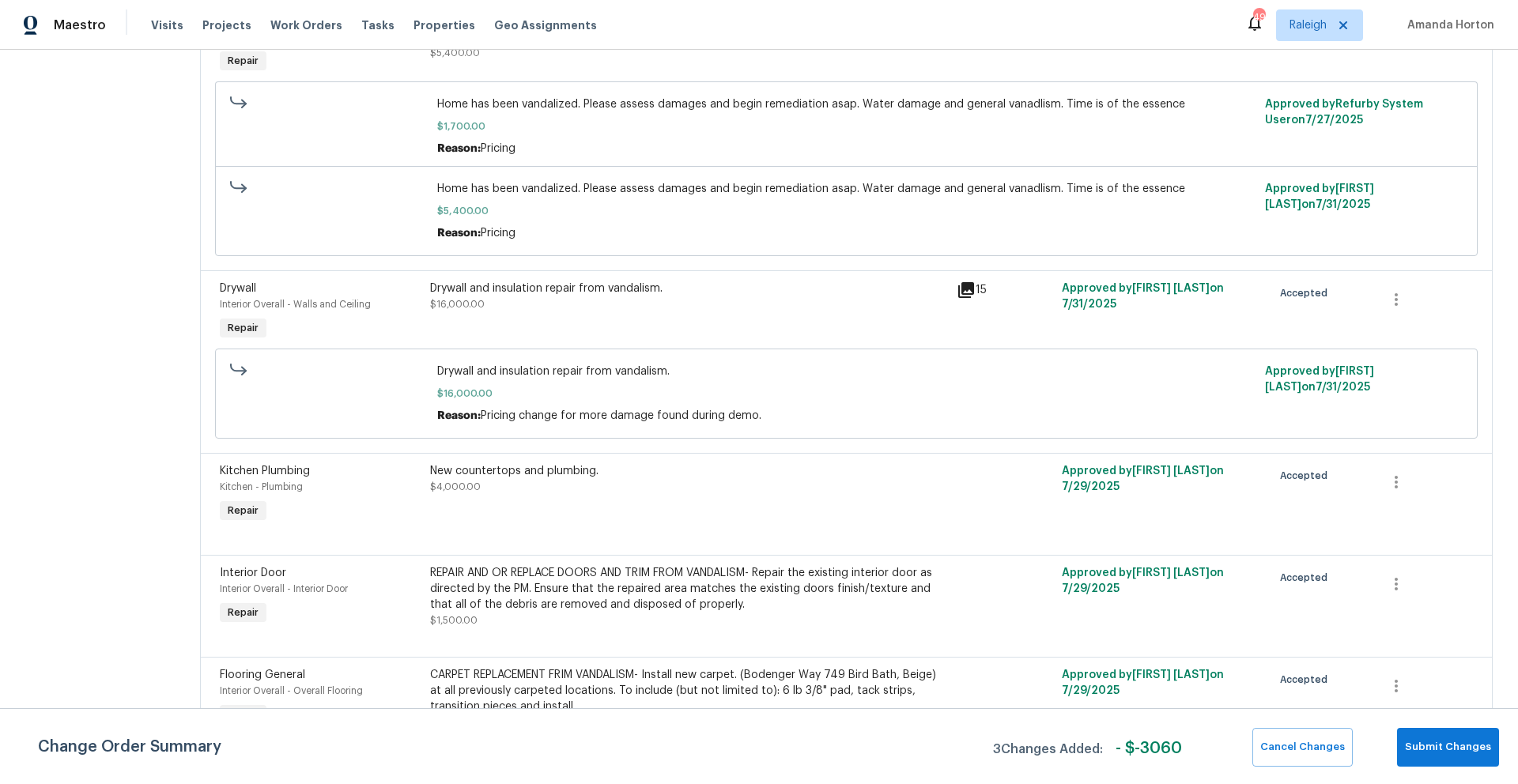 scroll, scrollTop: 639, scrollLeft: 0, axis: vertical 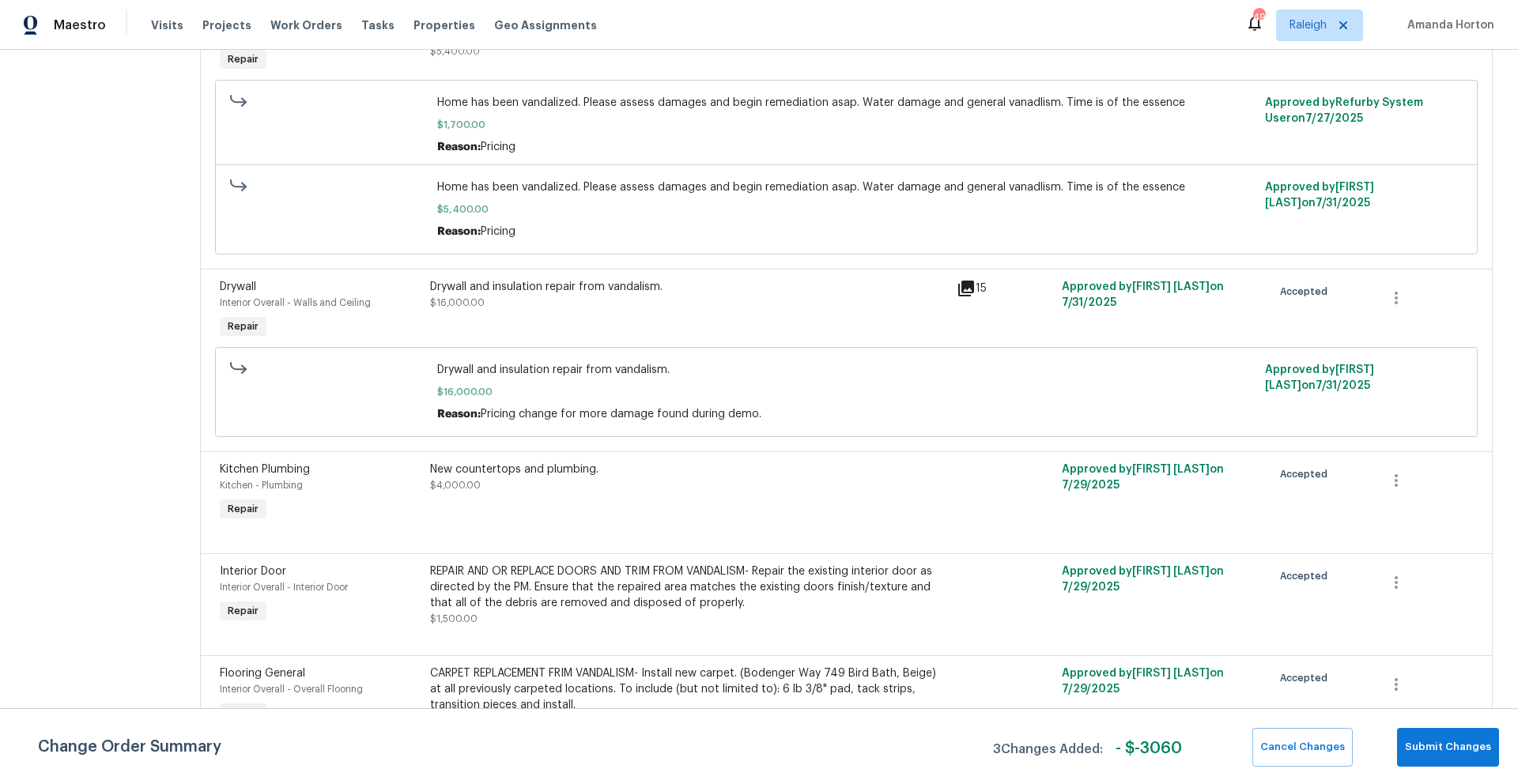 click on "Drywall and insulation repair from vandalism. $16,000.00" at bounding box center [688, 295] 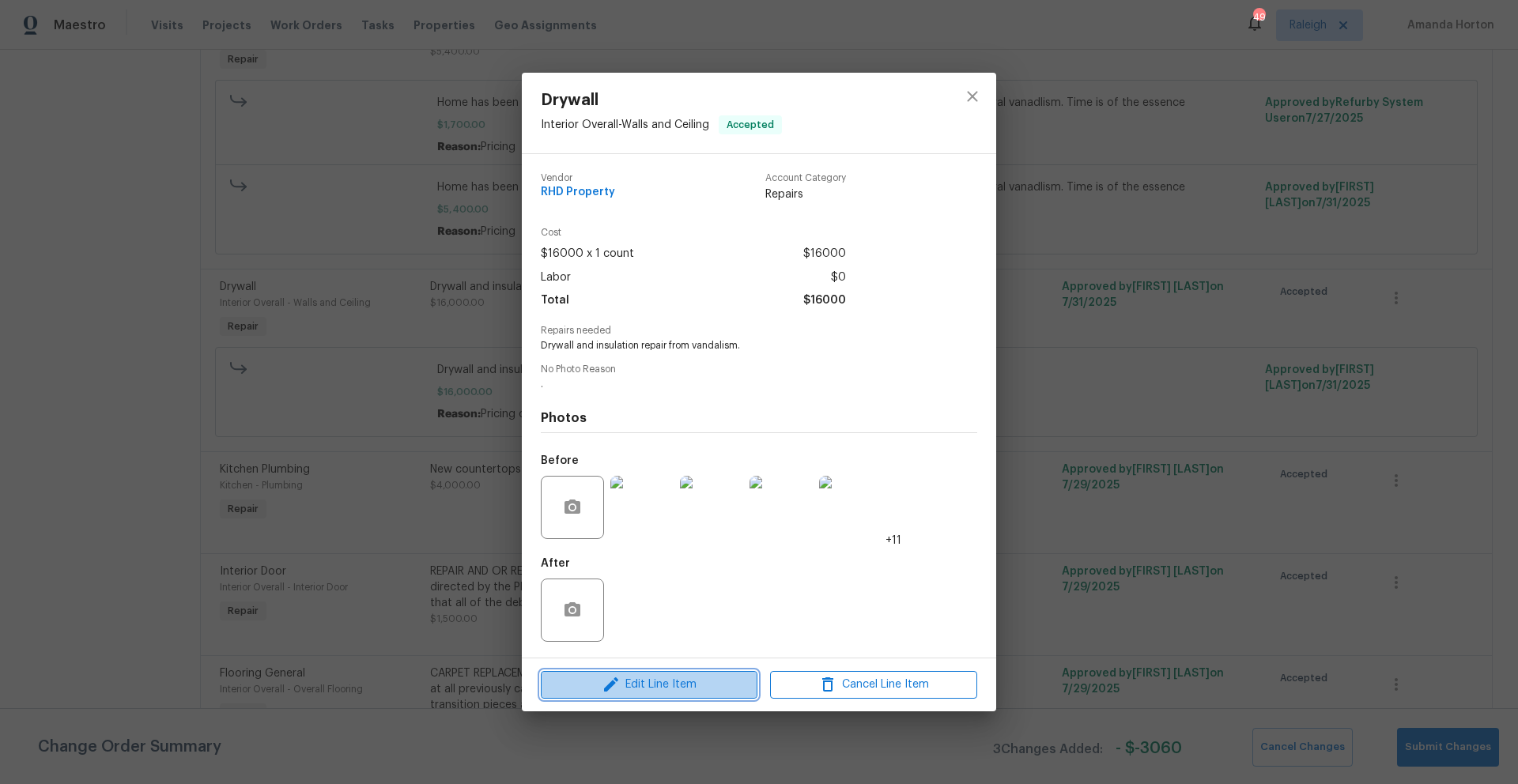 click on "Edit Line Item" at bounding box center (649, 684) 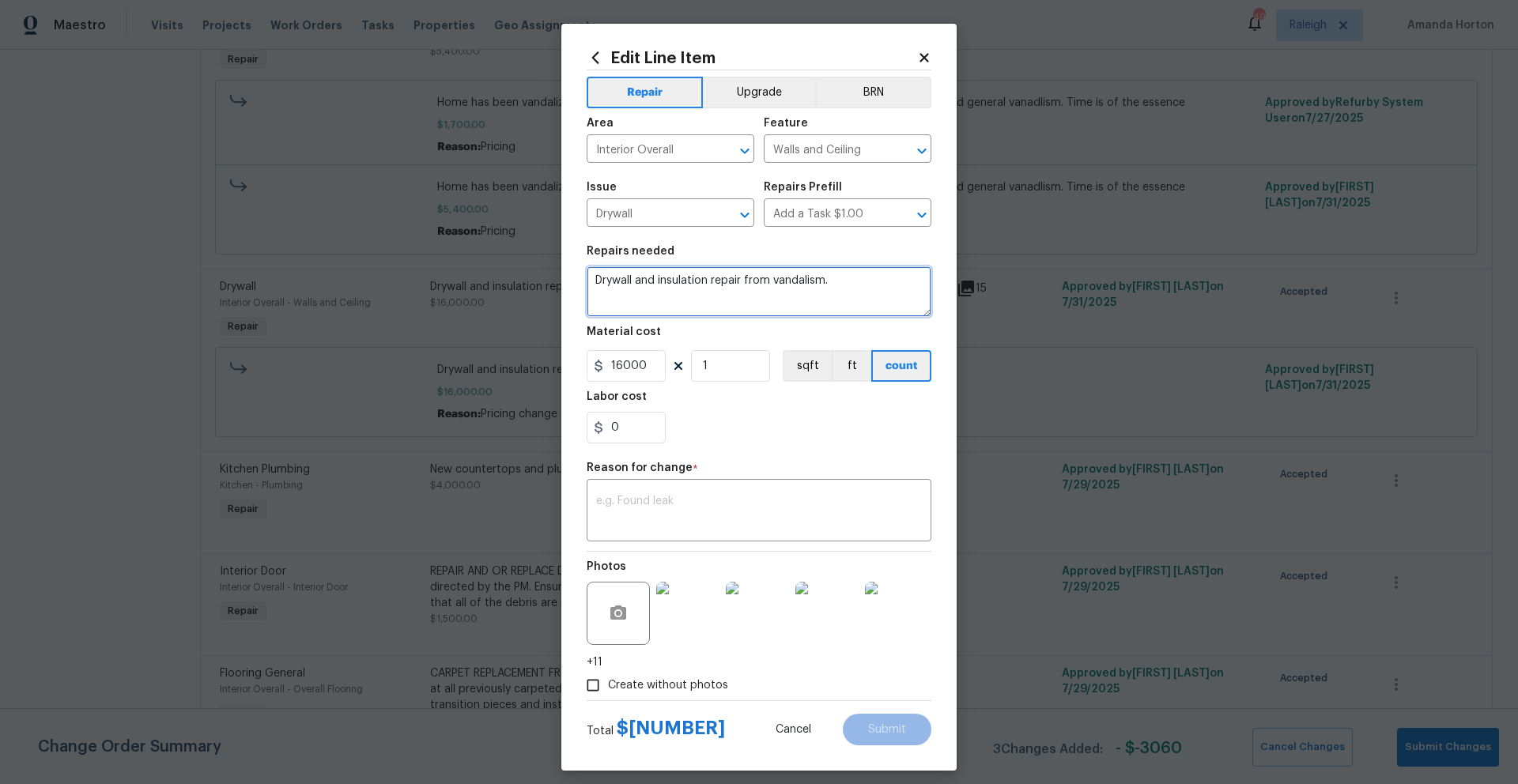 drag, startPoint x: 830, startPoint y: 292, endPoint x: 549, endPoint y: 263, distance: 282.49248 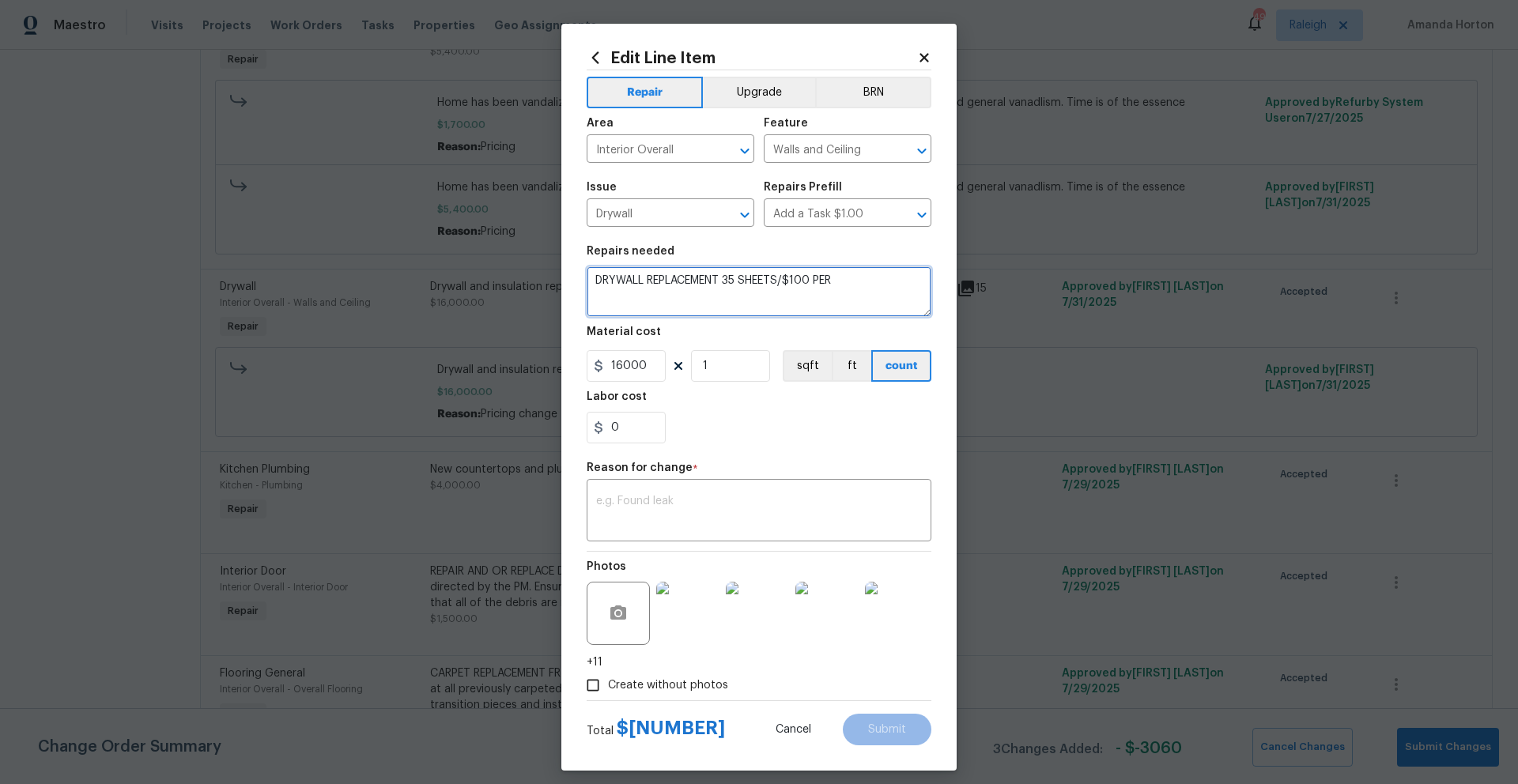 click on "DRYWALL REPLACEMENT 35 SHEETS/$100 PER" at bounding box center [759, 292] 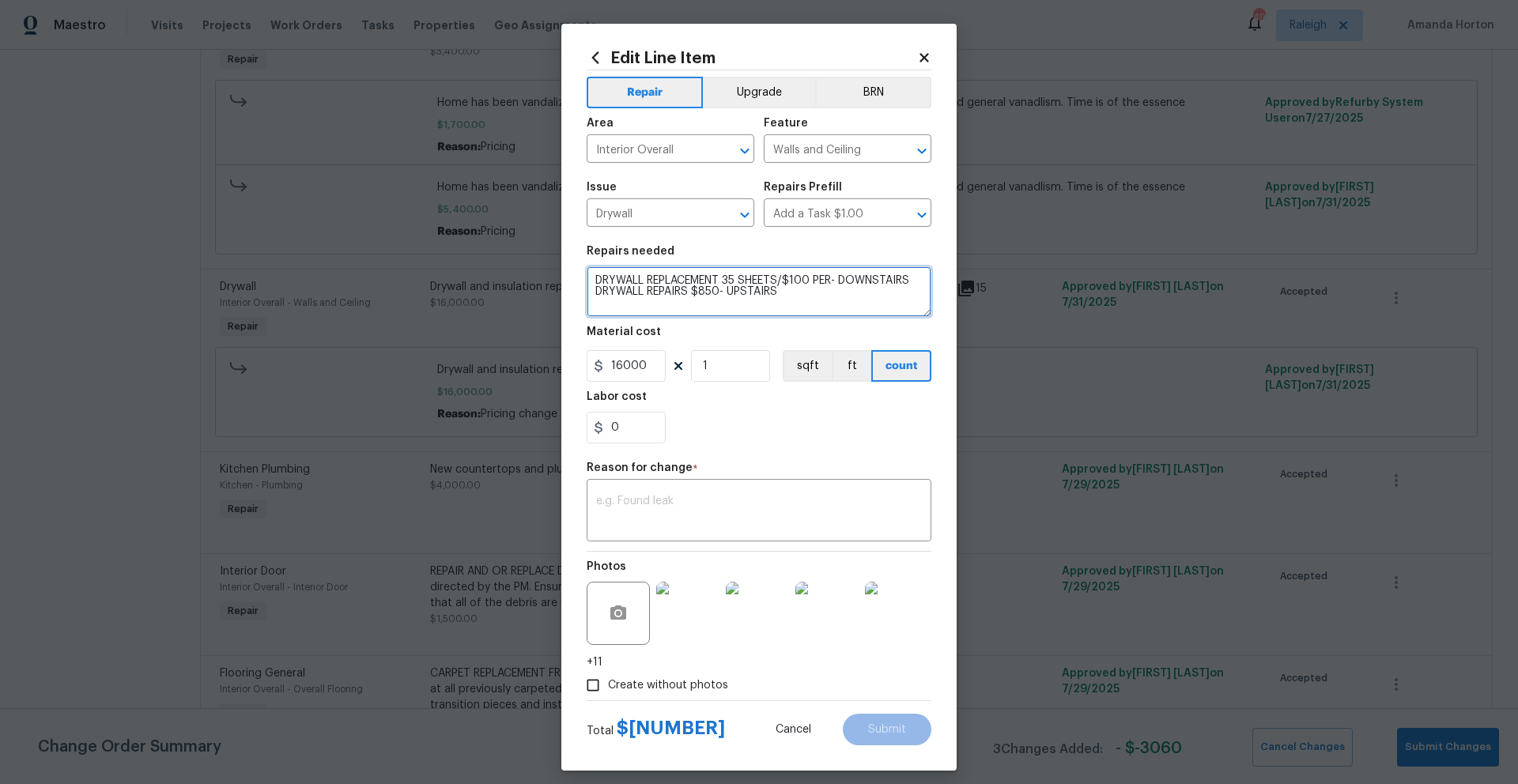 type on "DRYWALL REPLACEMENT 35 SHEETS/$100 PER- DOWNSTAIRS
DRYWALL REPAIRS $850- UPSTAIRS" 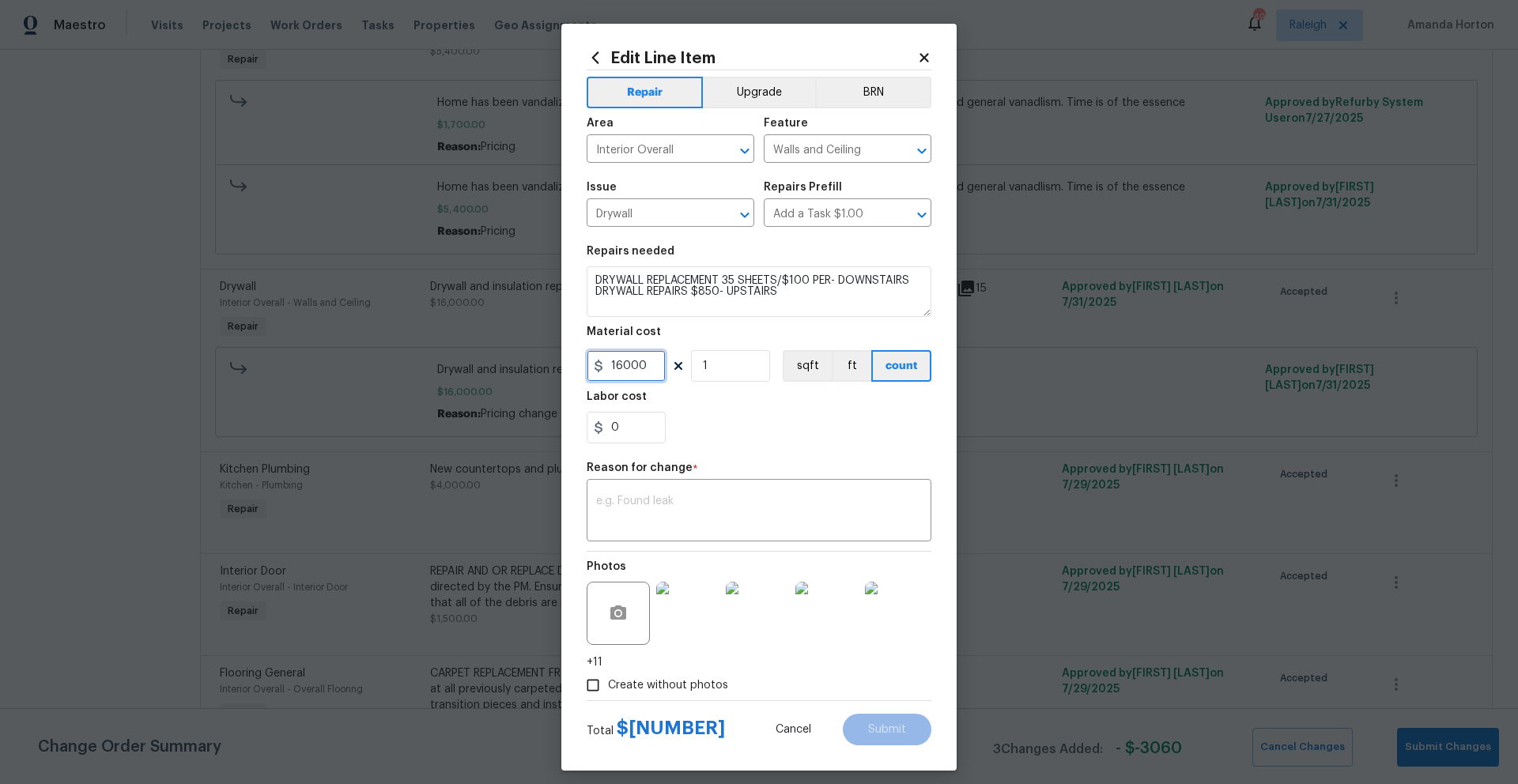 click on "16000" at bounding box center (626, 366) 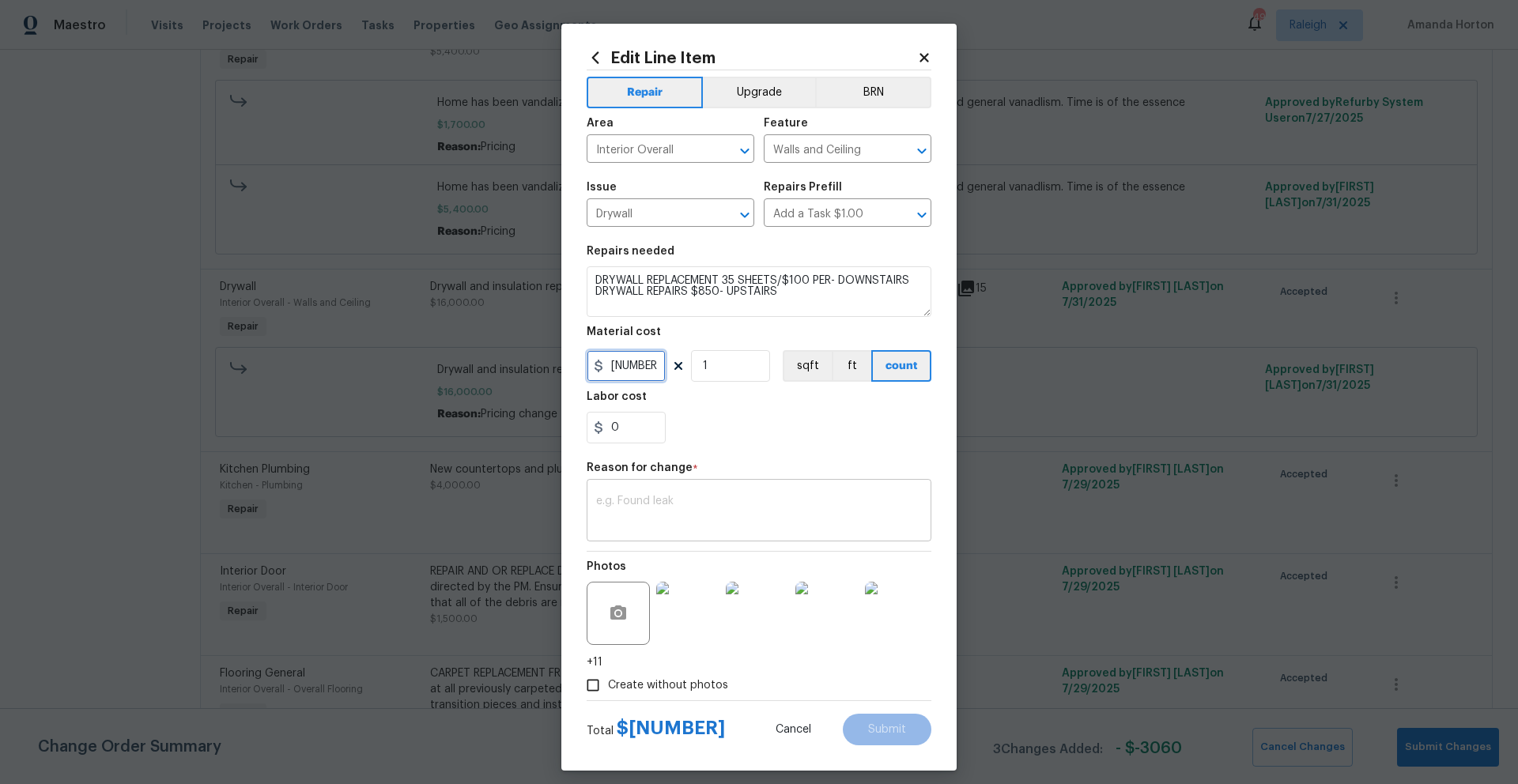 type on "[NUMBER]" 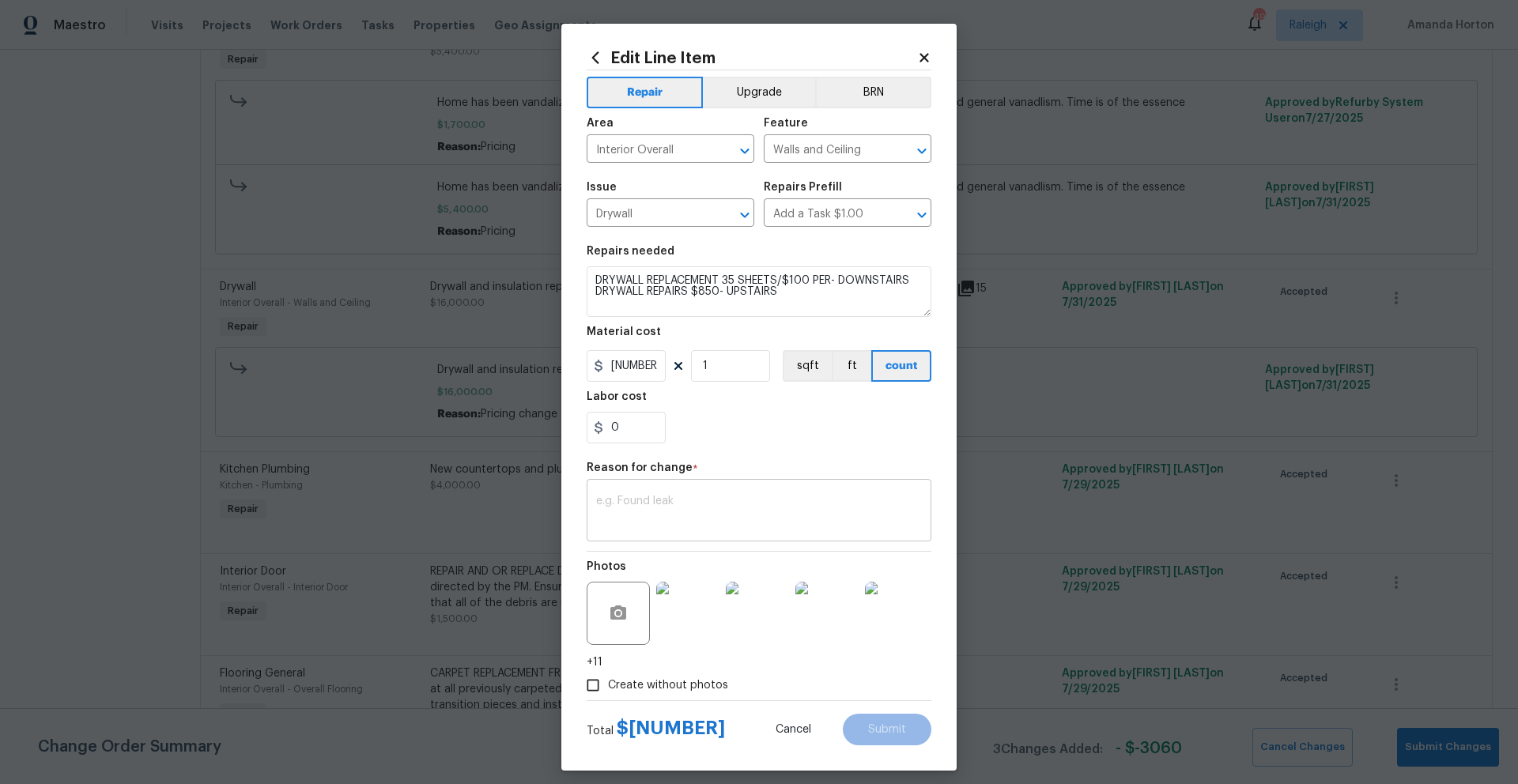 click at bounding box center [759, 512] 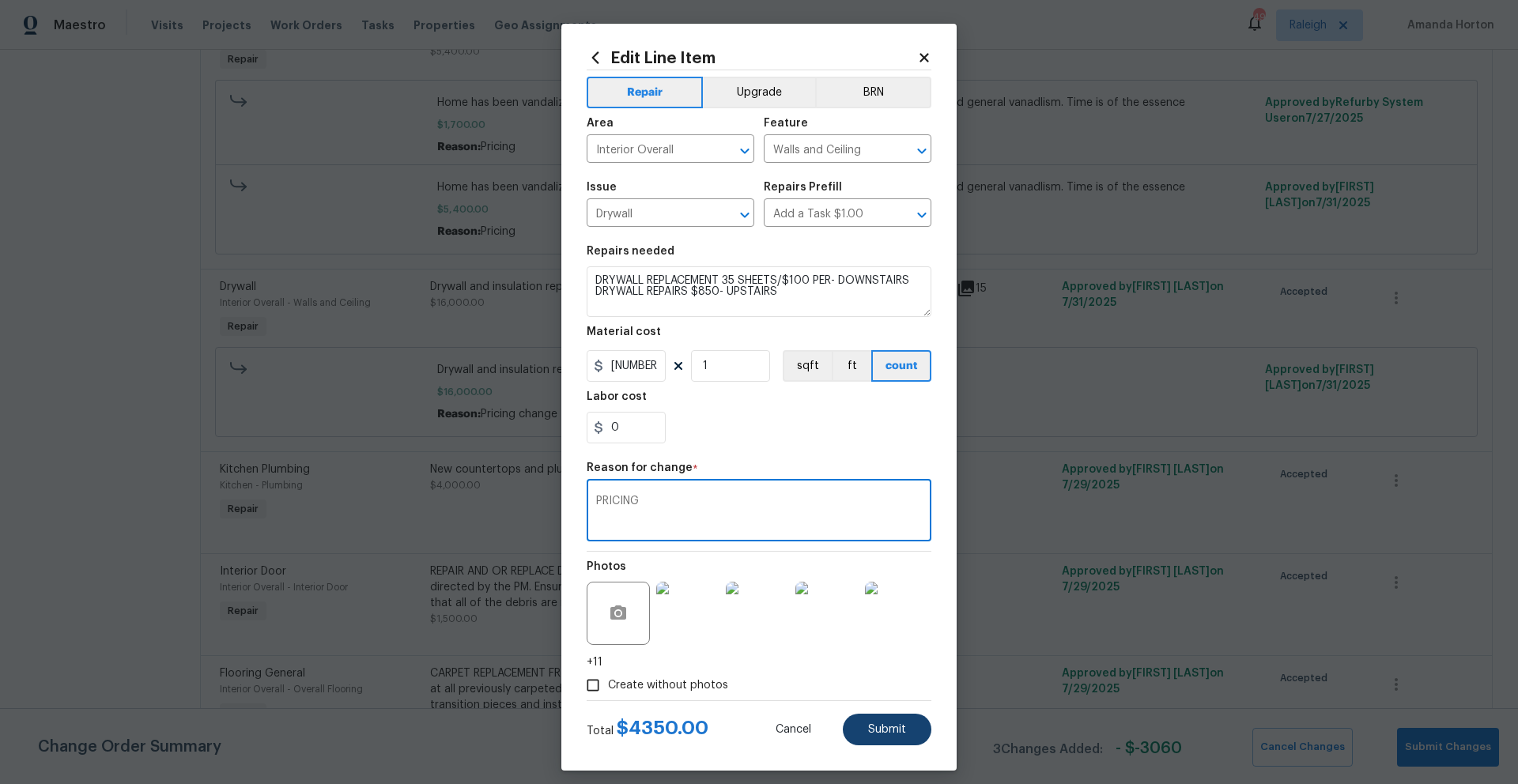 type on "PRICING" 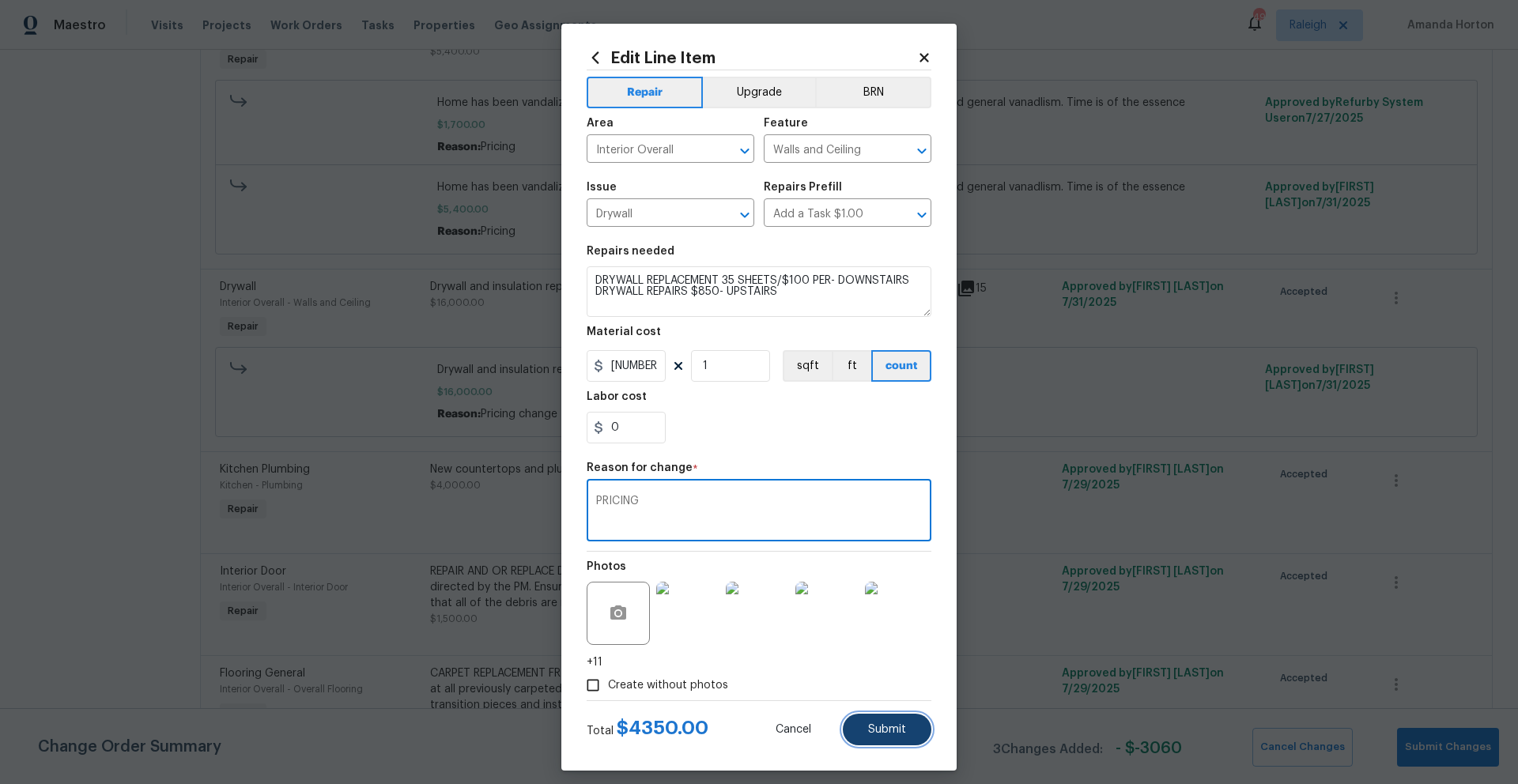 click on "Submit" at bounding box center (887, 729) 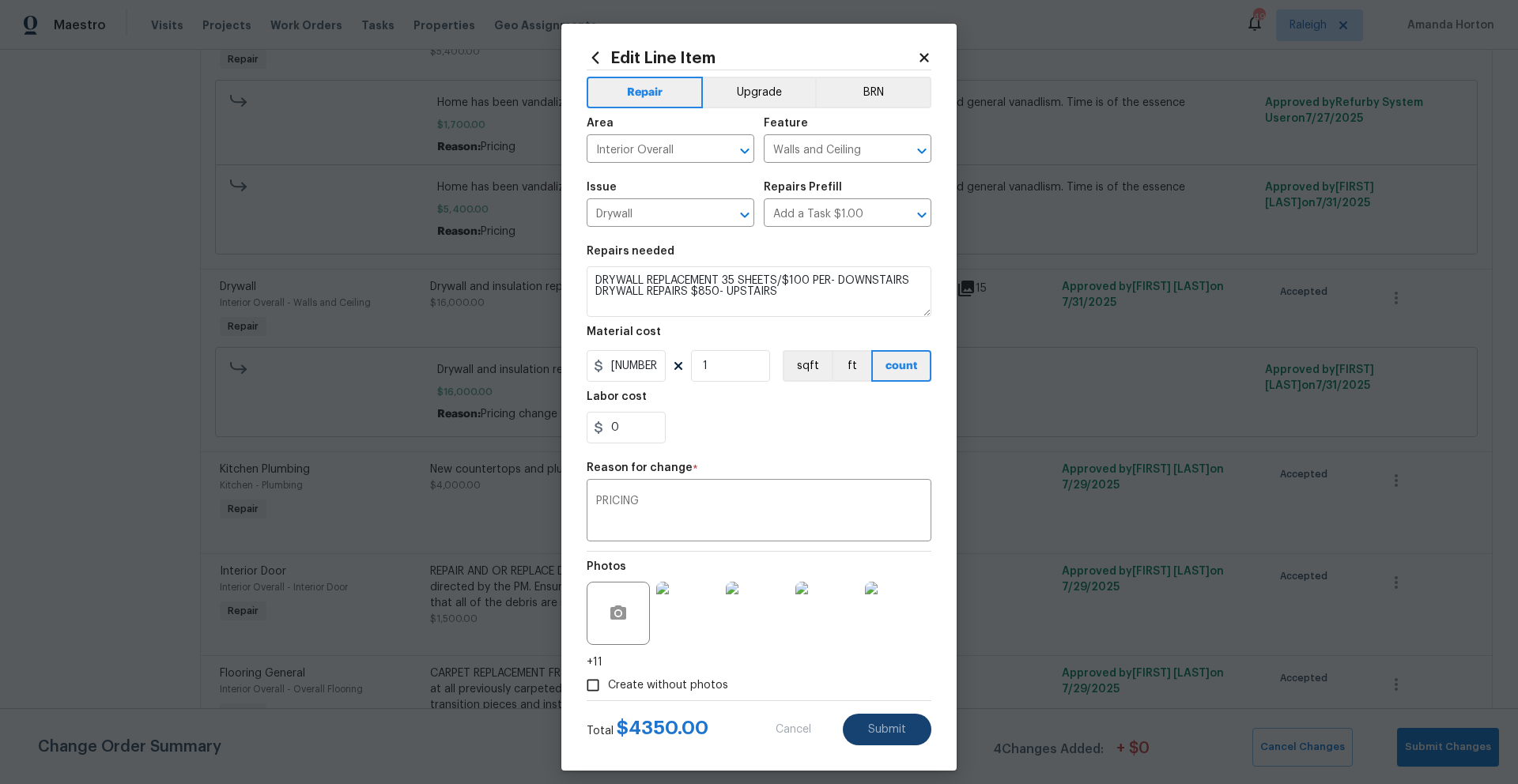 type on "Drywall and insulation repair from vandalism." 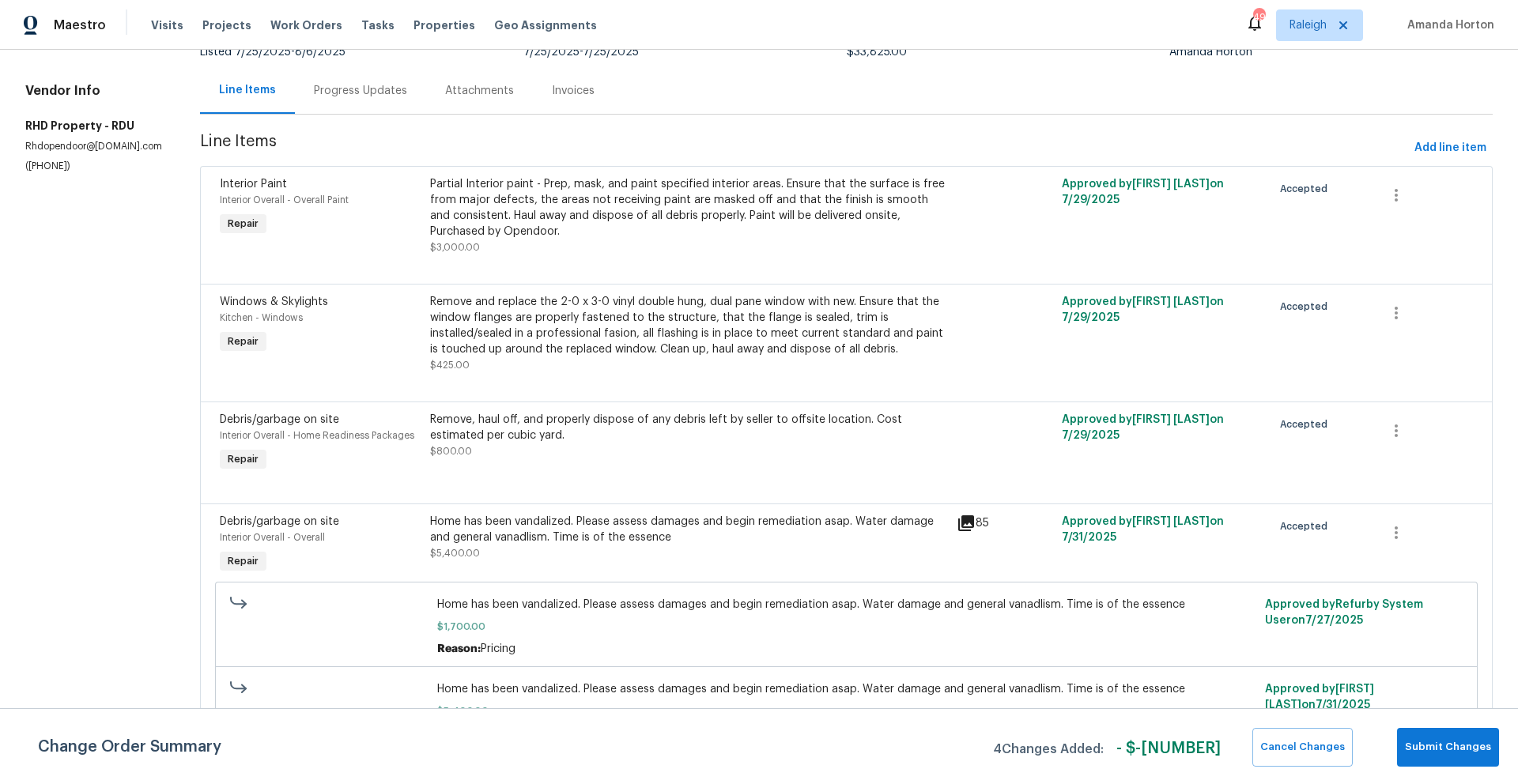 scroll, scrollTop: 876, scrollLeft: 0, axis: vertical 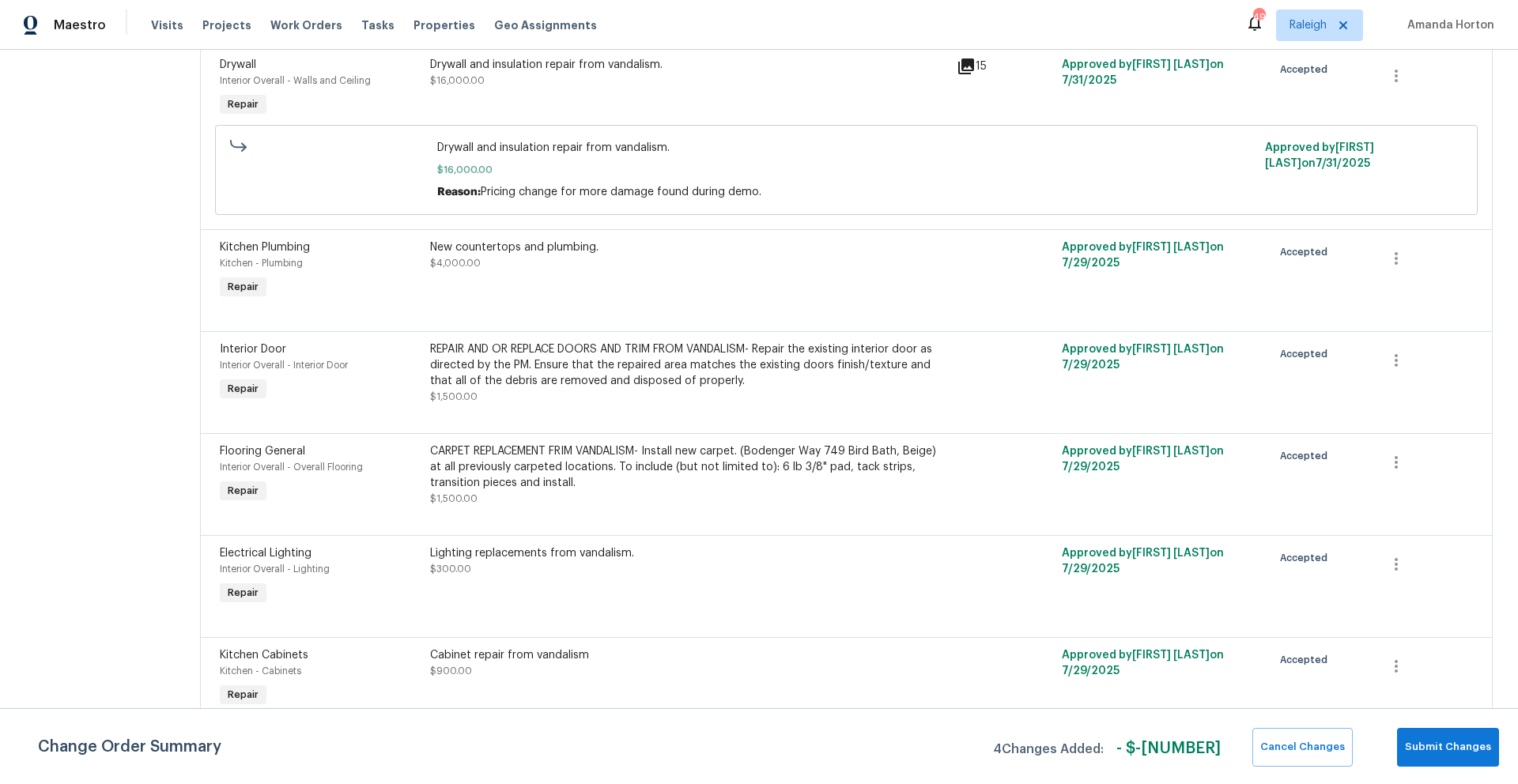 click at bounding box center (846, 414) 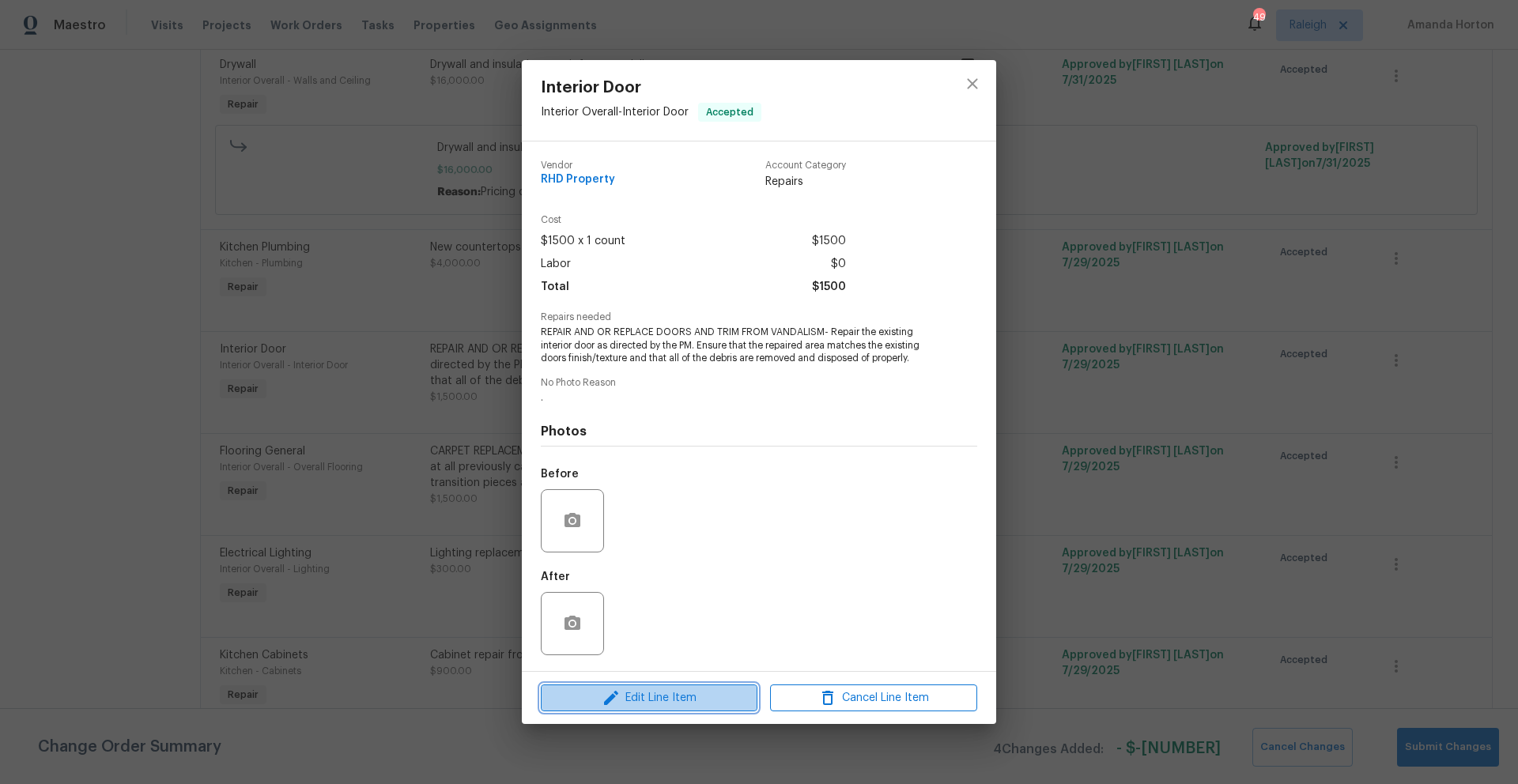 click 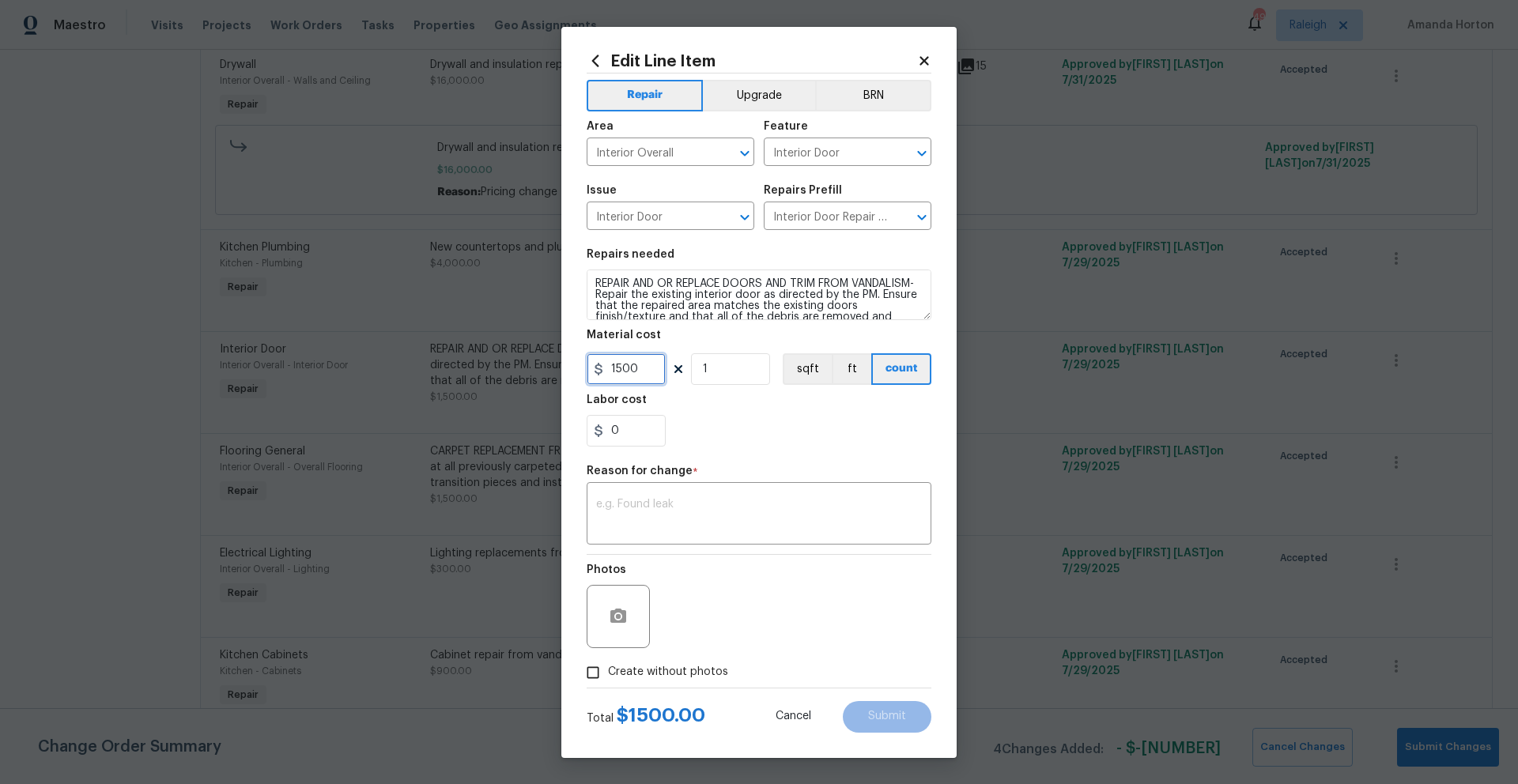 click on "1500" at bounding box center [626, 369] 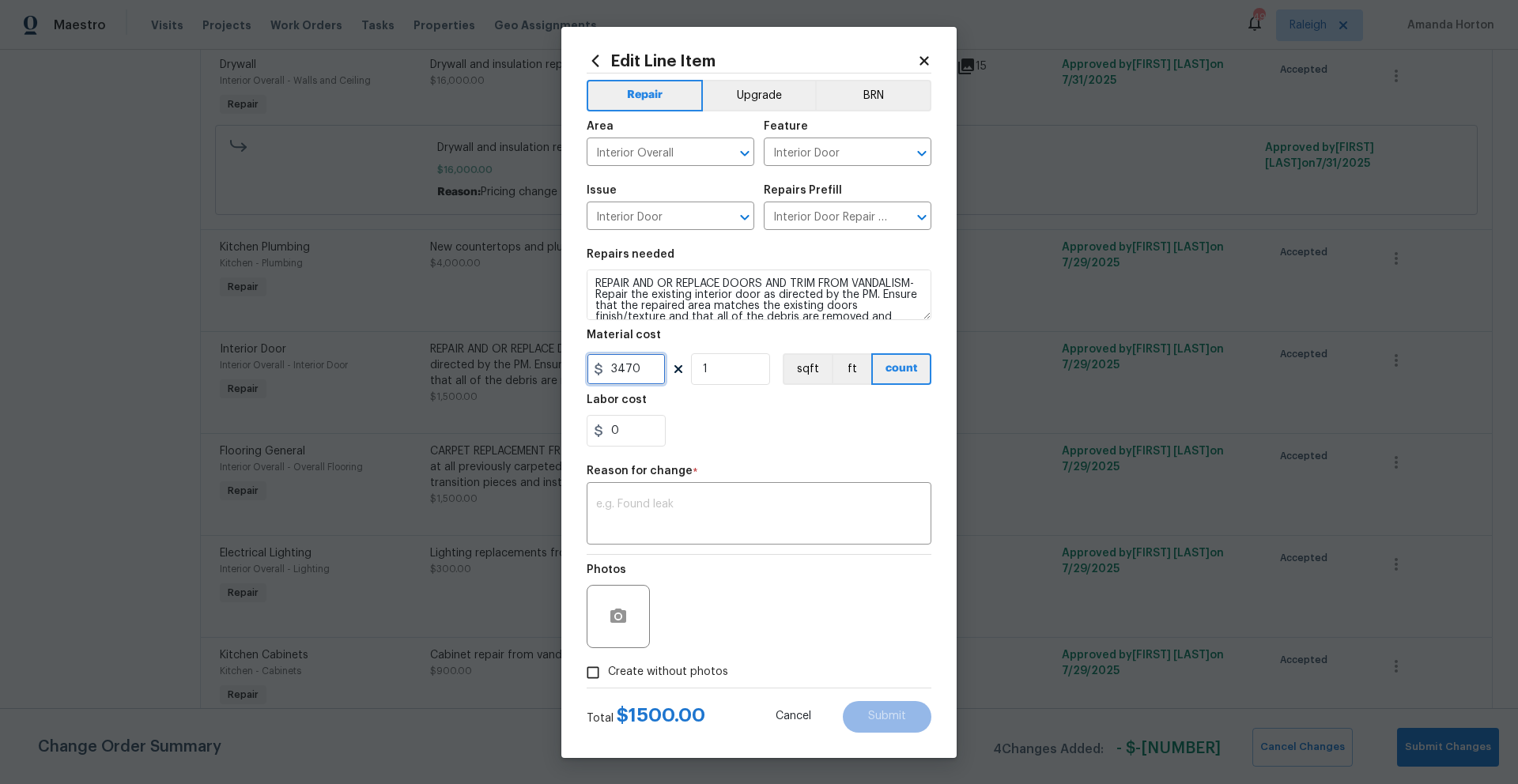 type on "3470" 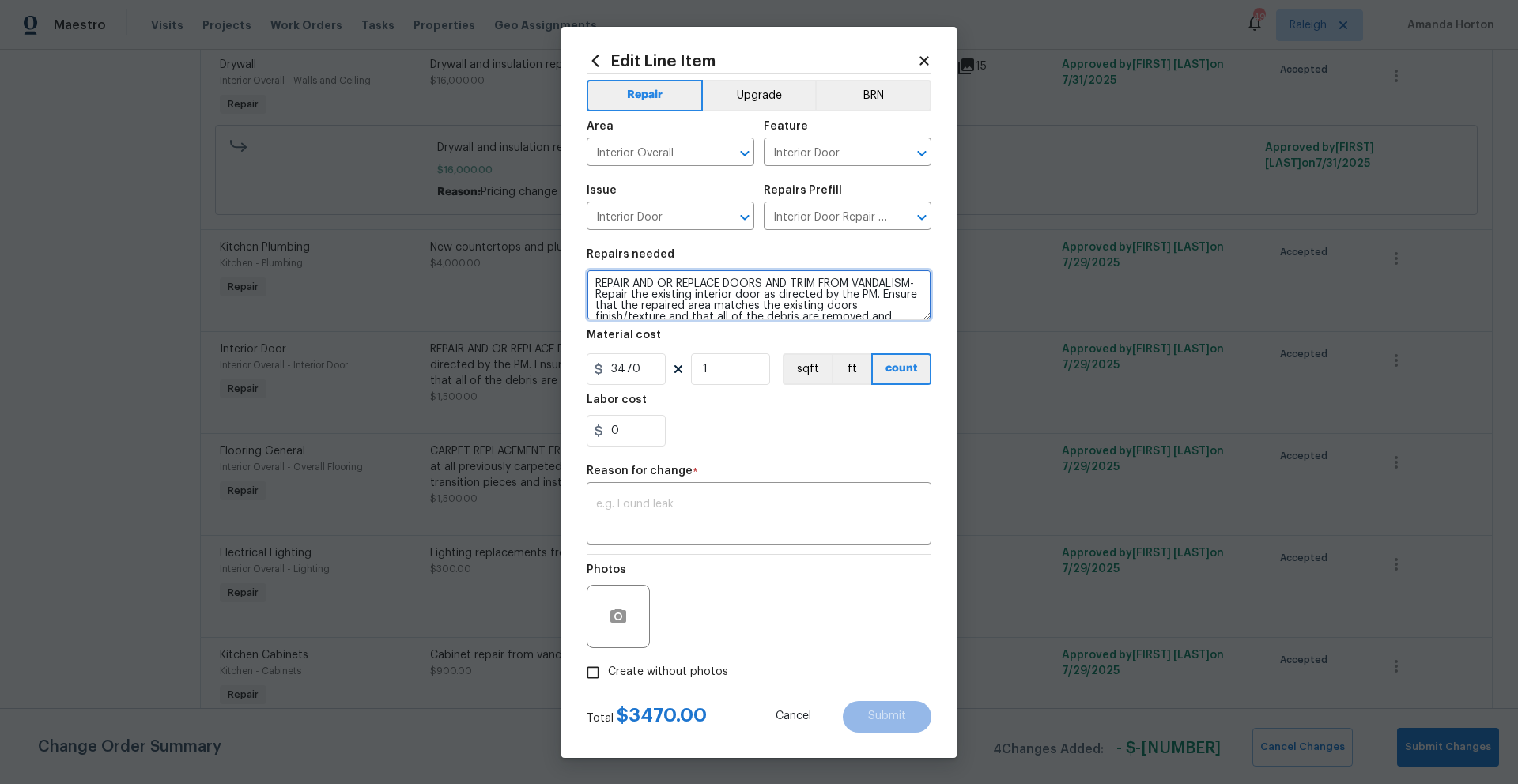 scroll, scrollTop: 22, scrollLeft: 0, axis: vertical 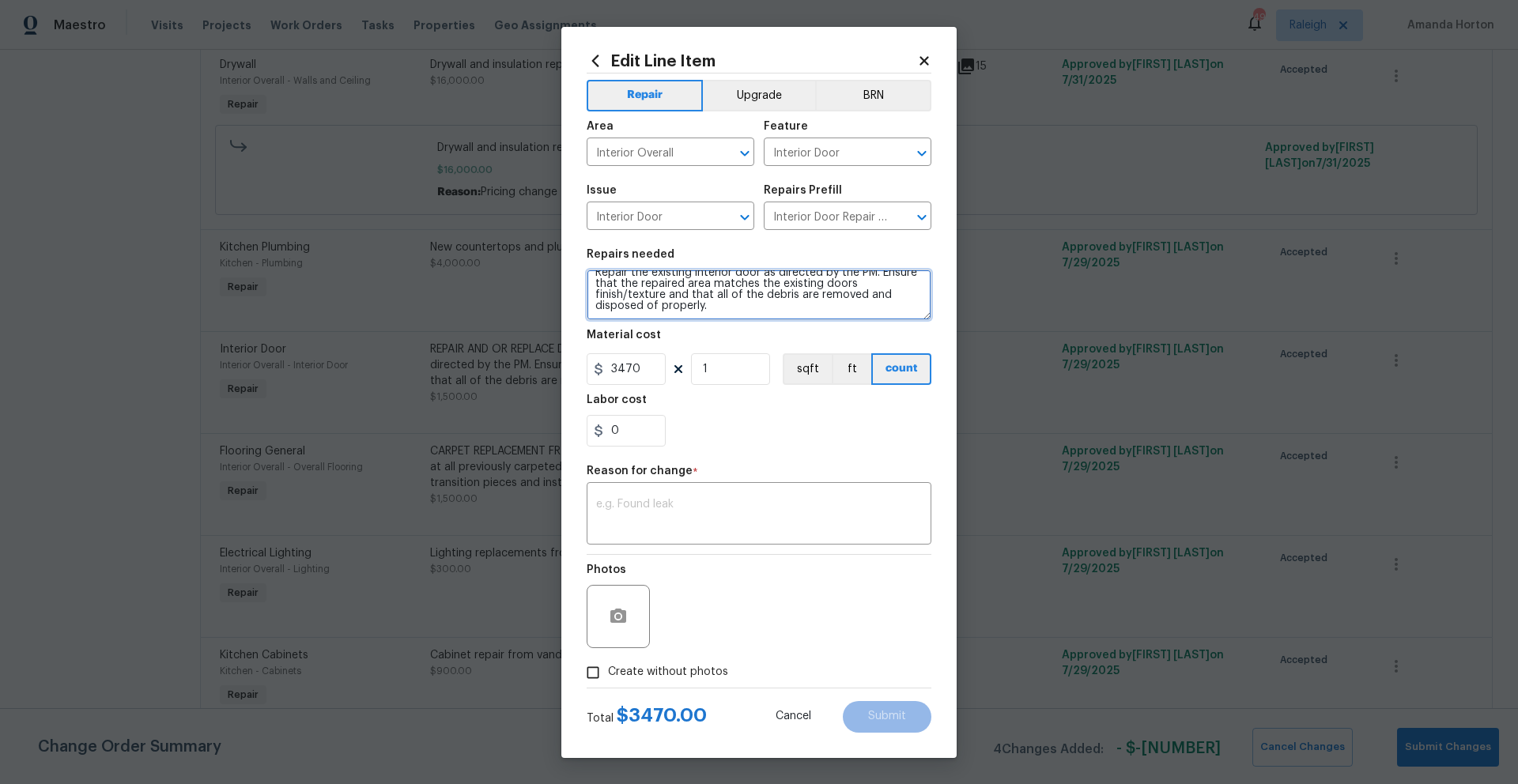 click on "REPAIR AND OR REPLACE DOORS AND TRIM FROM VANDALISM- Repair the existing interior door as directed by the PM. Ensure that the repaired area matches the existing doors finish/texture and that all of the debris are removed and disposed of properly." at bounding box center (759, 295) 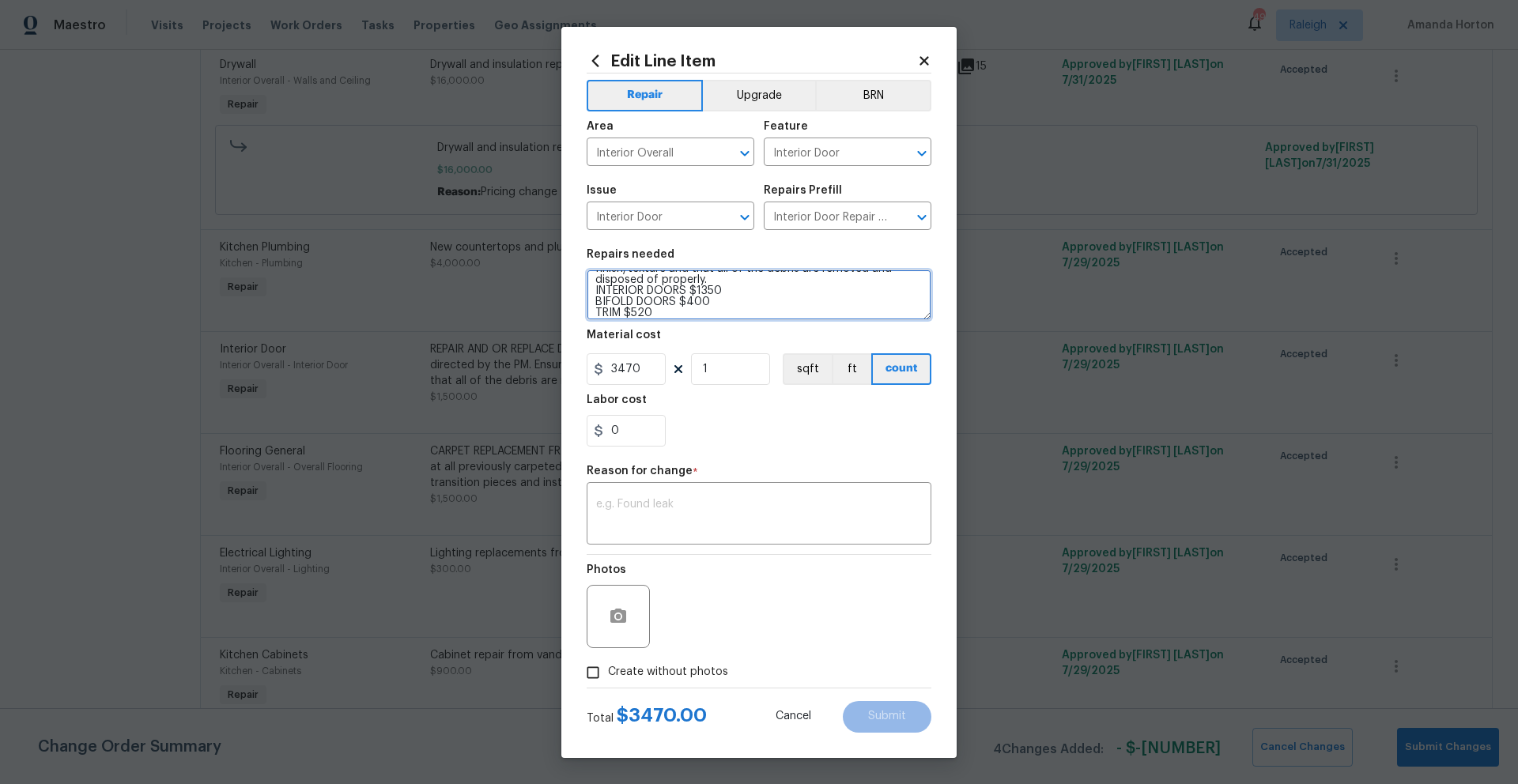 scroll, scrollTop: 59, scrollLeft: 0, axis: vertical 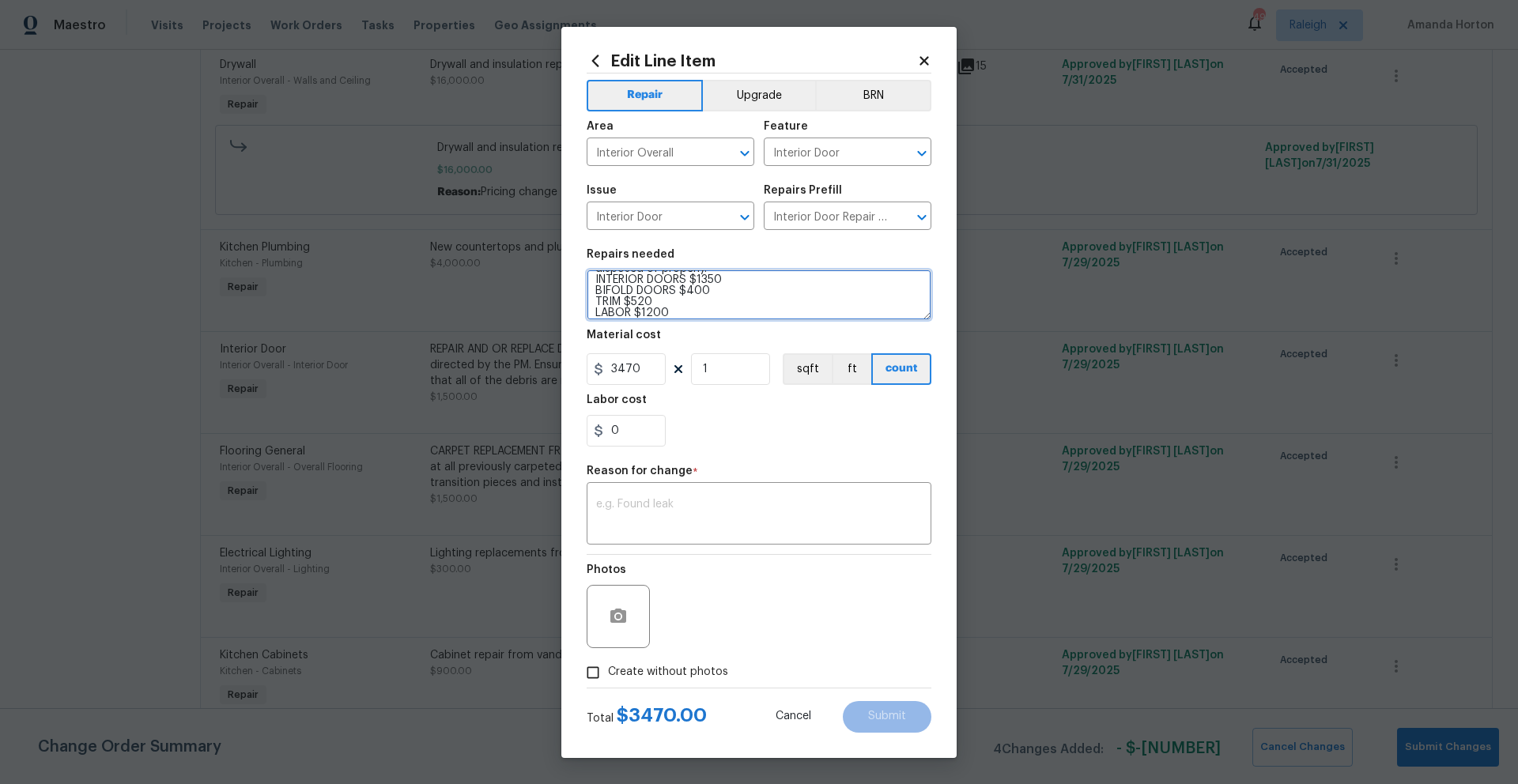 type on "REPAIR AND OR REPLACE DOORS AND TRIM FROM VANDALISM- Repair the existing interior door as directed by the PM. Ensure that the repaired area matches the existing doors finish/texture and that all of the debris are removed and disposed of properly.
INTERIOR DOORS $1350
BIFOLD DOORS $400
TRIM $520
LABOR $1200" 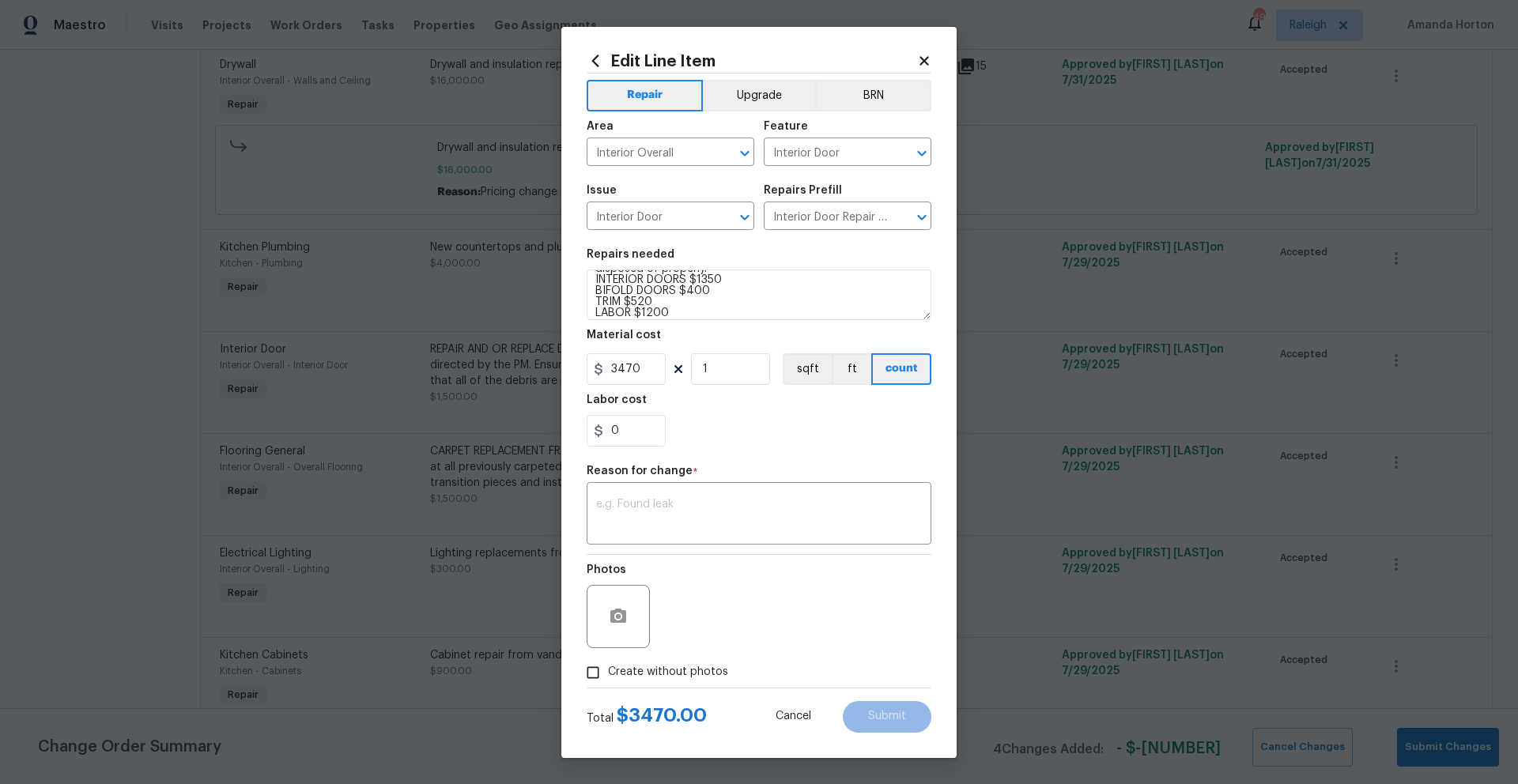 click on "0" at bounding box center [759, 431] 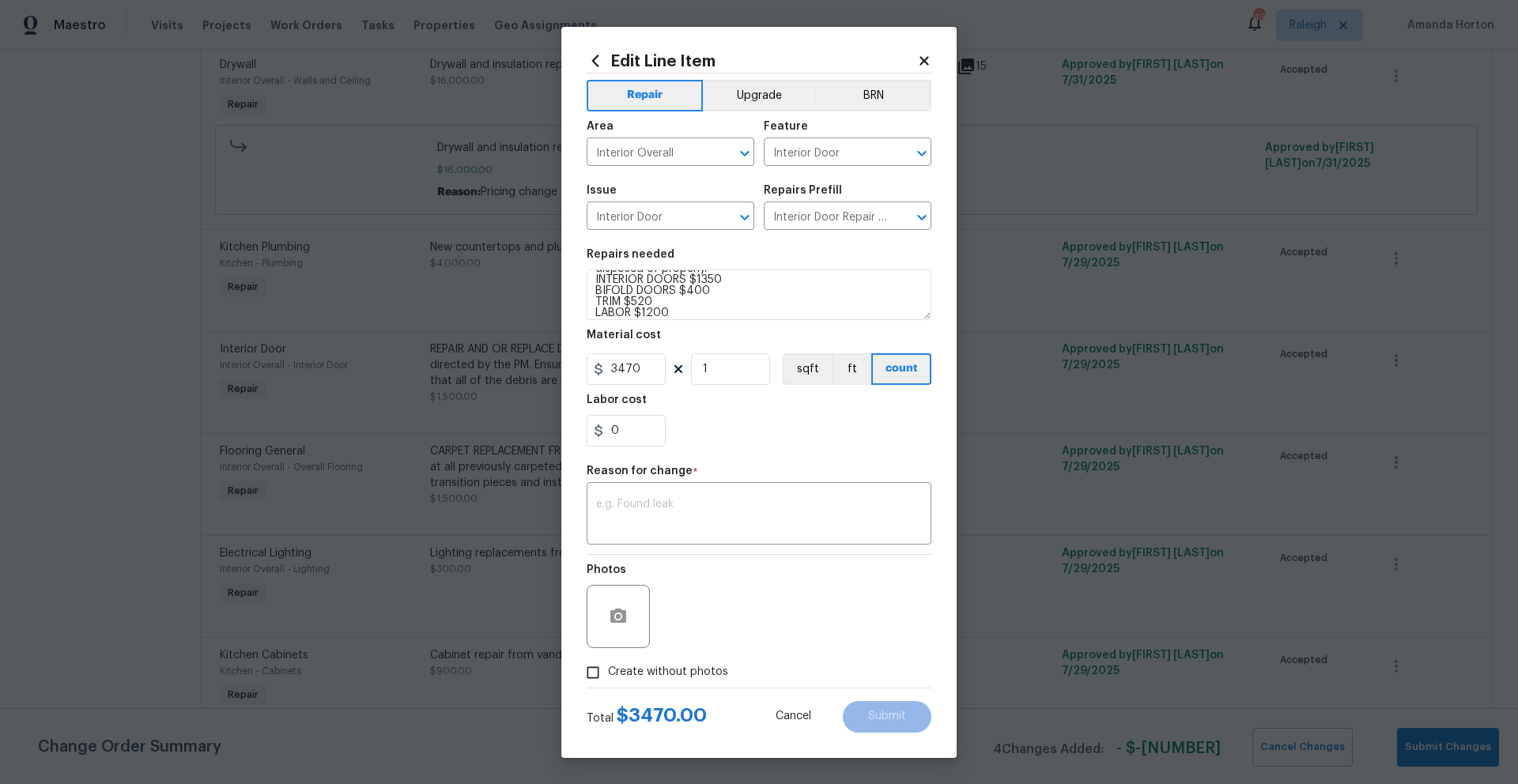 scroll, scrollTop: 56, scrollLeft: 0, axis: vertical 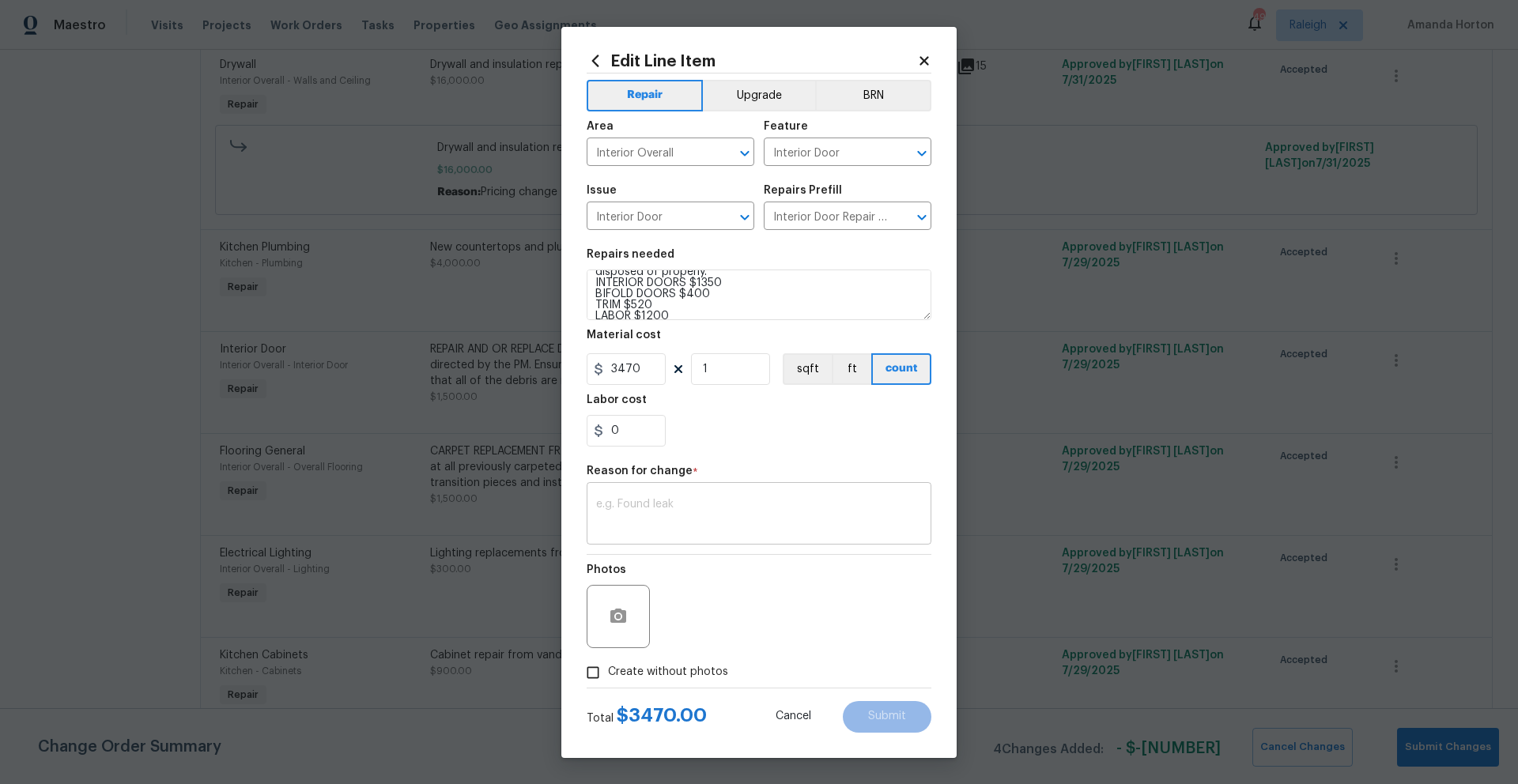click on "x ​" at bounding box center (759, 515) 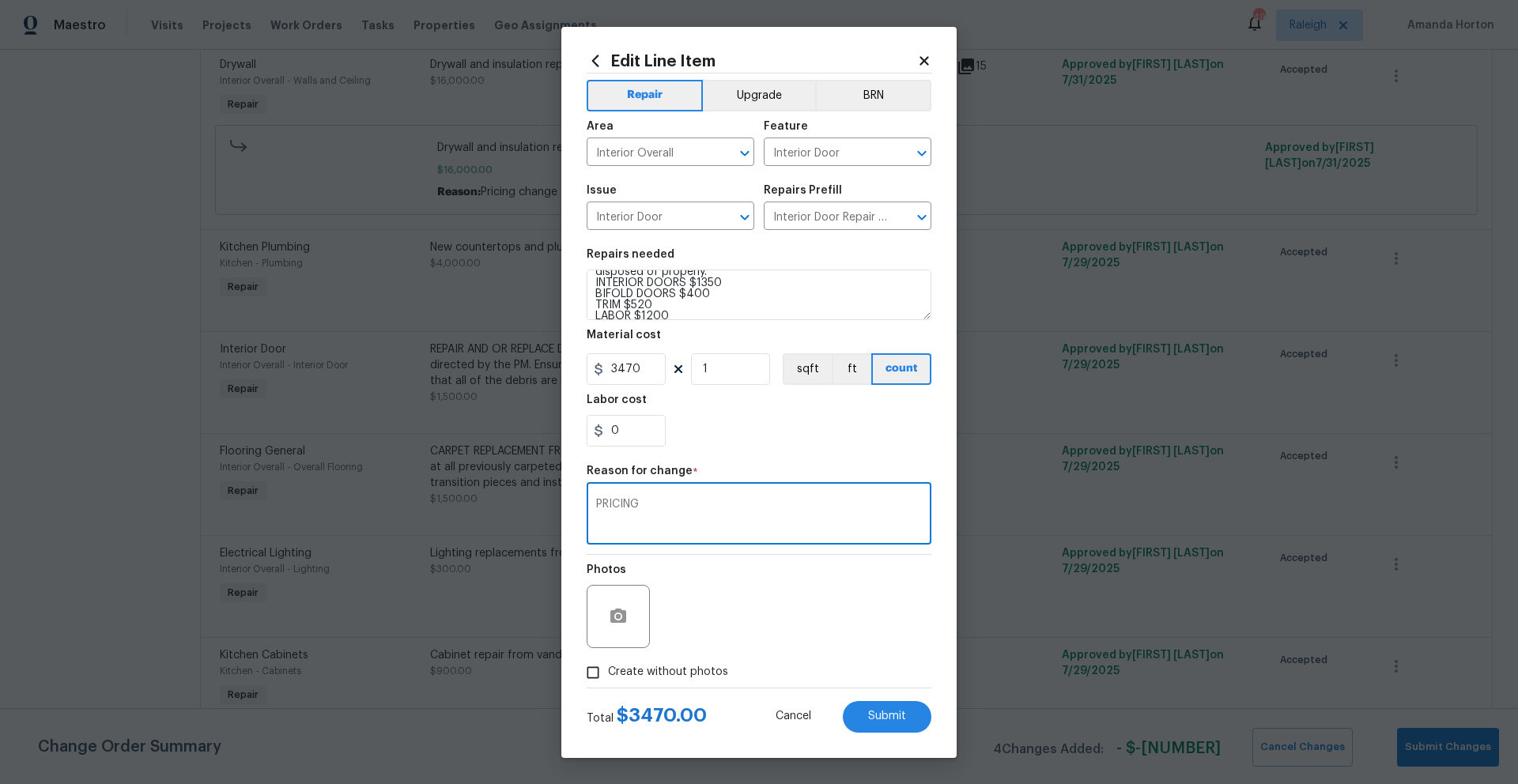 type on "PRICING" 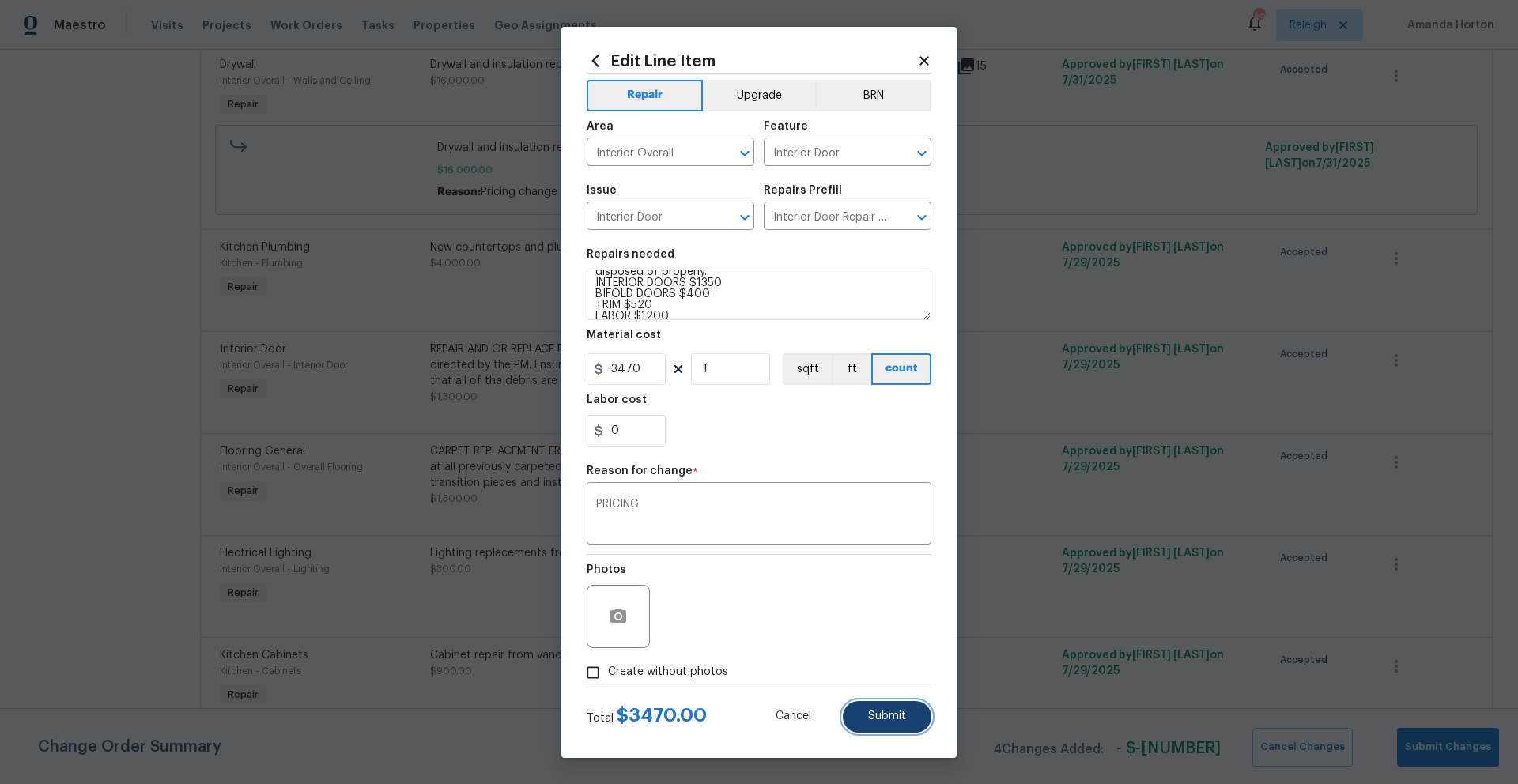 click on "Submit" at bounding box center (887, 716) 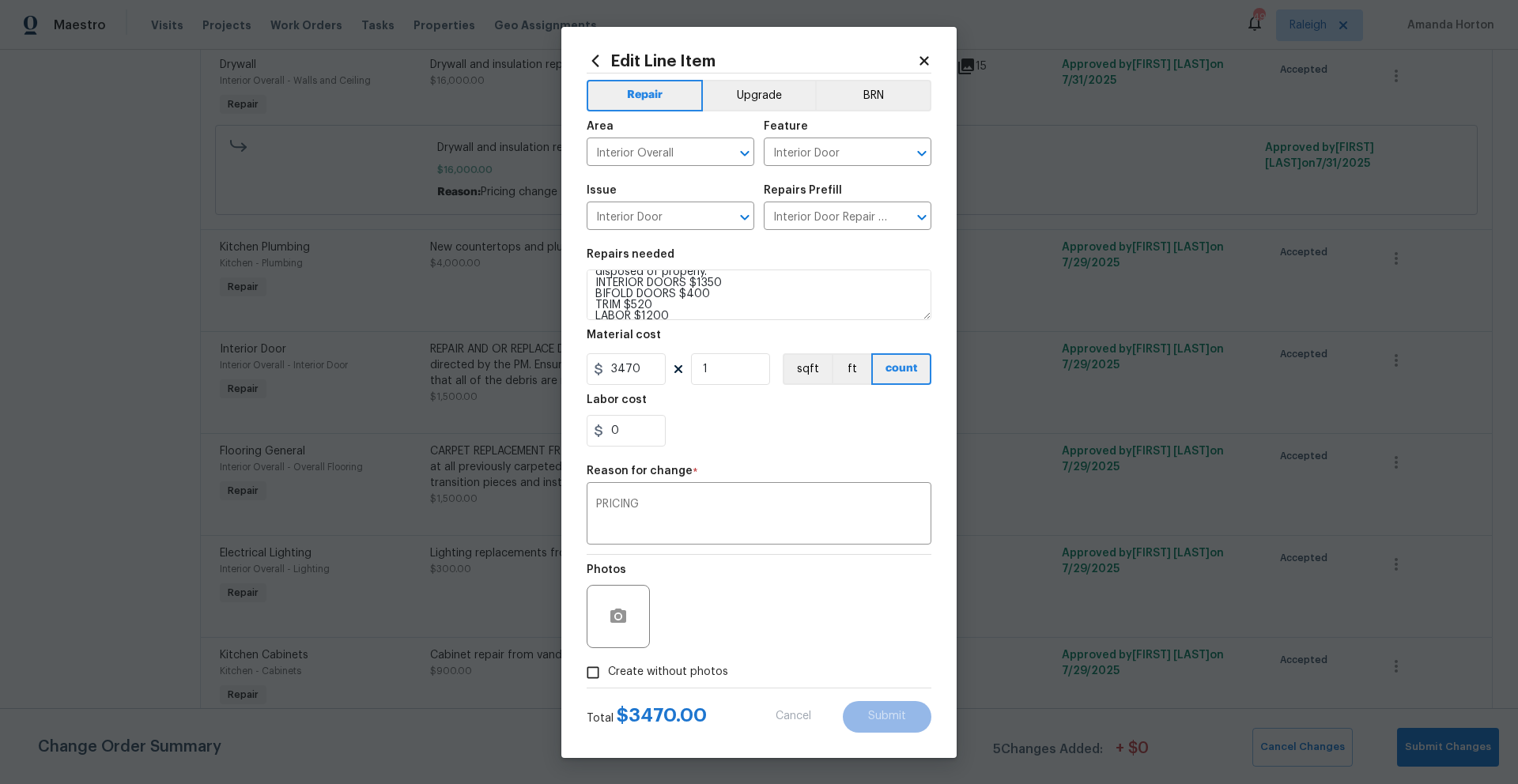 type on "REPAIR AND OR REPLACE DOORS AND TRIM FROM VANDALISM- Repair the existing interior door as directed by the PM. Ensure that the repaired area matches the existing doors finish/texture and that all of the debris are removed and disposed of properly." 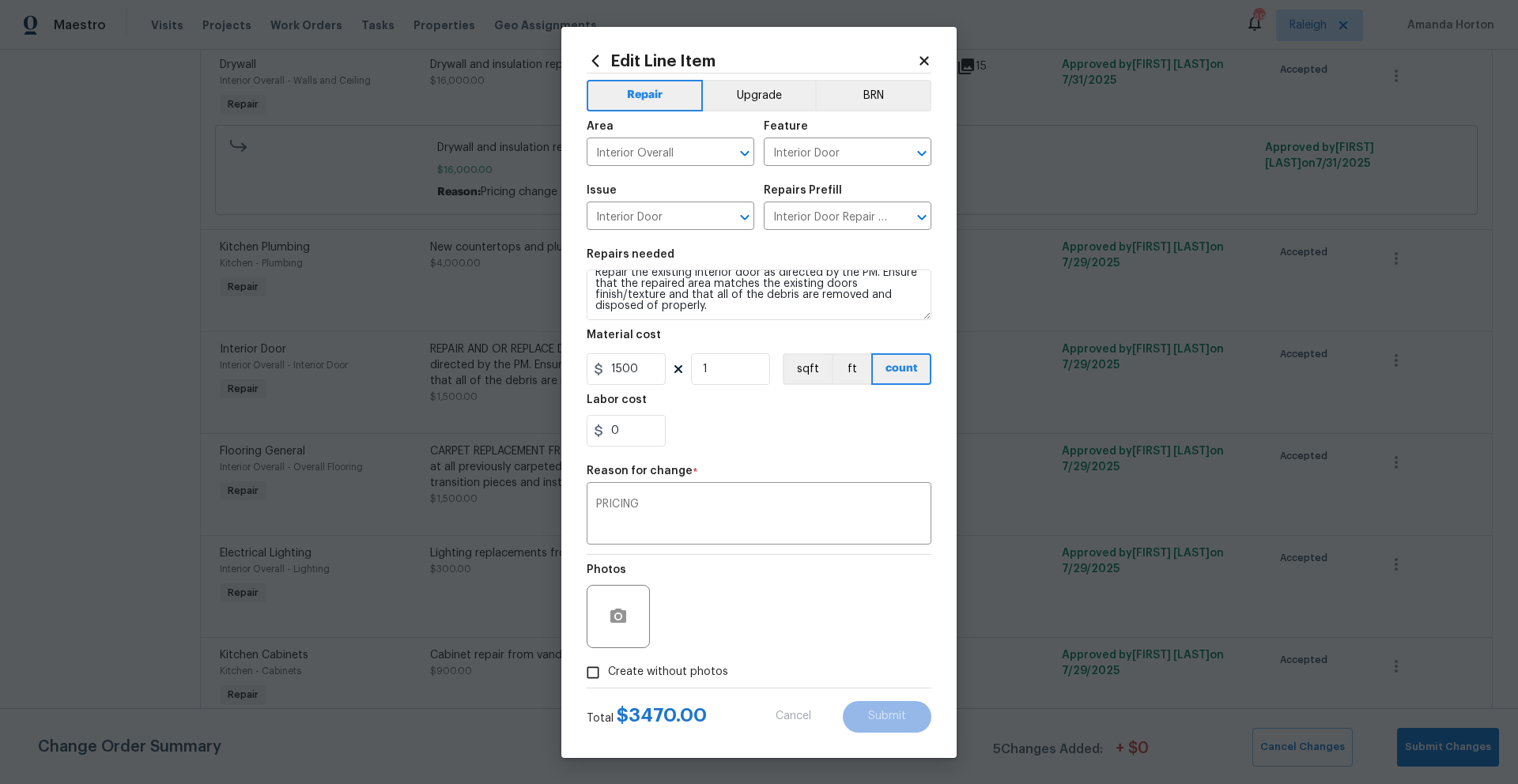 scroll, scrollTop: 22, scrollLeft: 0, axis: vertical 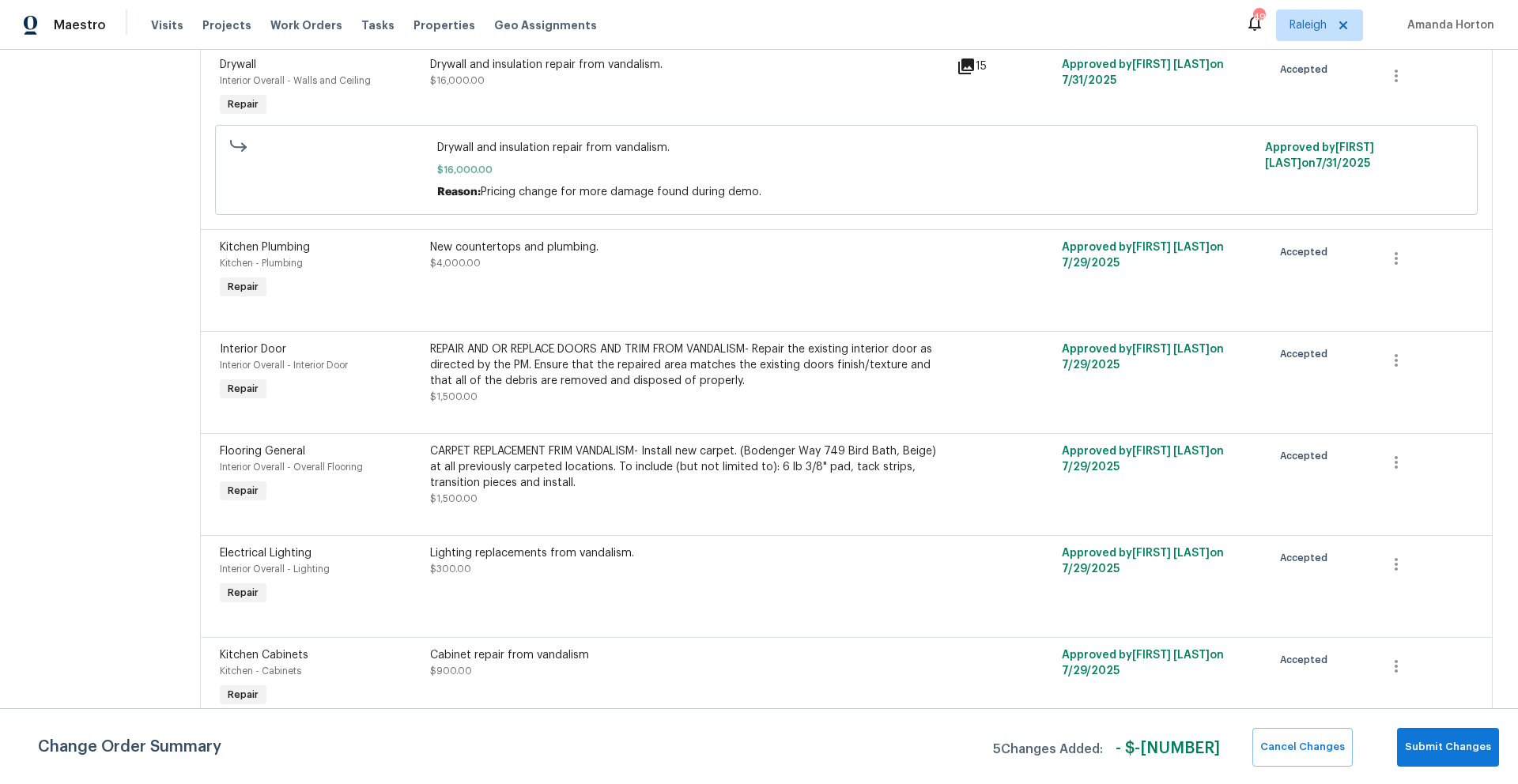 click on "CARPET REPLACEMENT FRIM VANDALISM- Install new carpet. (Bodenger Way 749 Bird Bath, Beige) at all previously carpeted locations. To include (but not limited to): 6 lb 3/8" pad, tack strips, transition pieces and install." at bounding box center [688, 467] 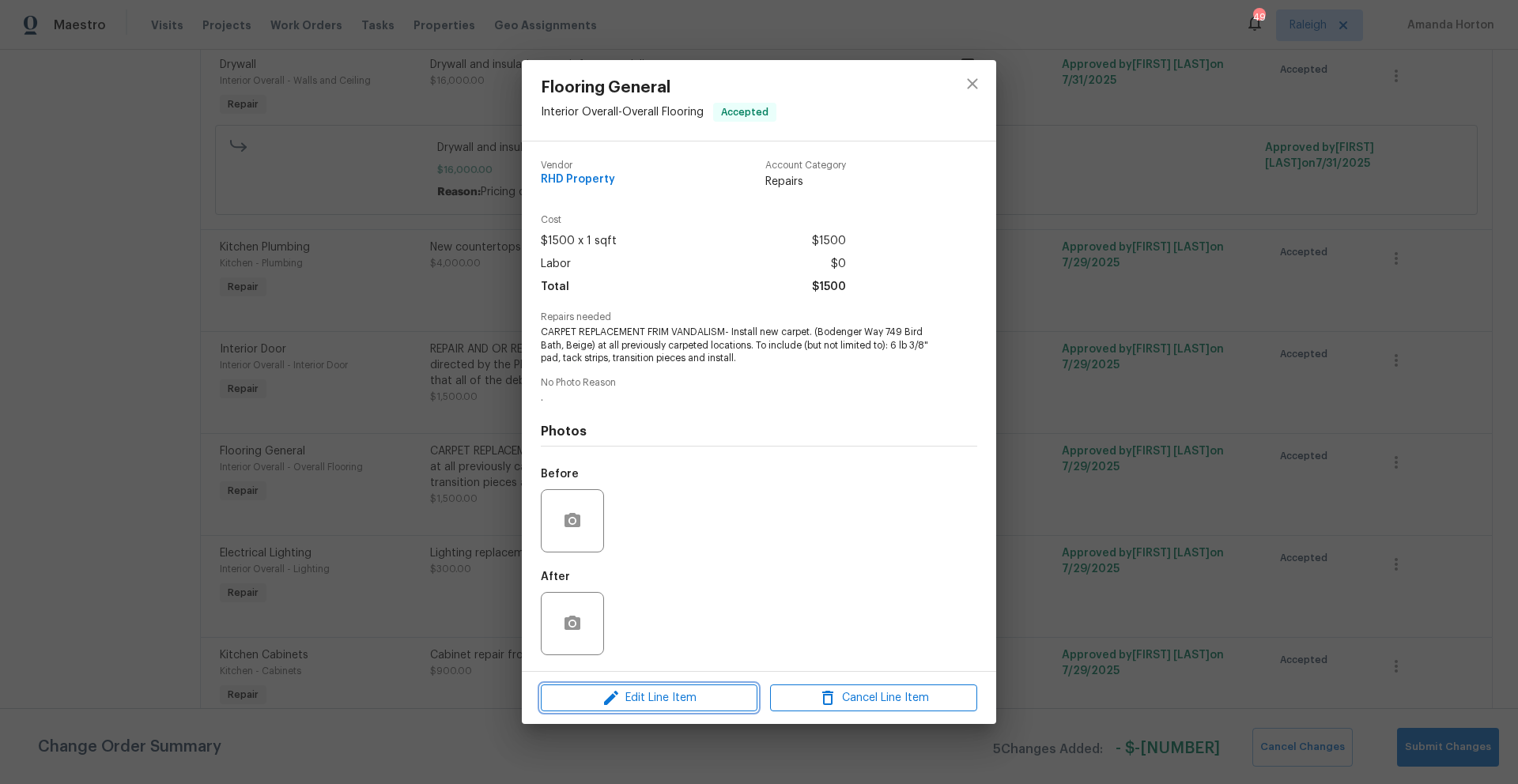 click on "Edit Line Item" at bounding box center [649, 698] 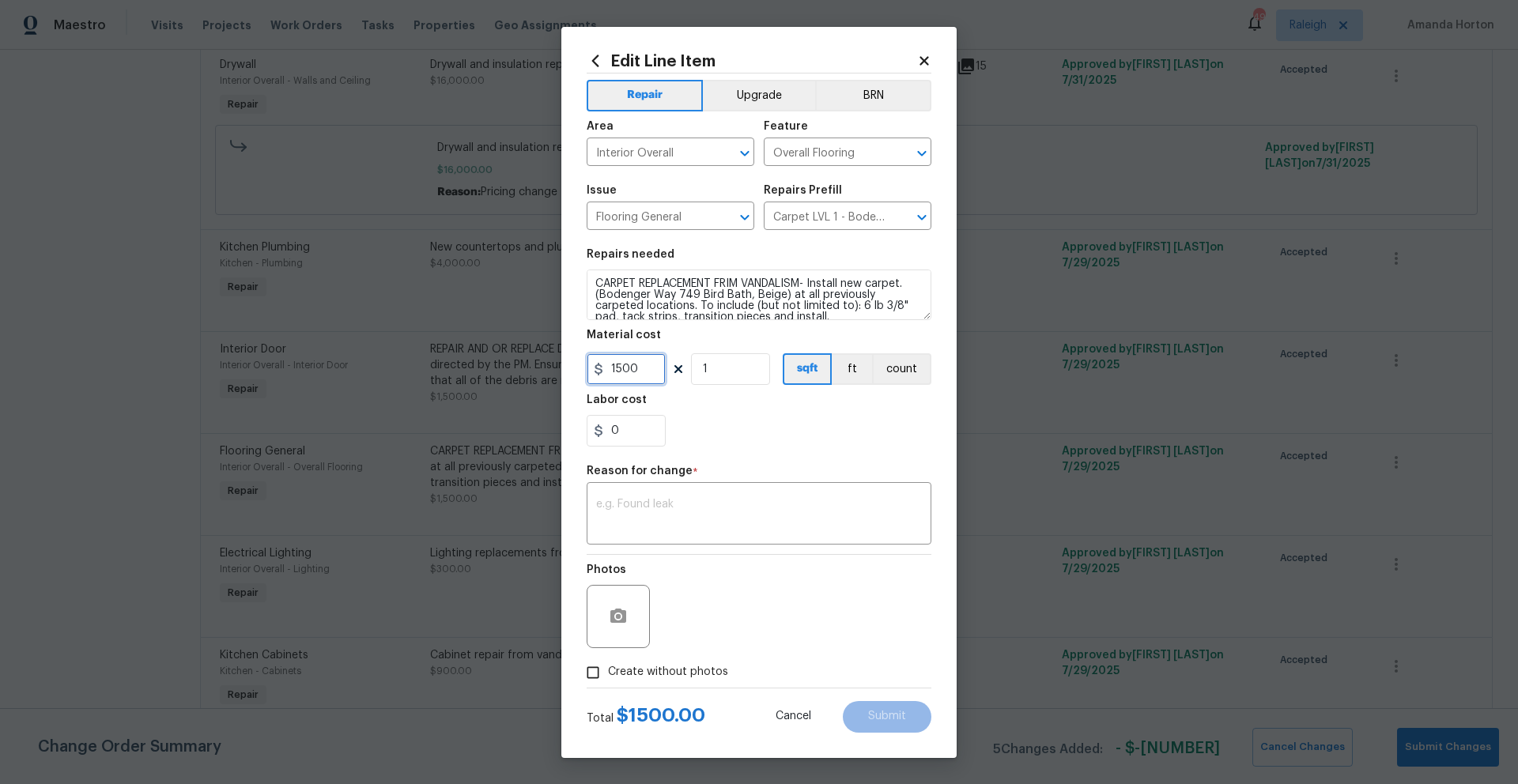 click on "1500" at bounding box center (626, 369) 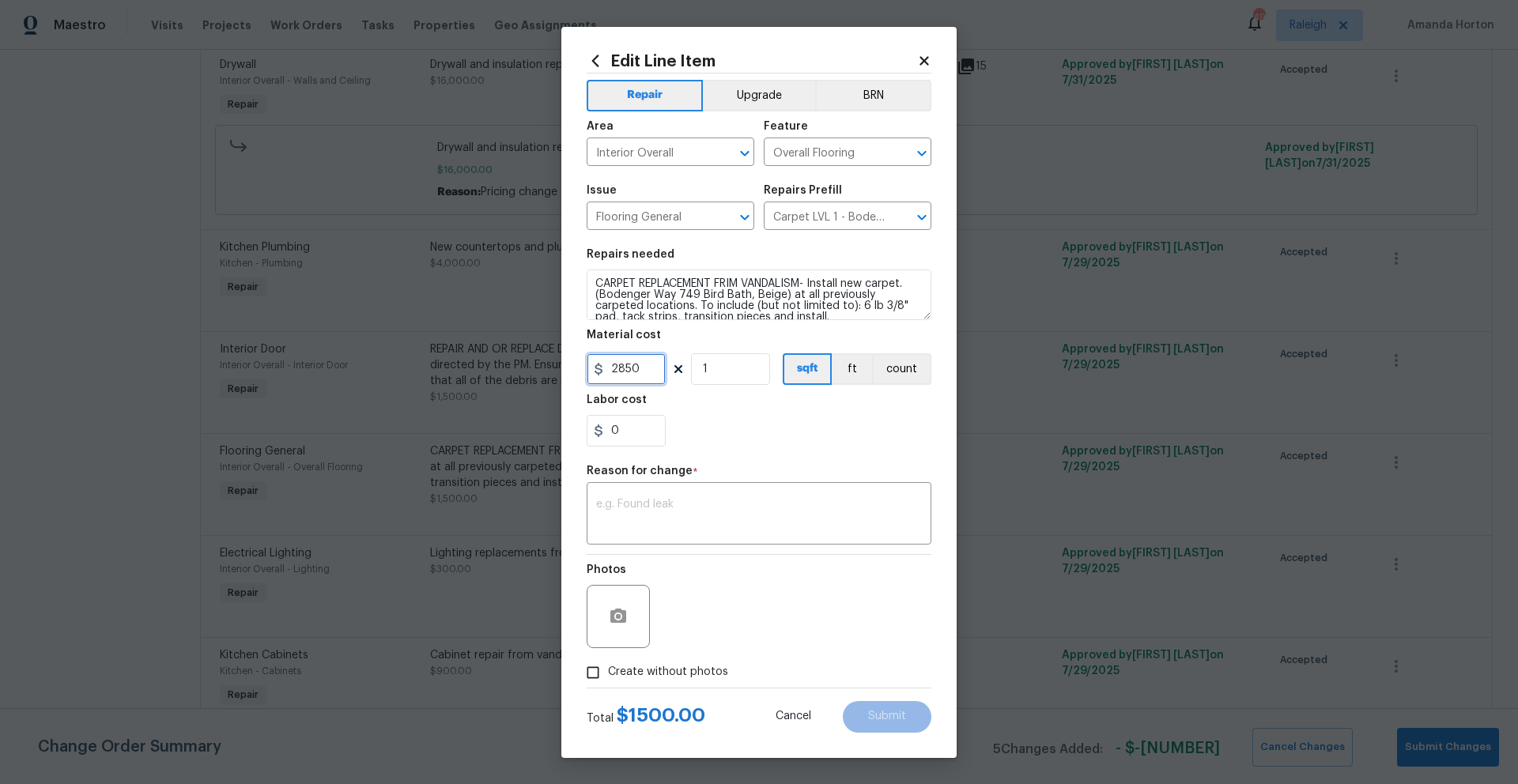 type on "2850" 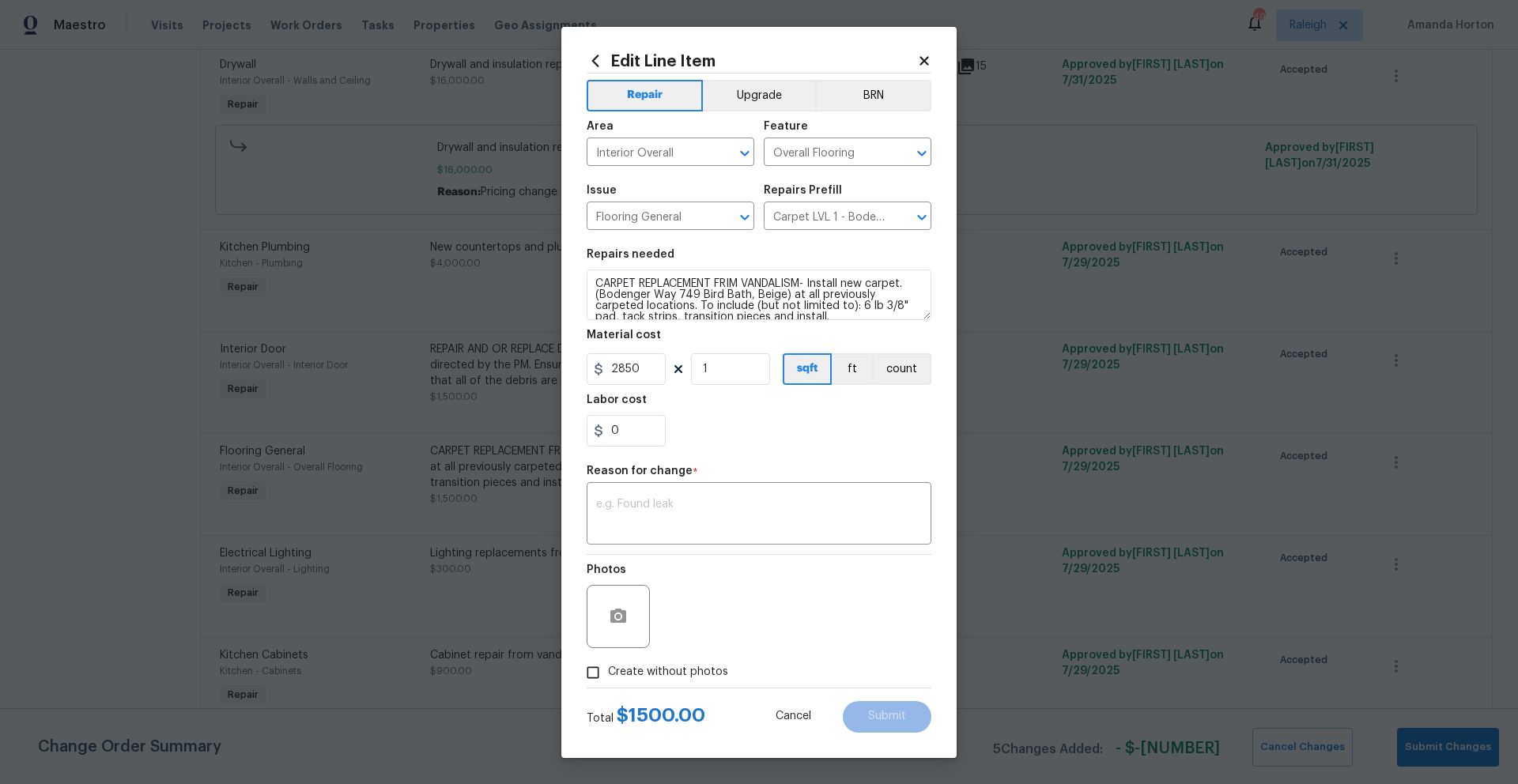 click on "0" at bounding box center [759, 431] 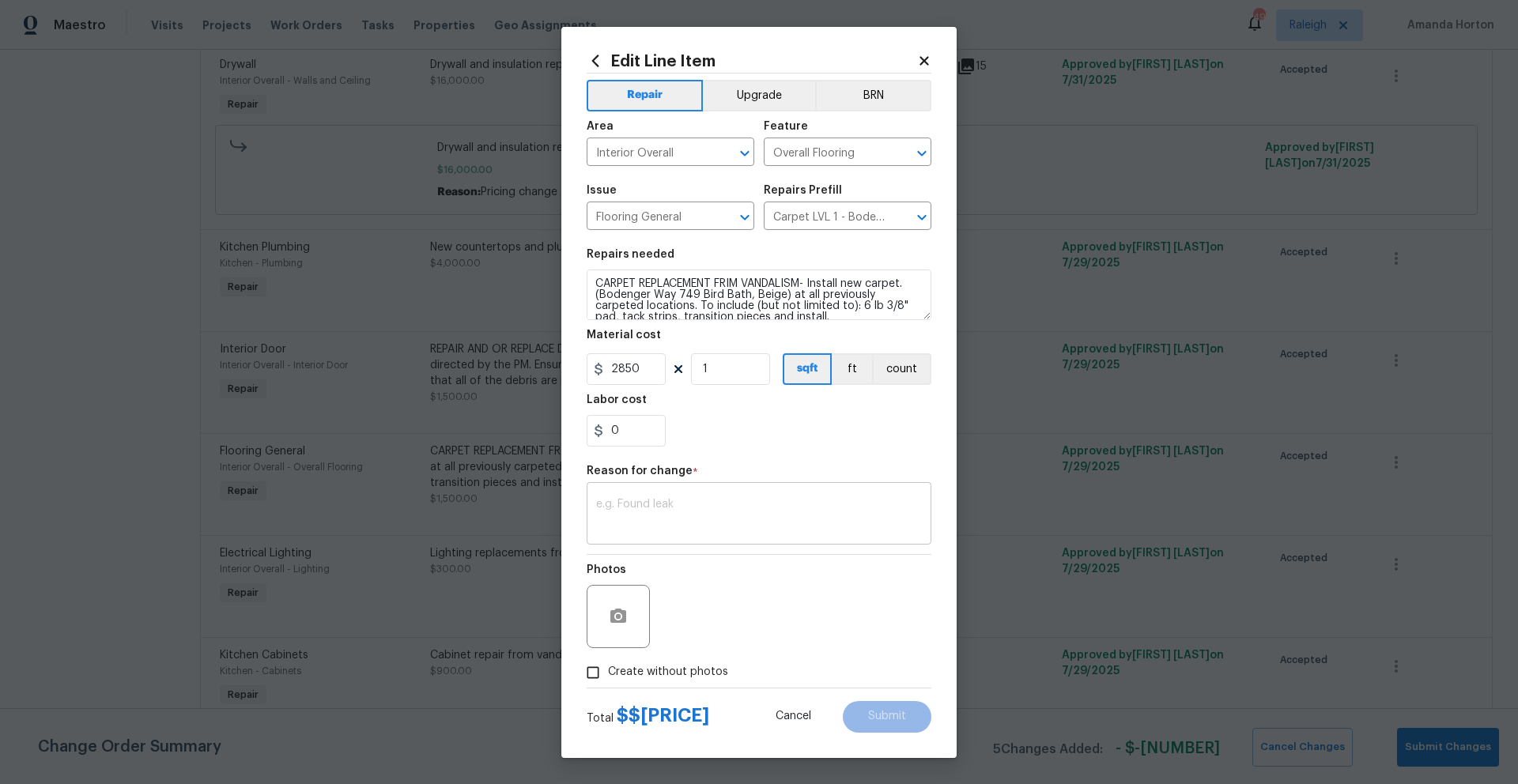 click on "x ​" at bounding box center [759, 515] 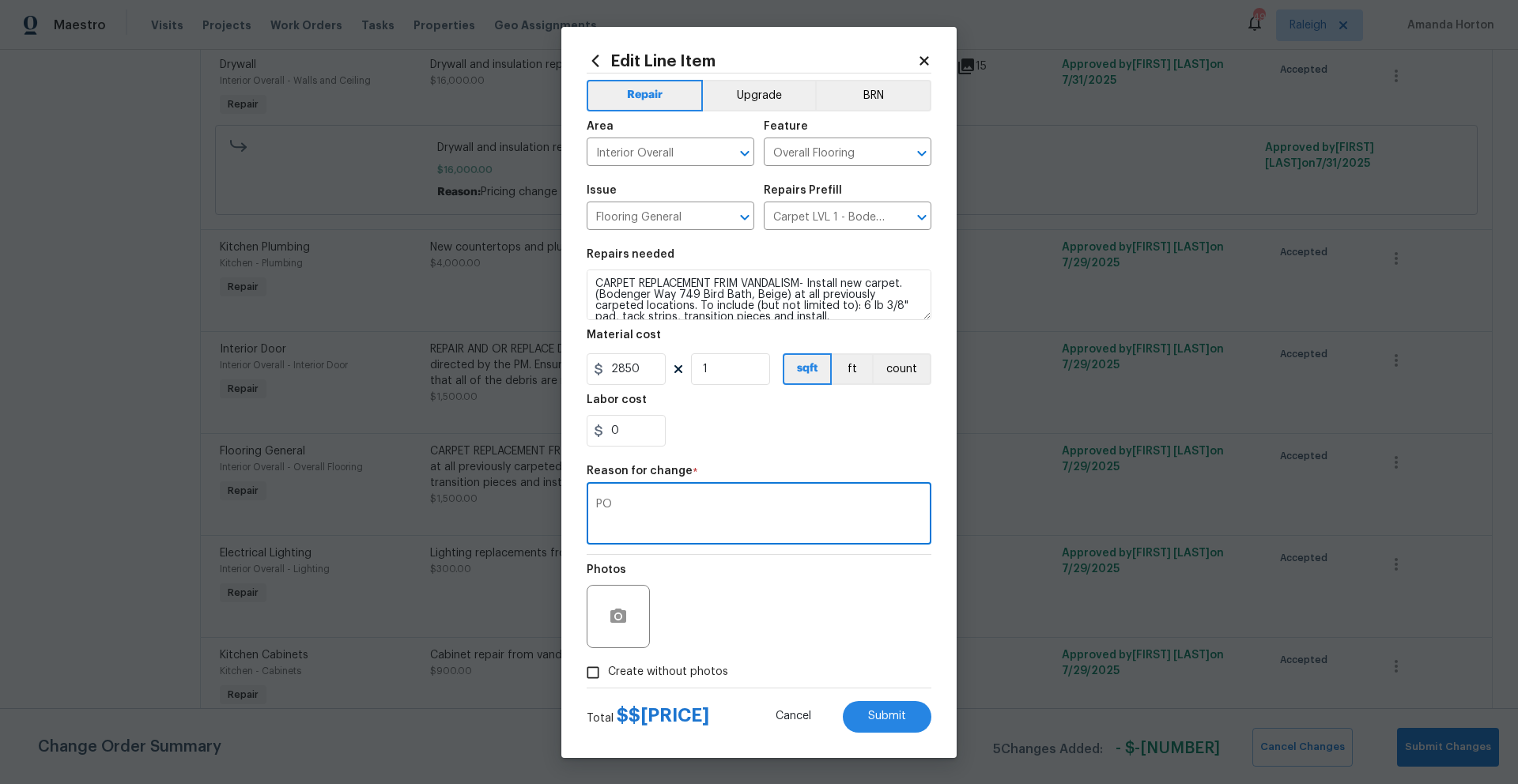 type on "P" 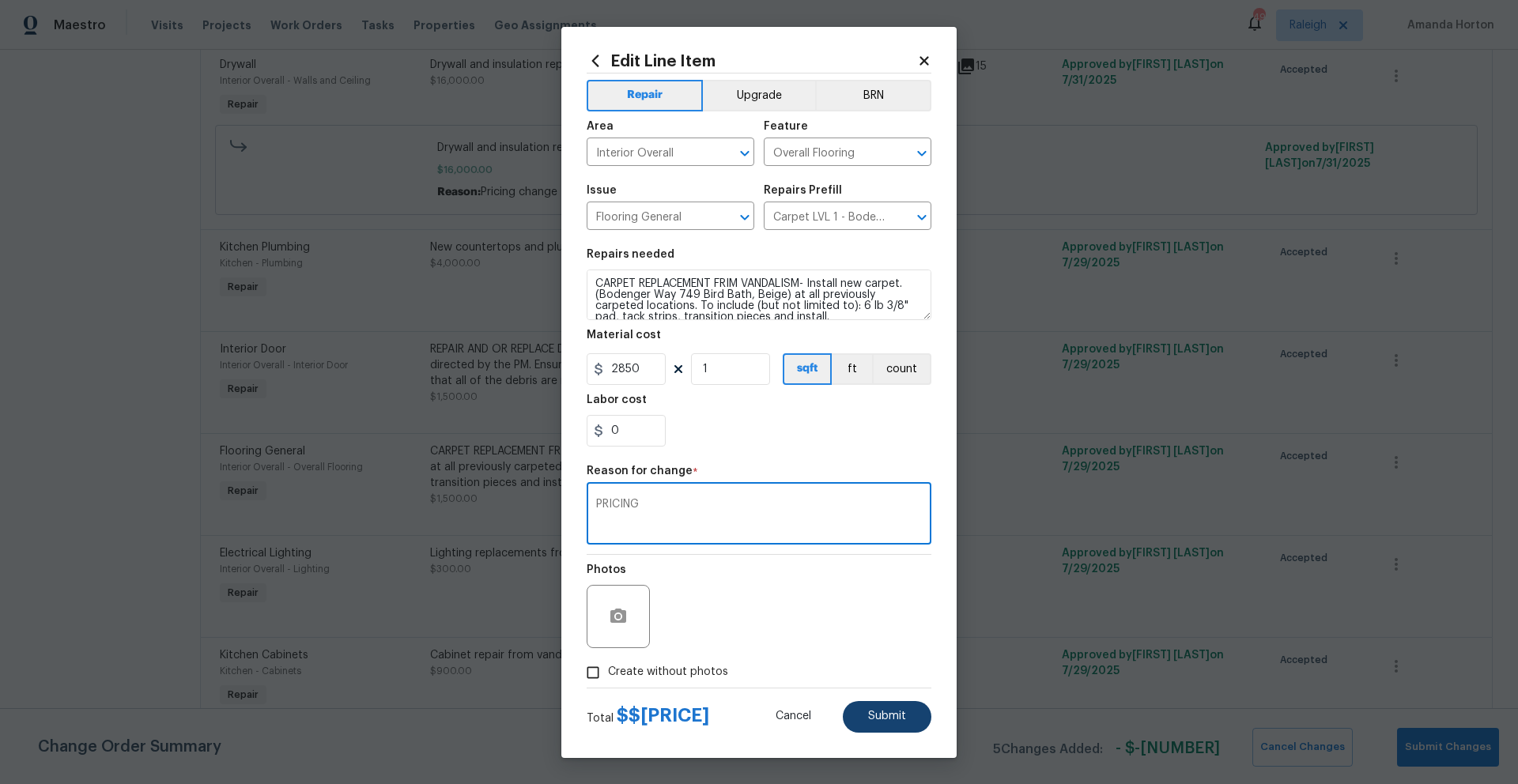 type on "PRICING" 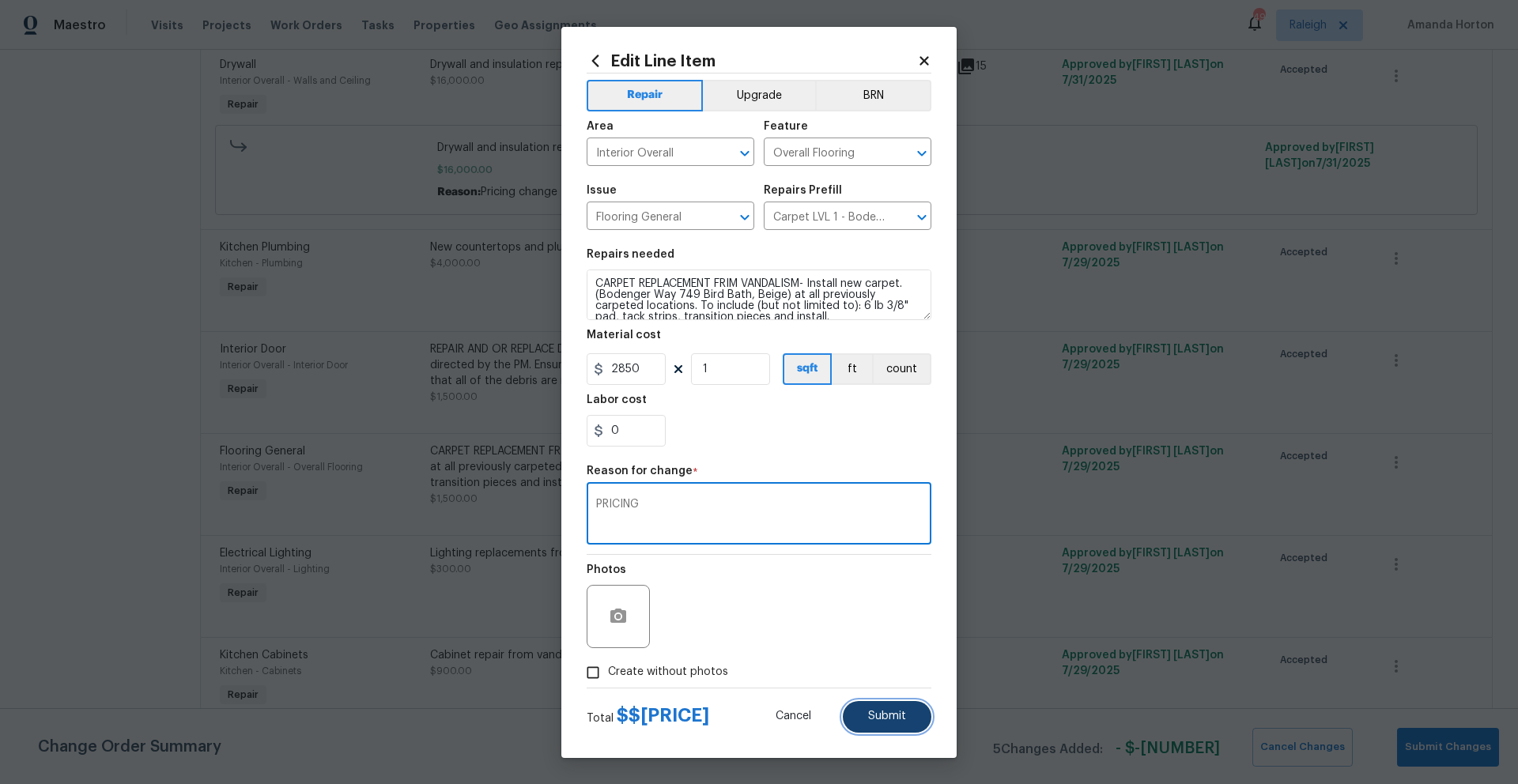 click on "Submit" at bounding box center [887, 716] 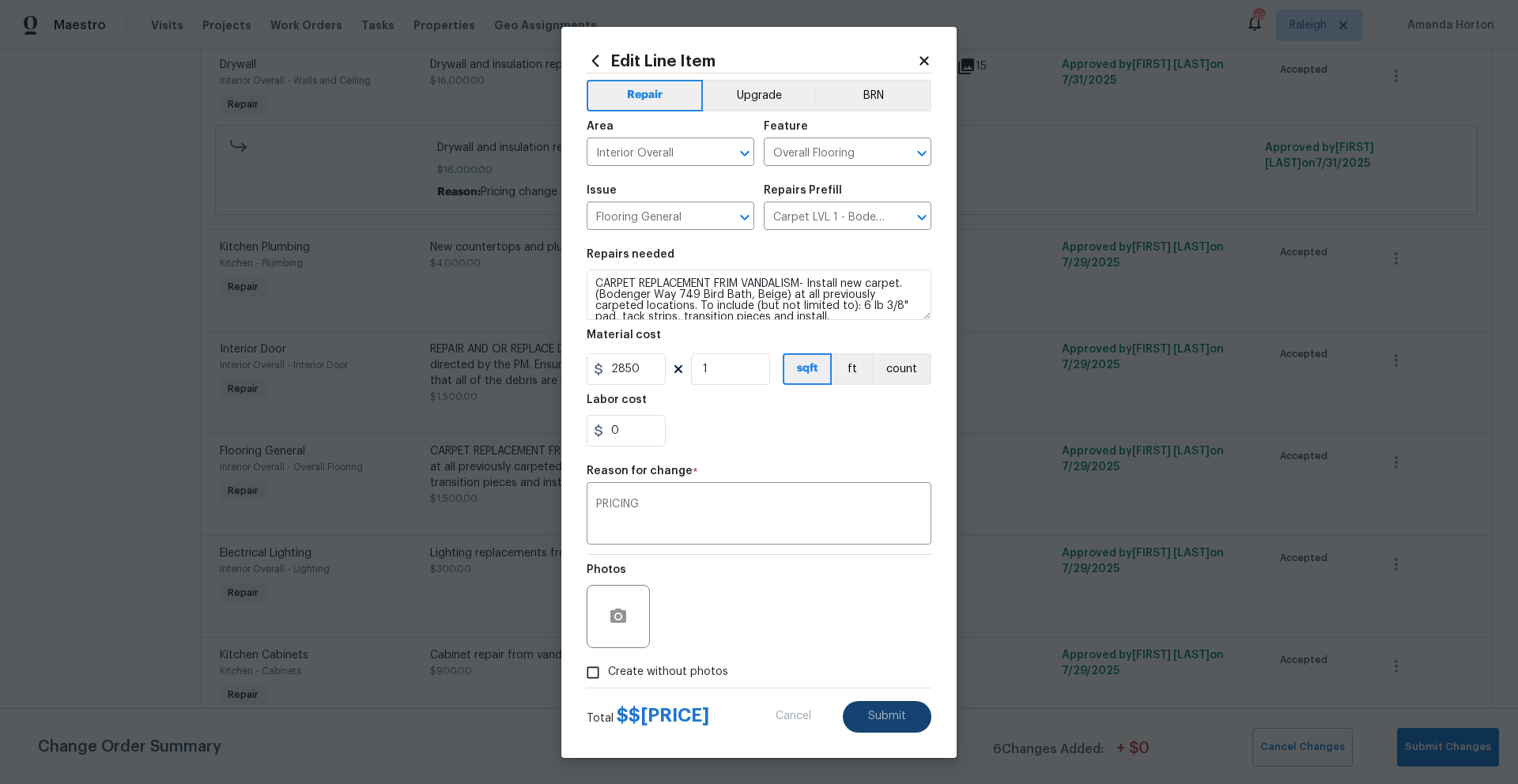 type on "1500" 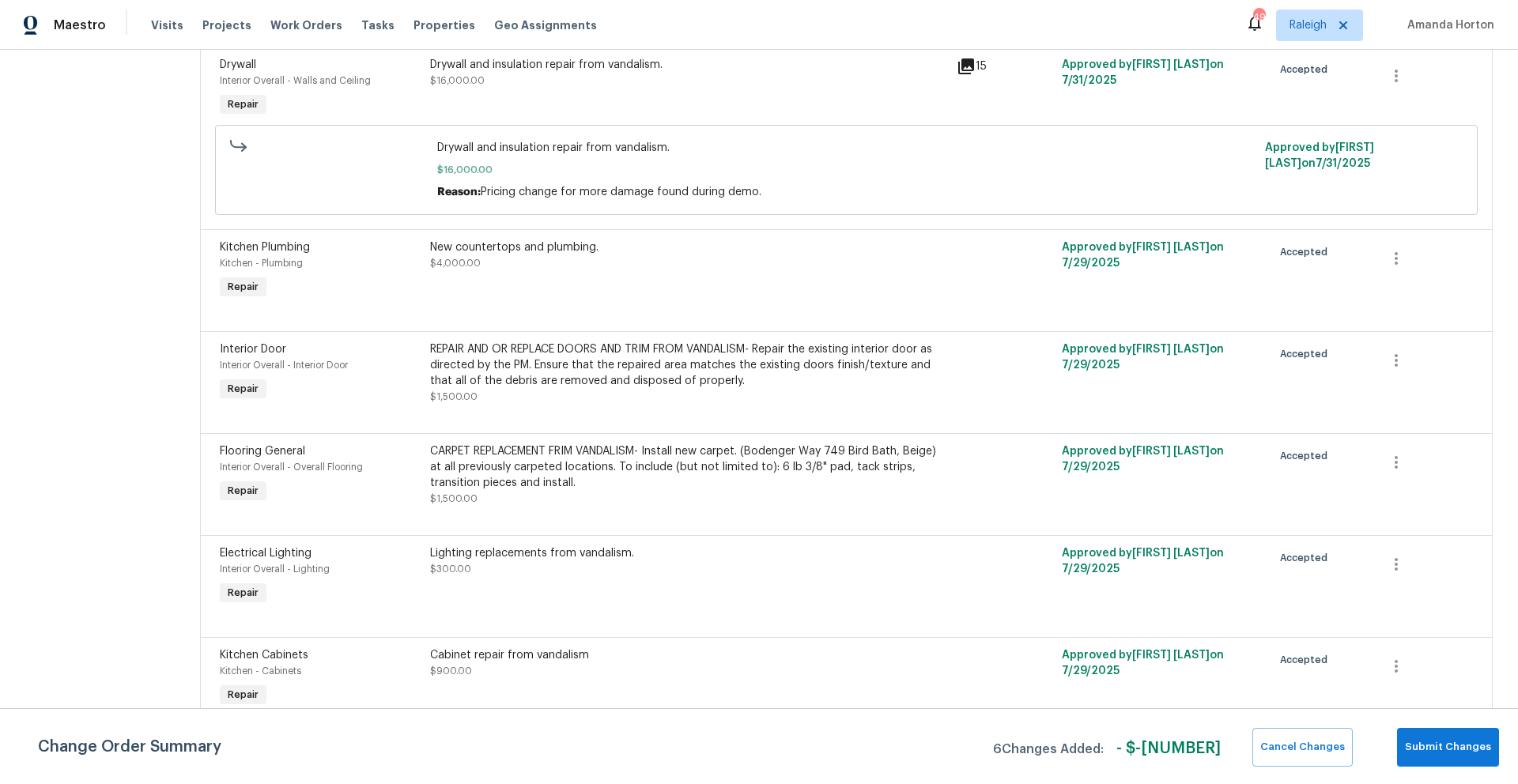 scroll, scrollTop: 876, scrollLeft: 0, axis: vertical 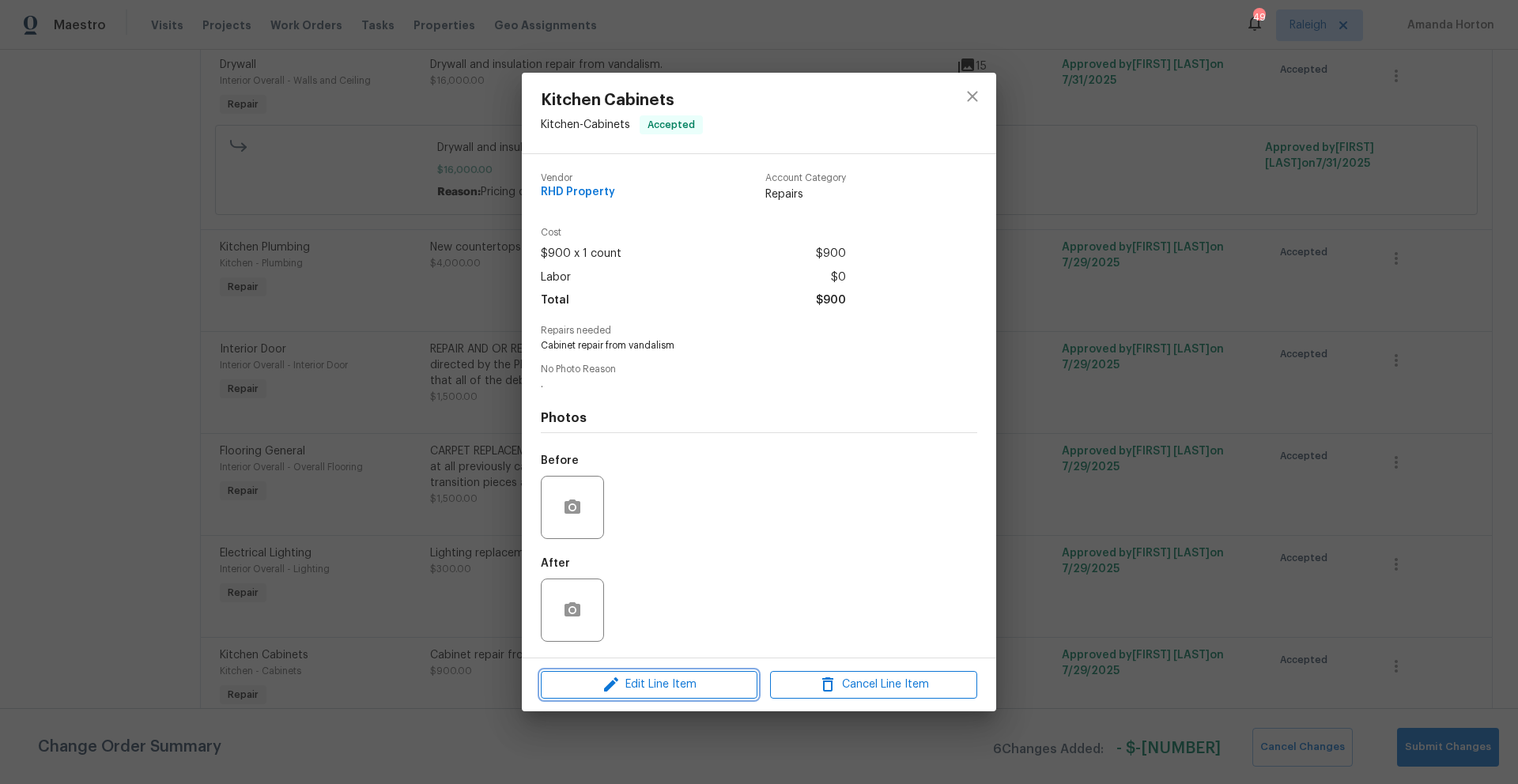 click on "Edit Line Item" at bounding box center (649, 684) 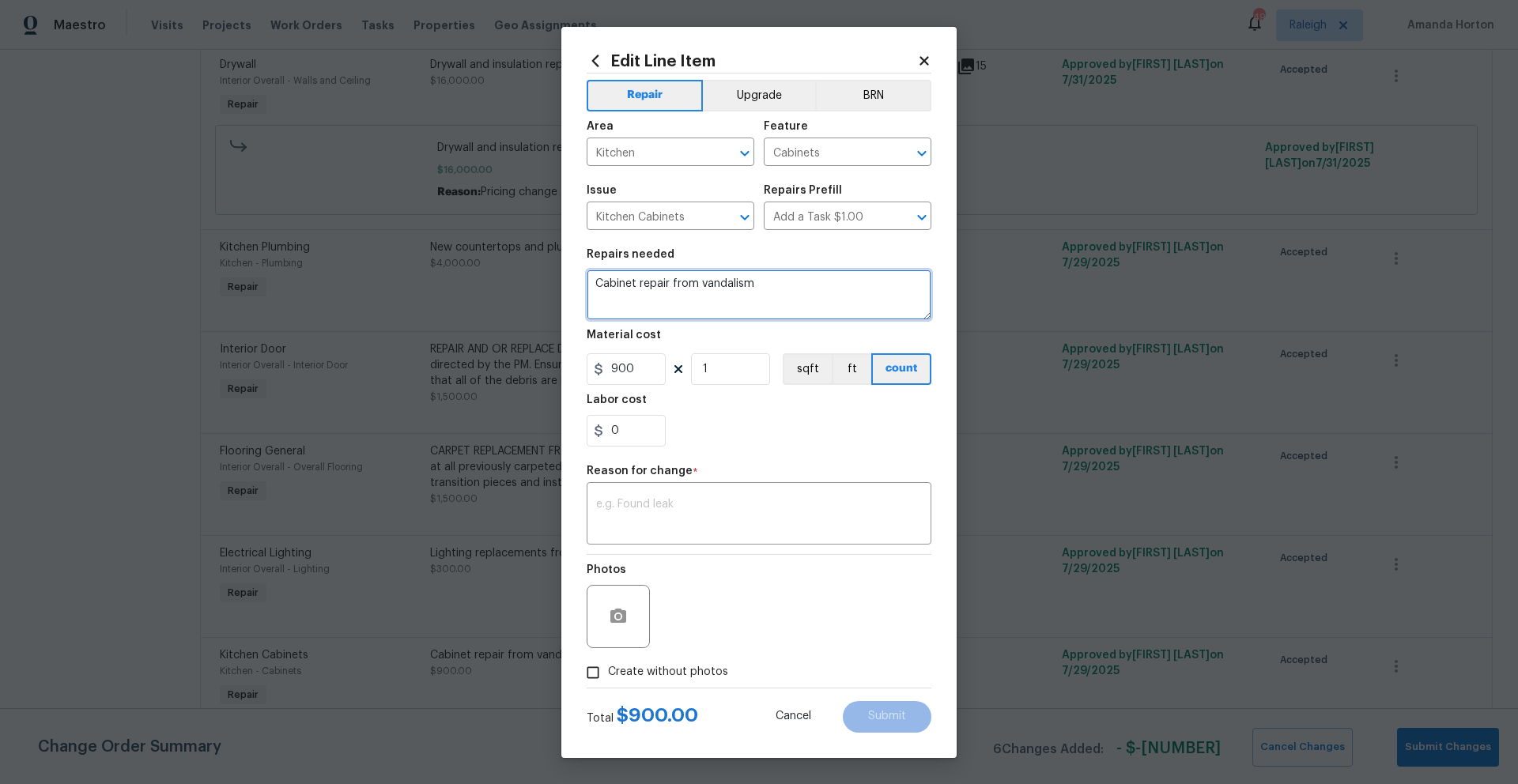 drag, startPoint x: 761, startPoint y: 291, endPoint x: 635, endPoint y: 270, distance: 127.73801 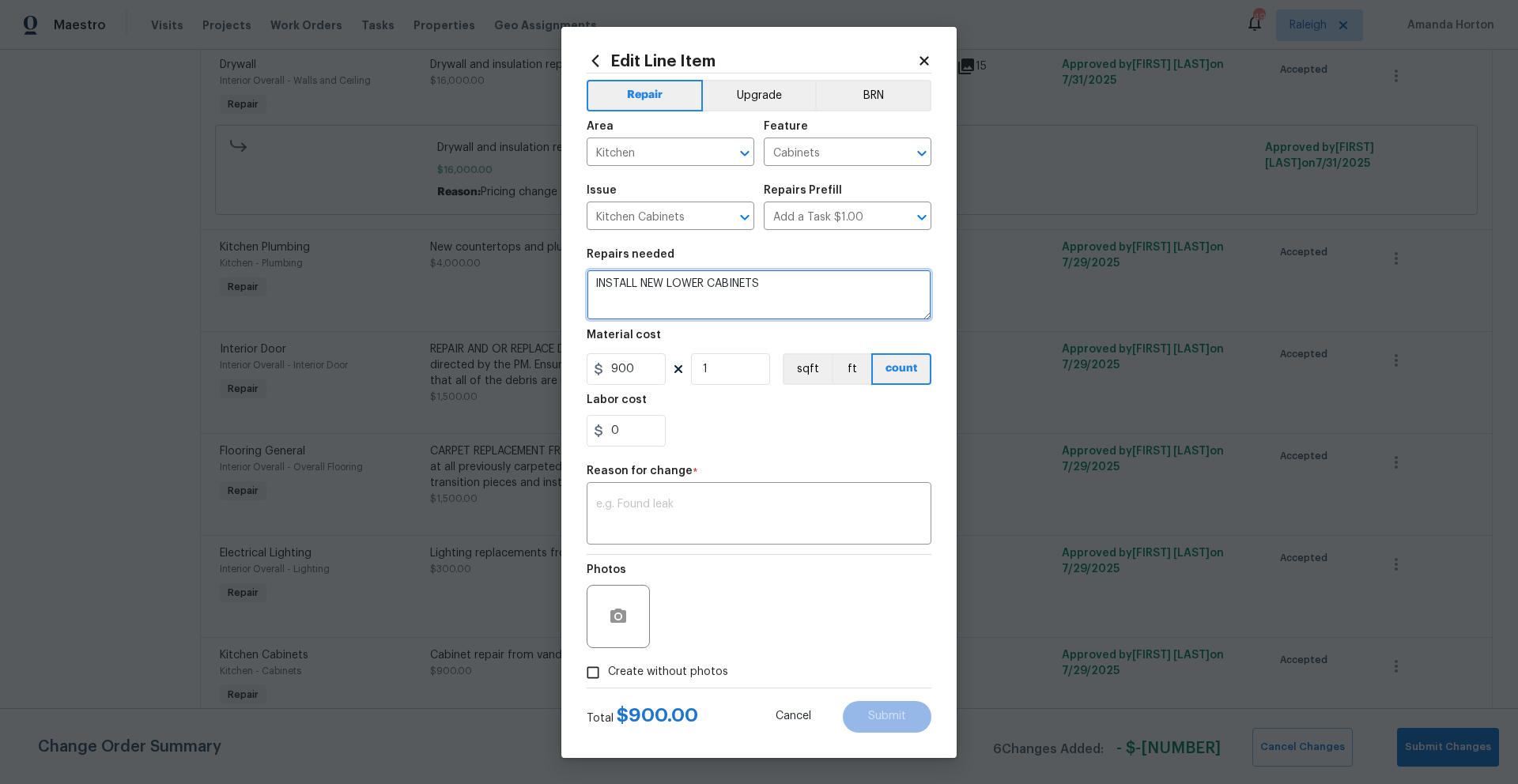 click on "INSTALL NEW LOWER CABINETS" at bounding box center (759, 295) 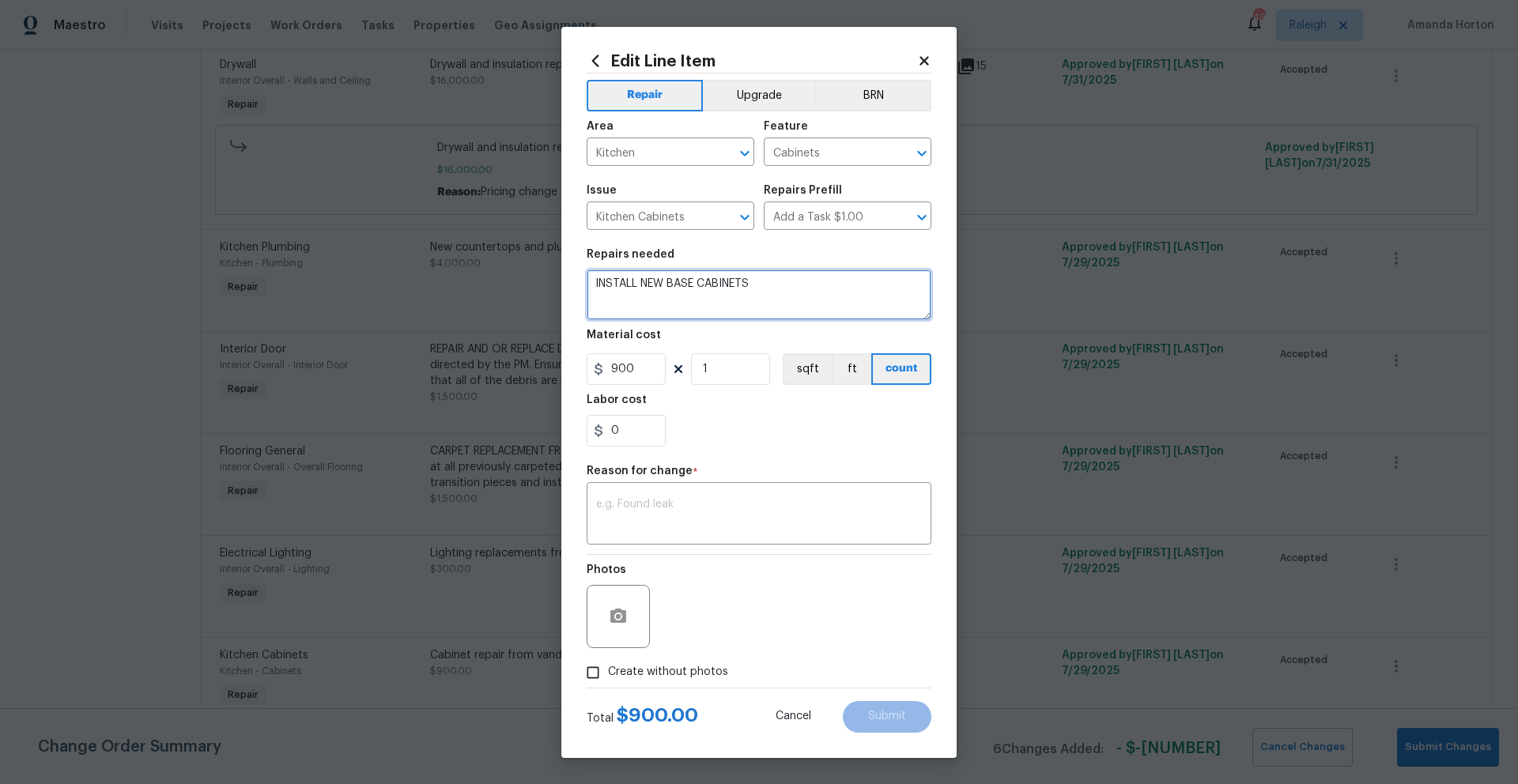 type on "INSTALL NEW BASE CABINETS" 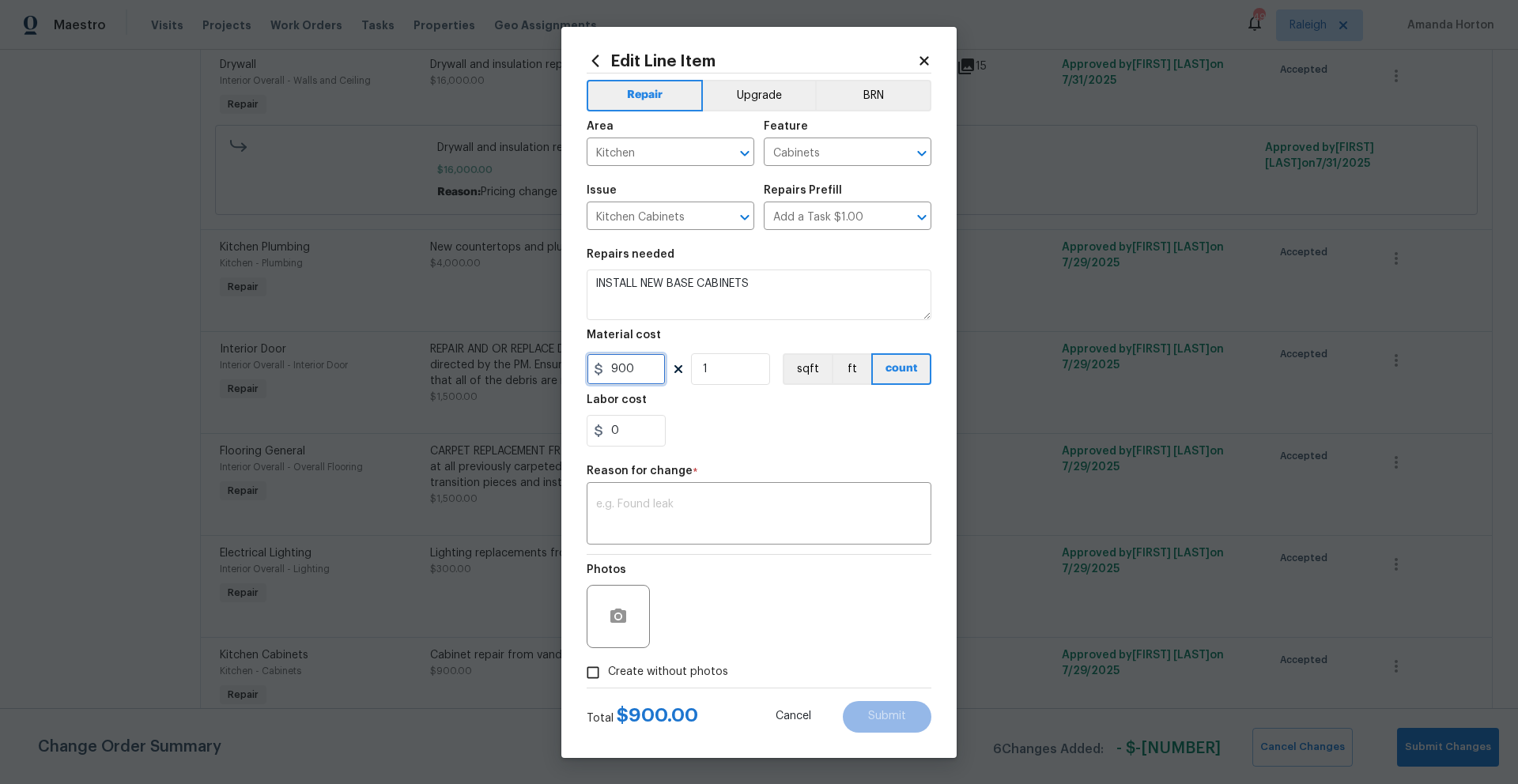 click on "900" at bounding box center [626, 369] 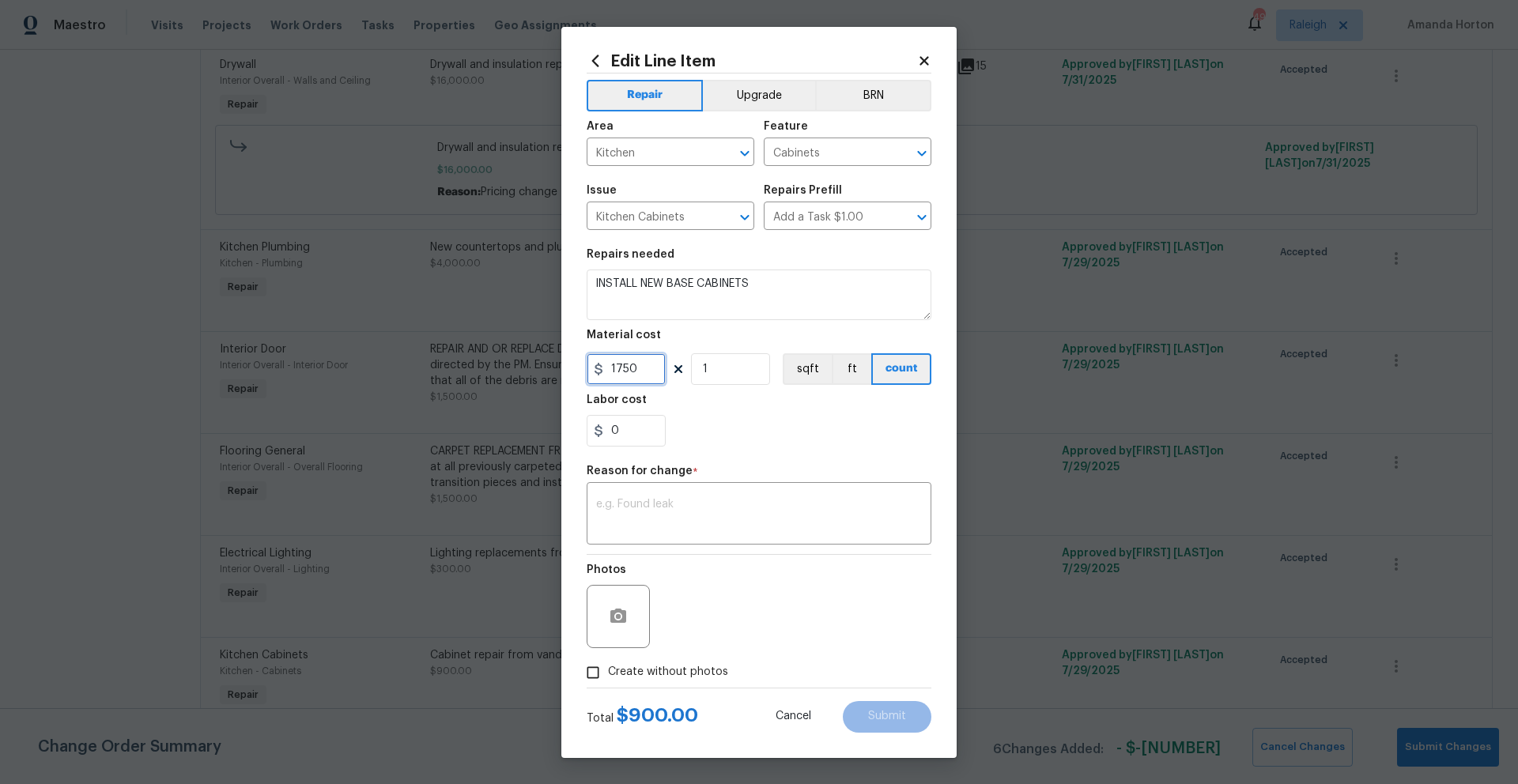 type on "1750" 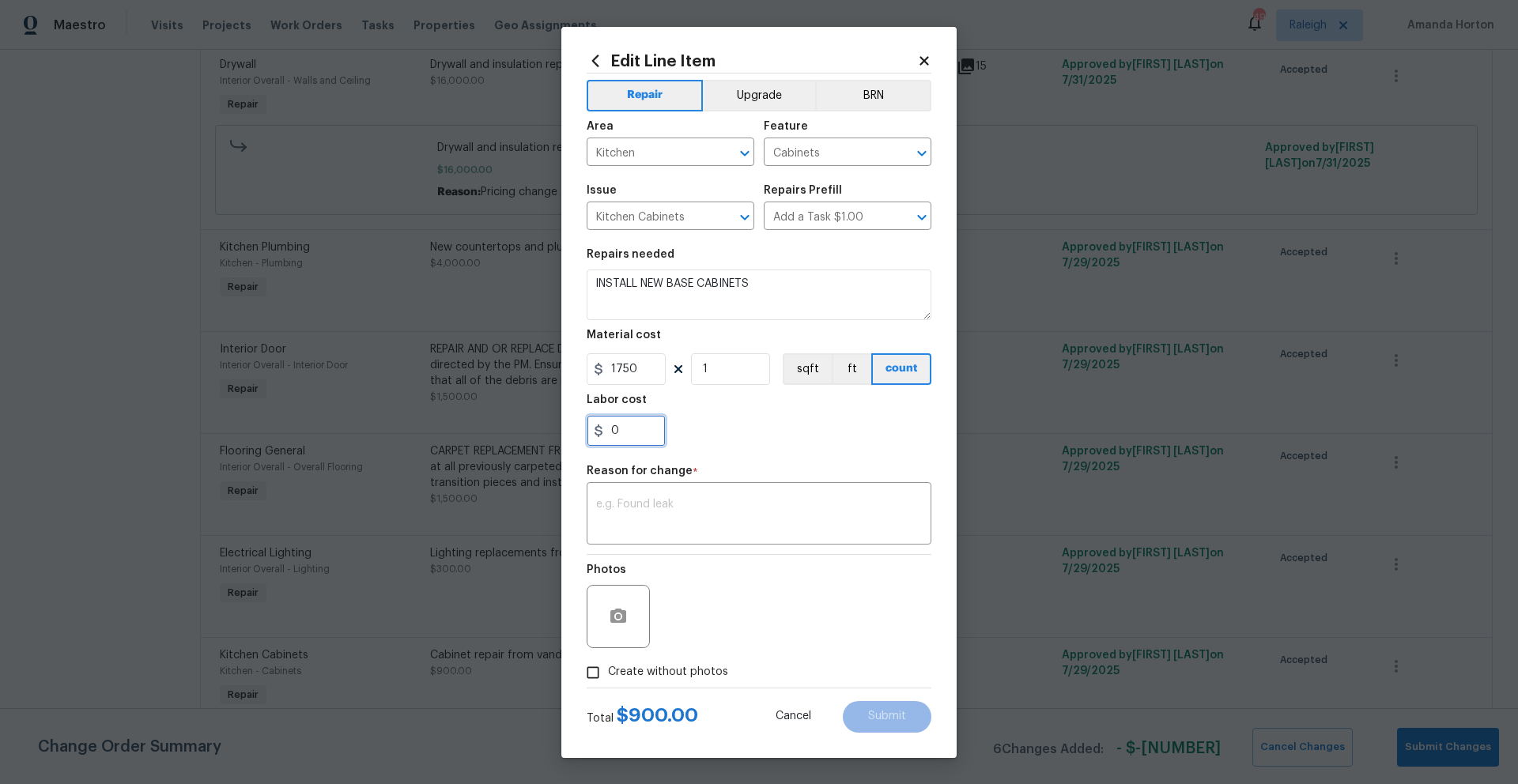 click on "0" at bounding box center (626, 431) 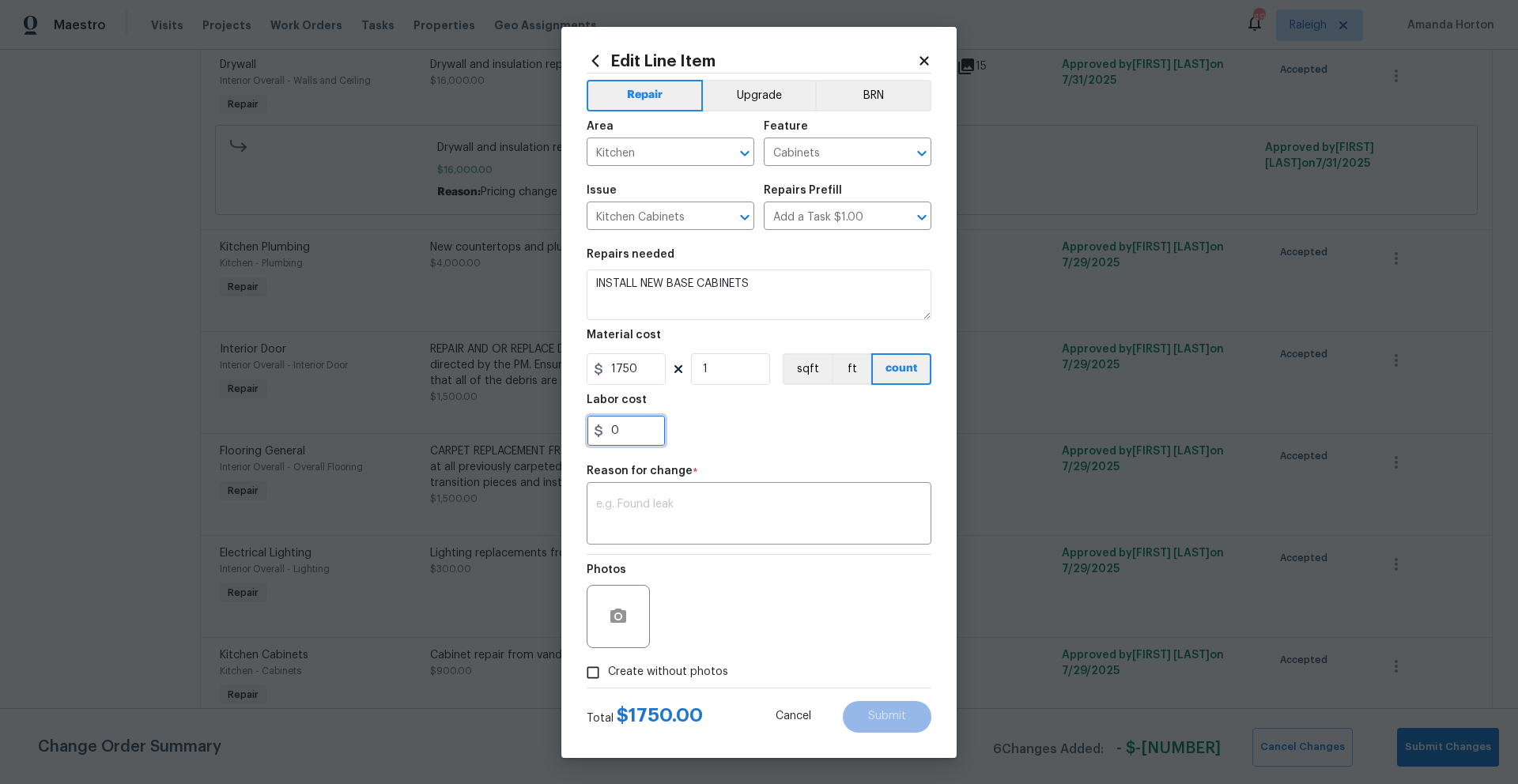 click on "0" at bounding box center (626, 431) 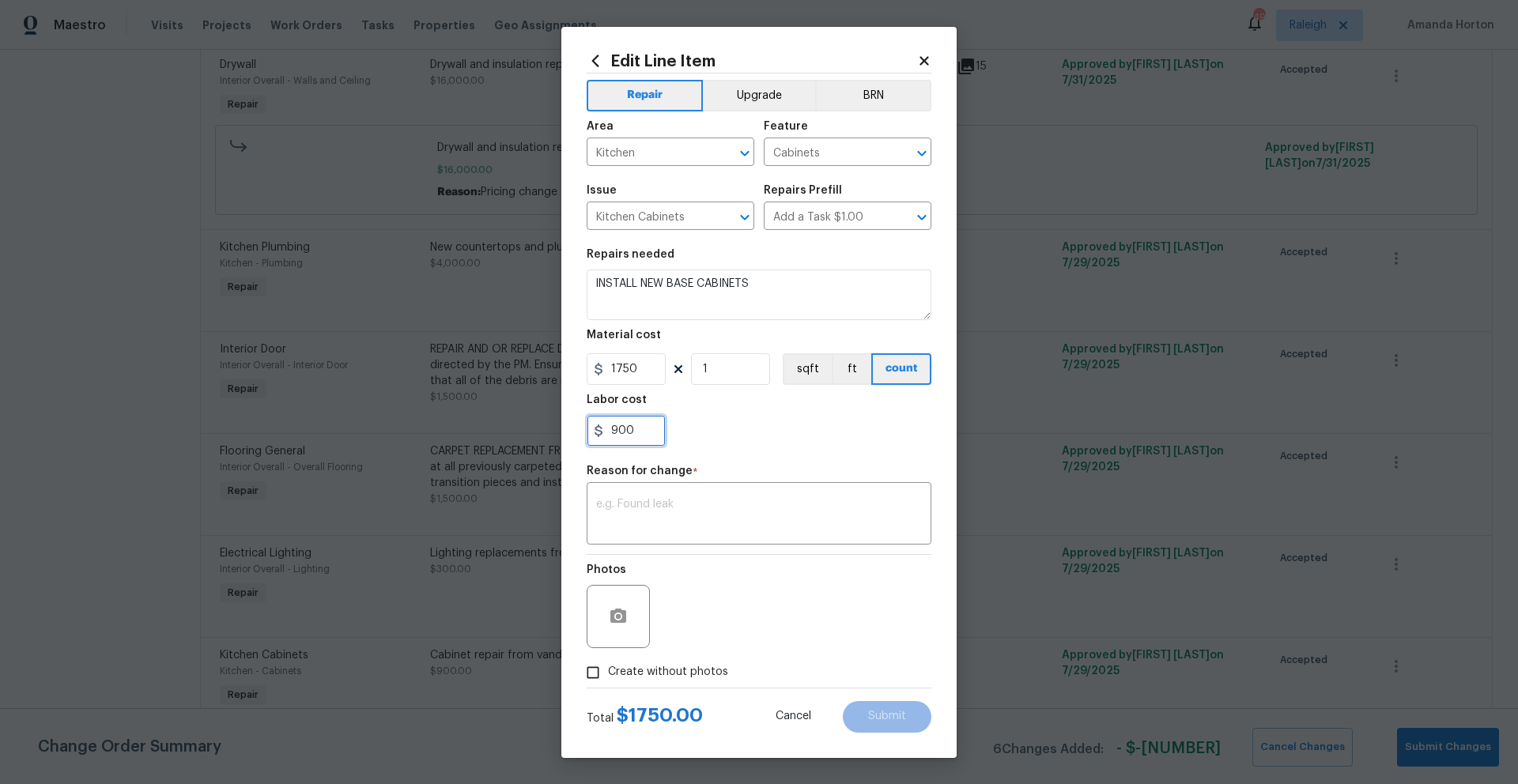 type on "900" 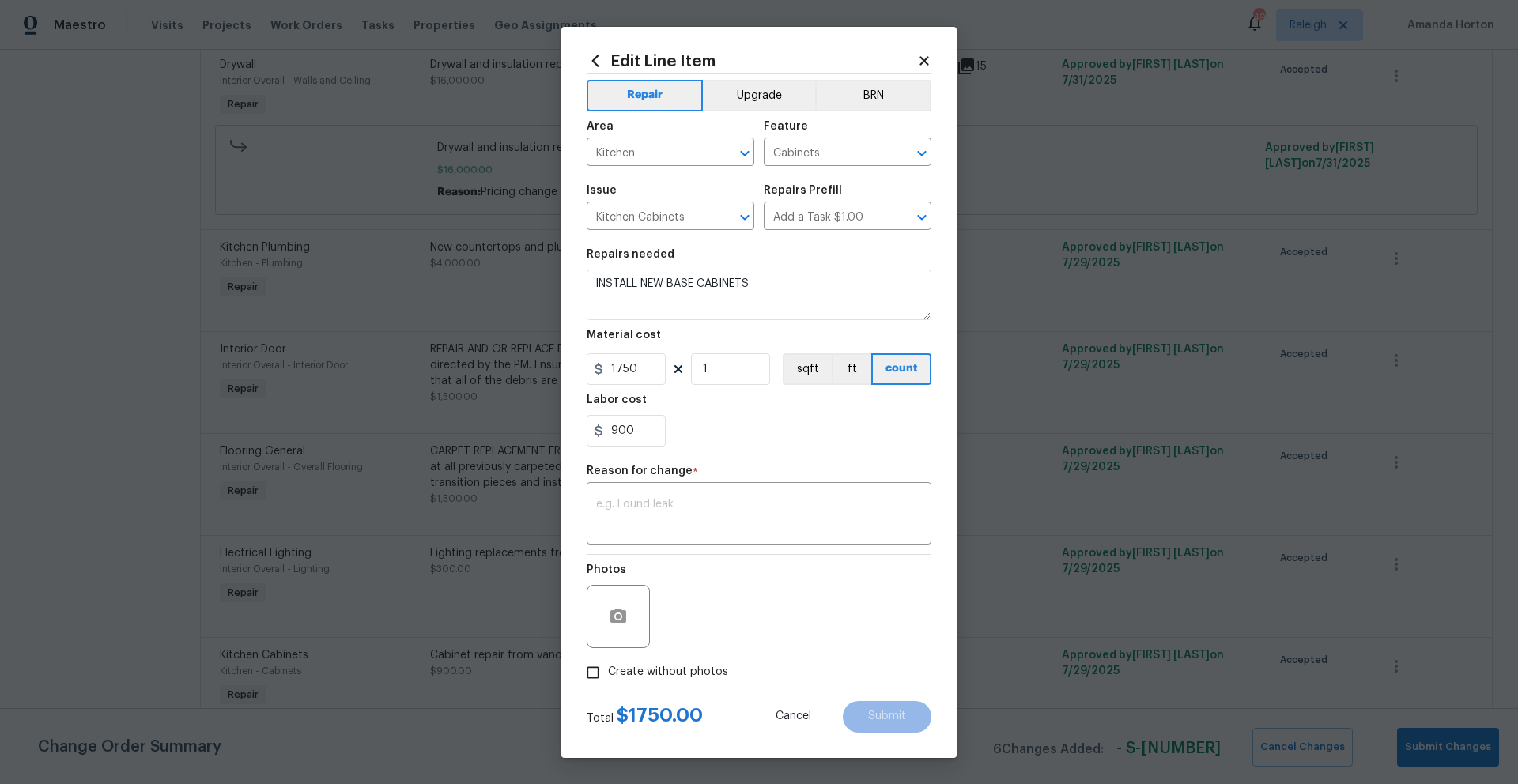 click on "900" at bounding box center (759, 431) 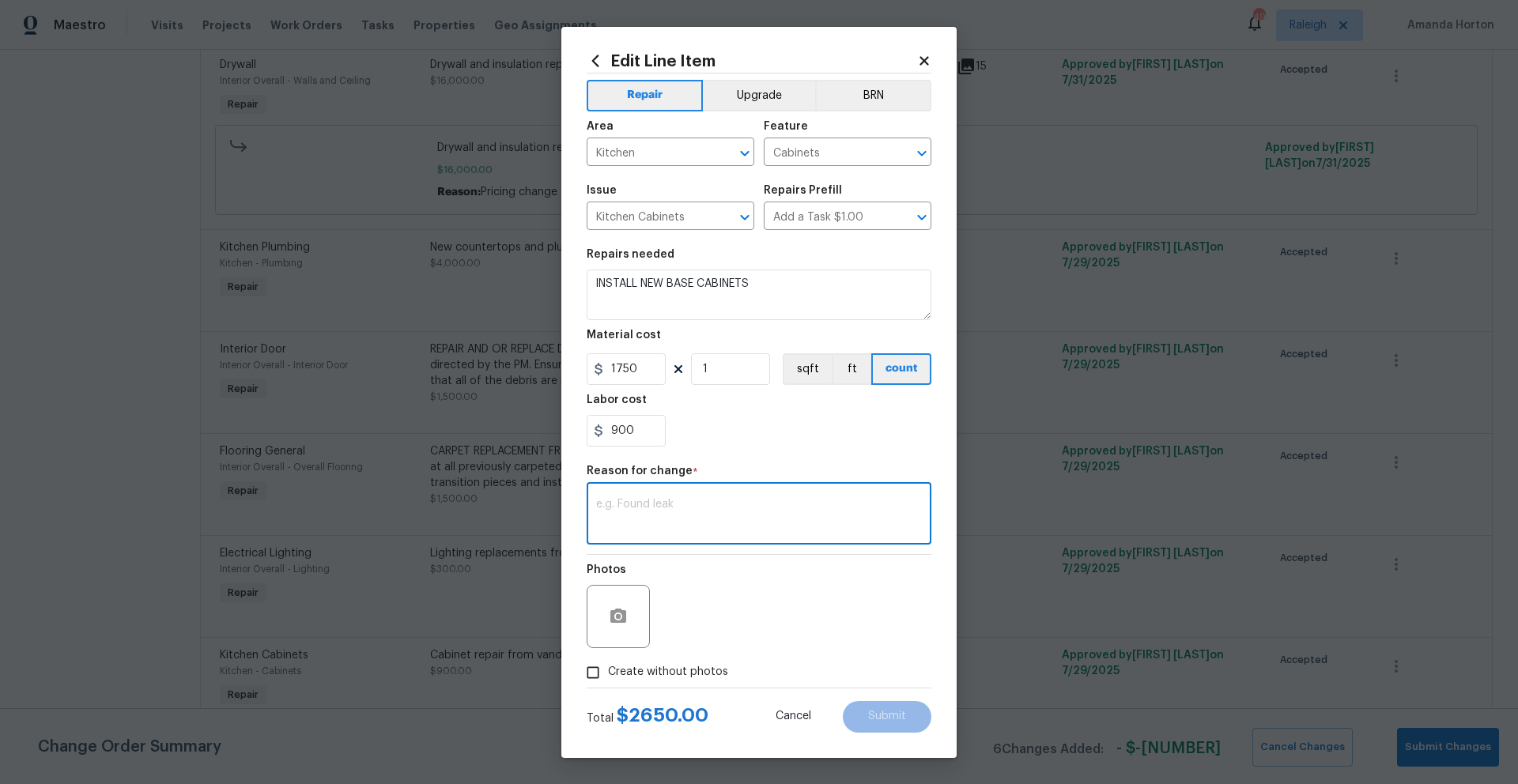 drag, startPoint x: 692, startPoint y: 522, endPoint x: 692, endPoint y: 489, distance: 33 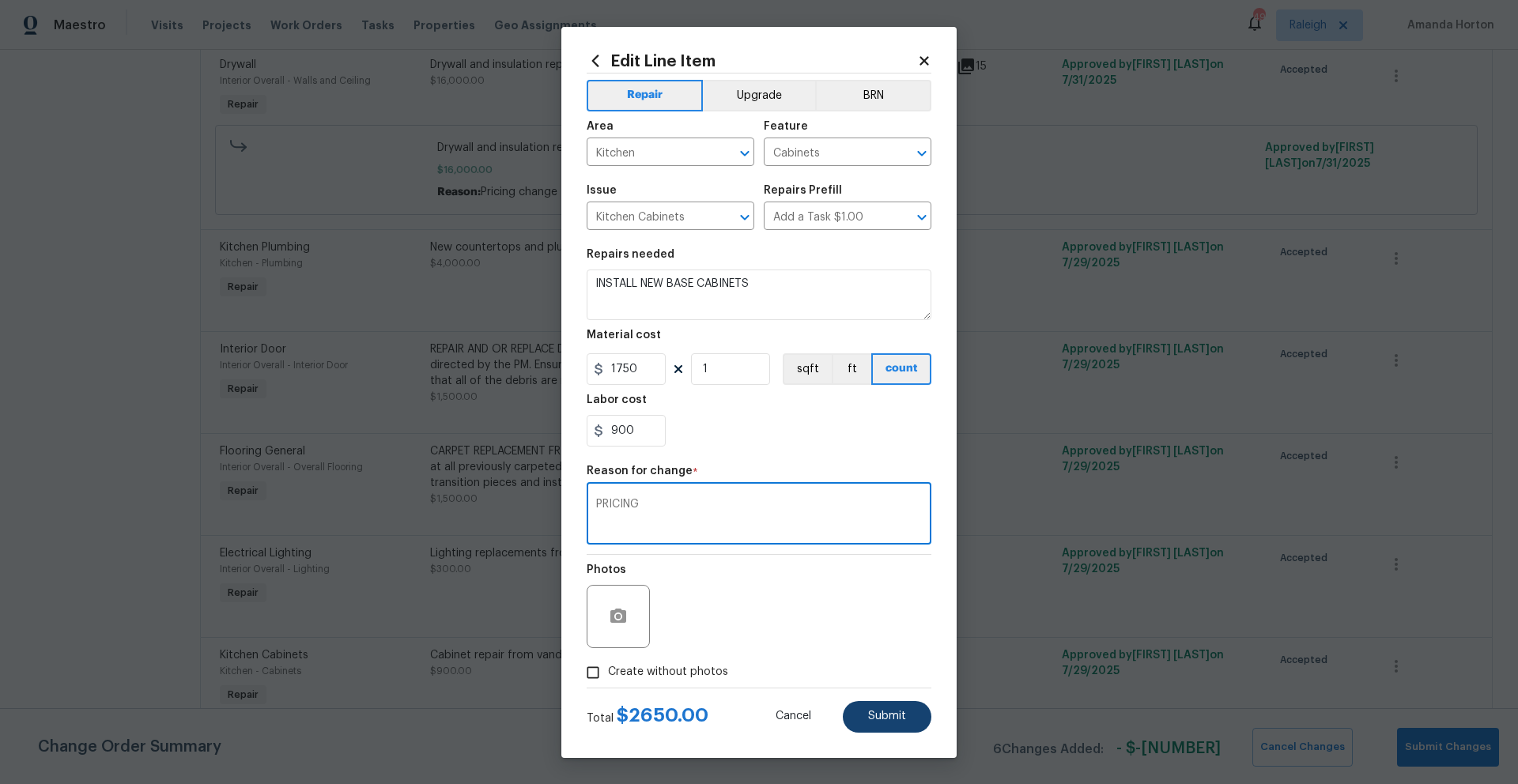 type on "PRICING" 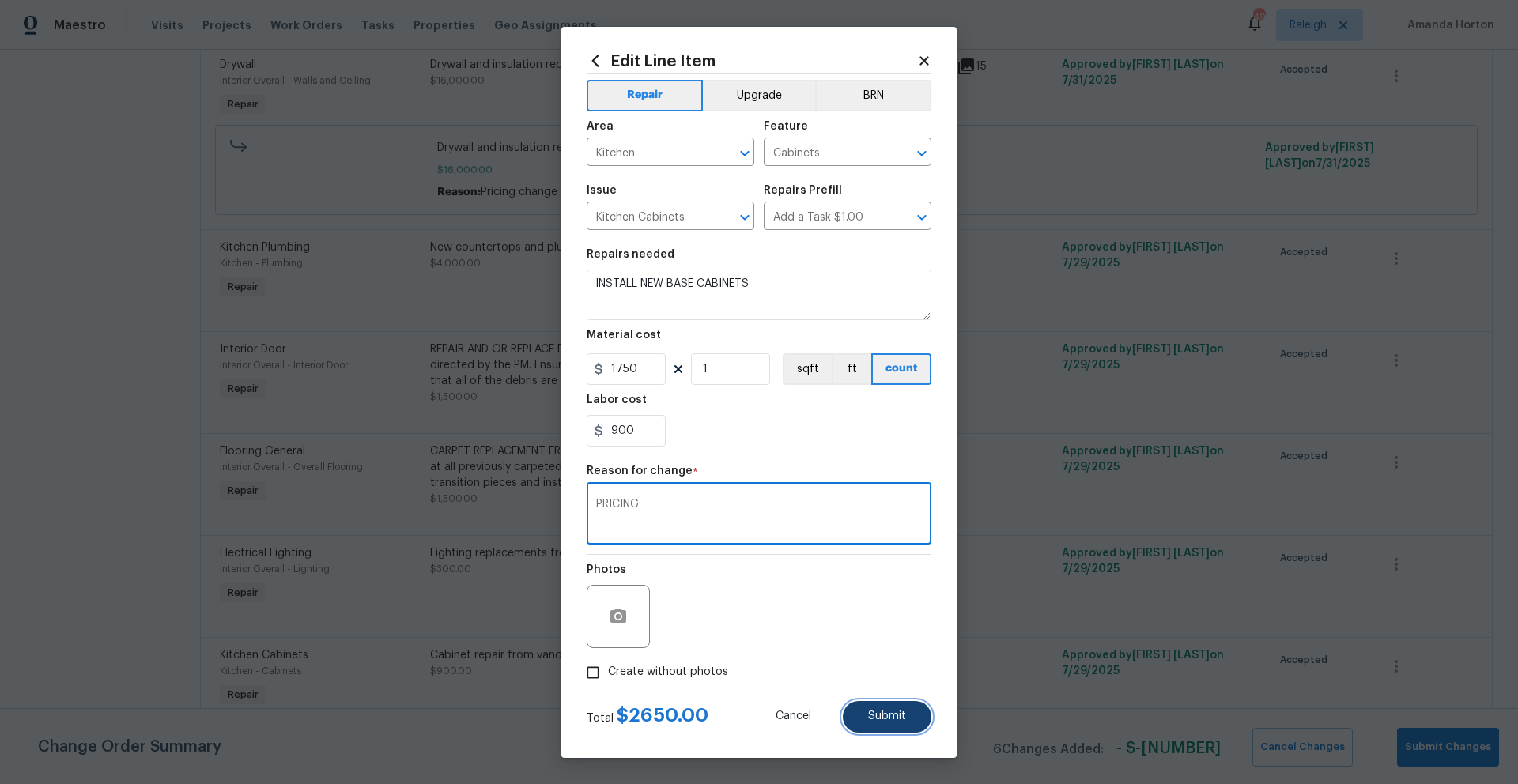 click on "Submit" at bounding box center (887, 717) 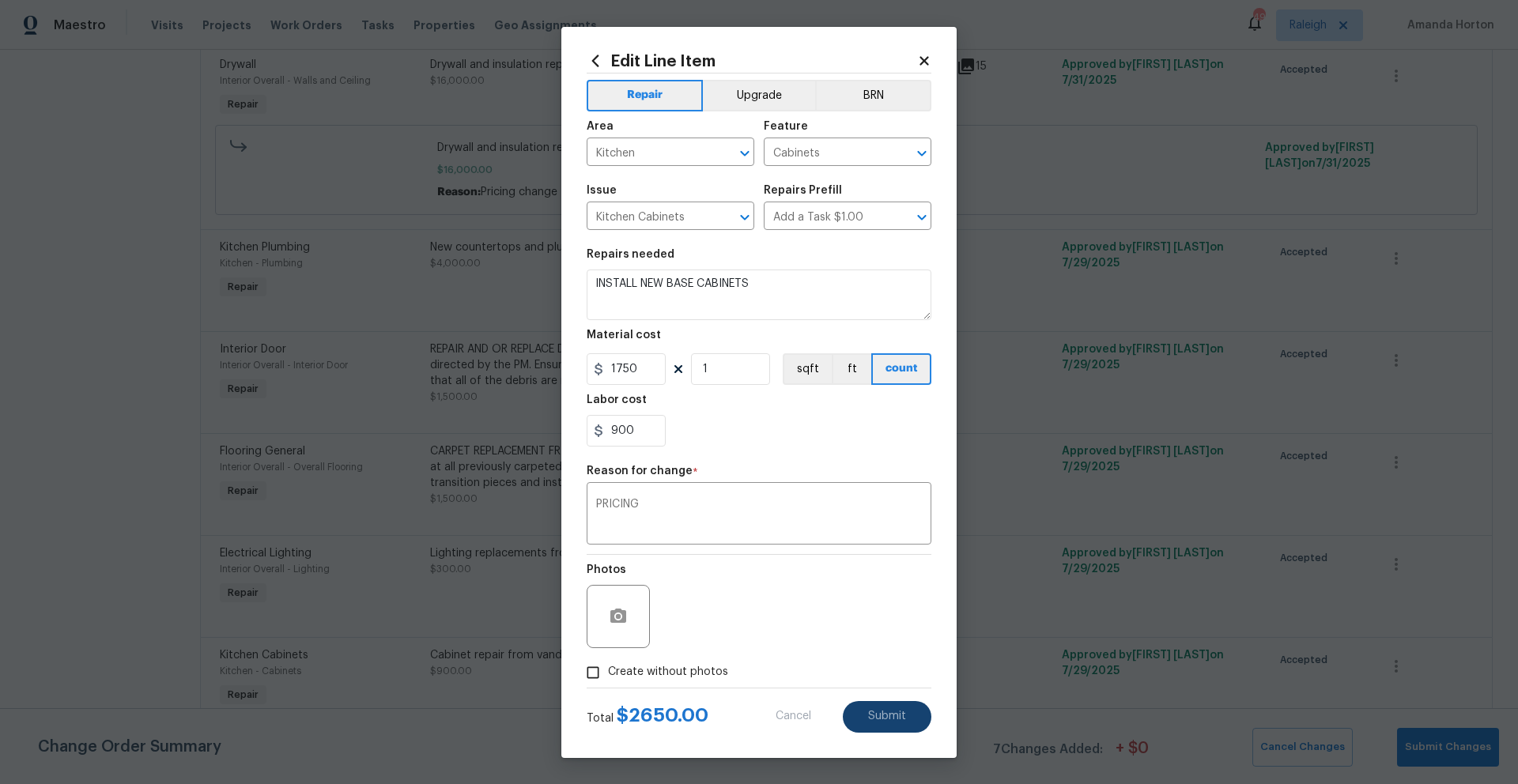 type on "Cabinet repair from vandalism" 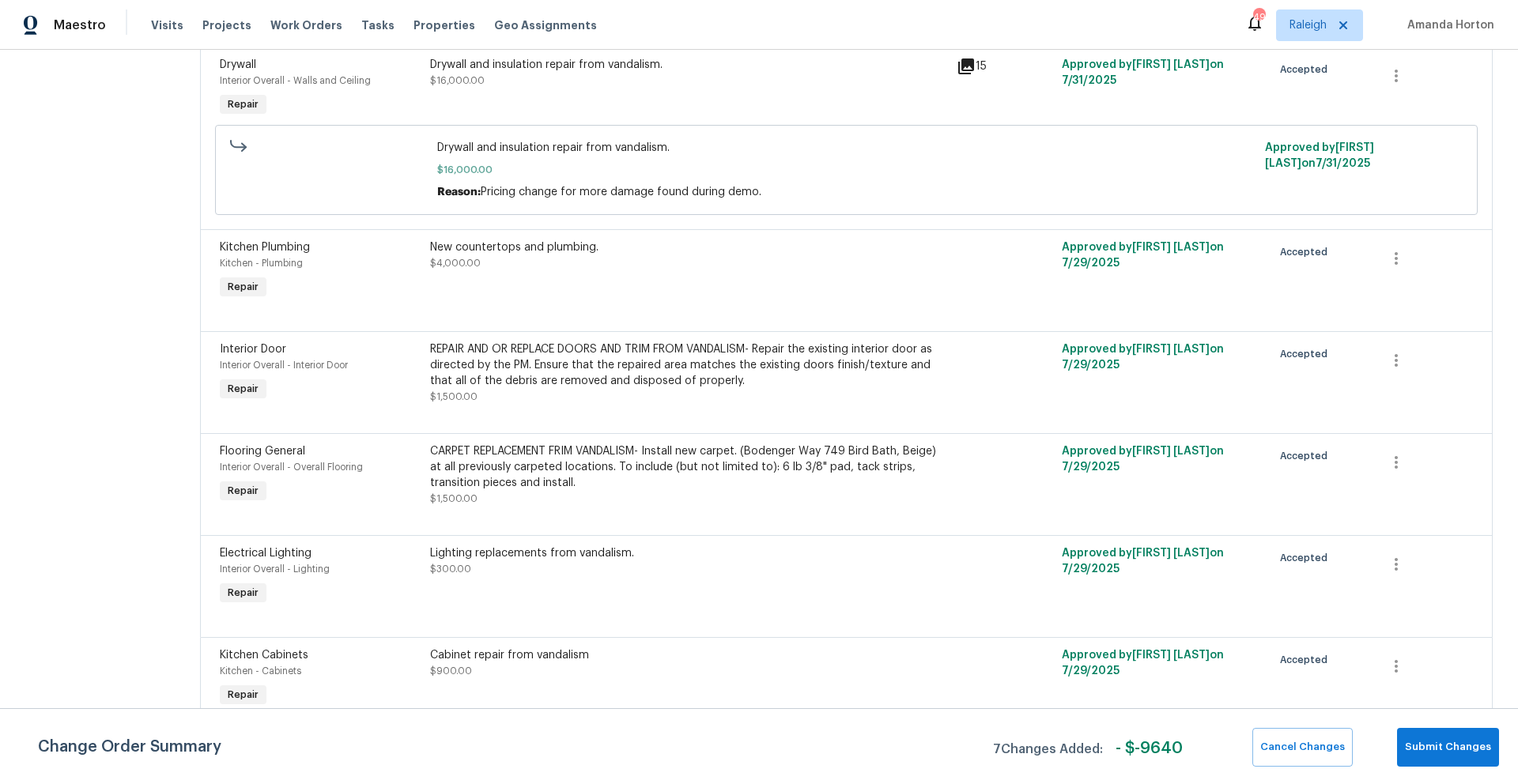 scroll, scrollTop: 0, scrollLeft: 0, axis: both 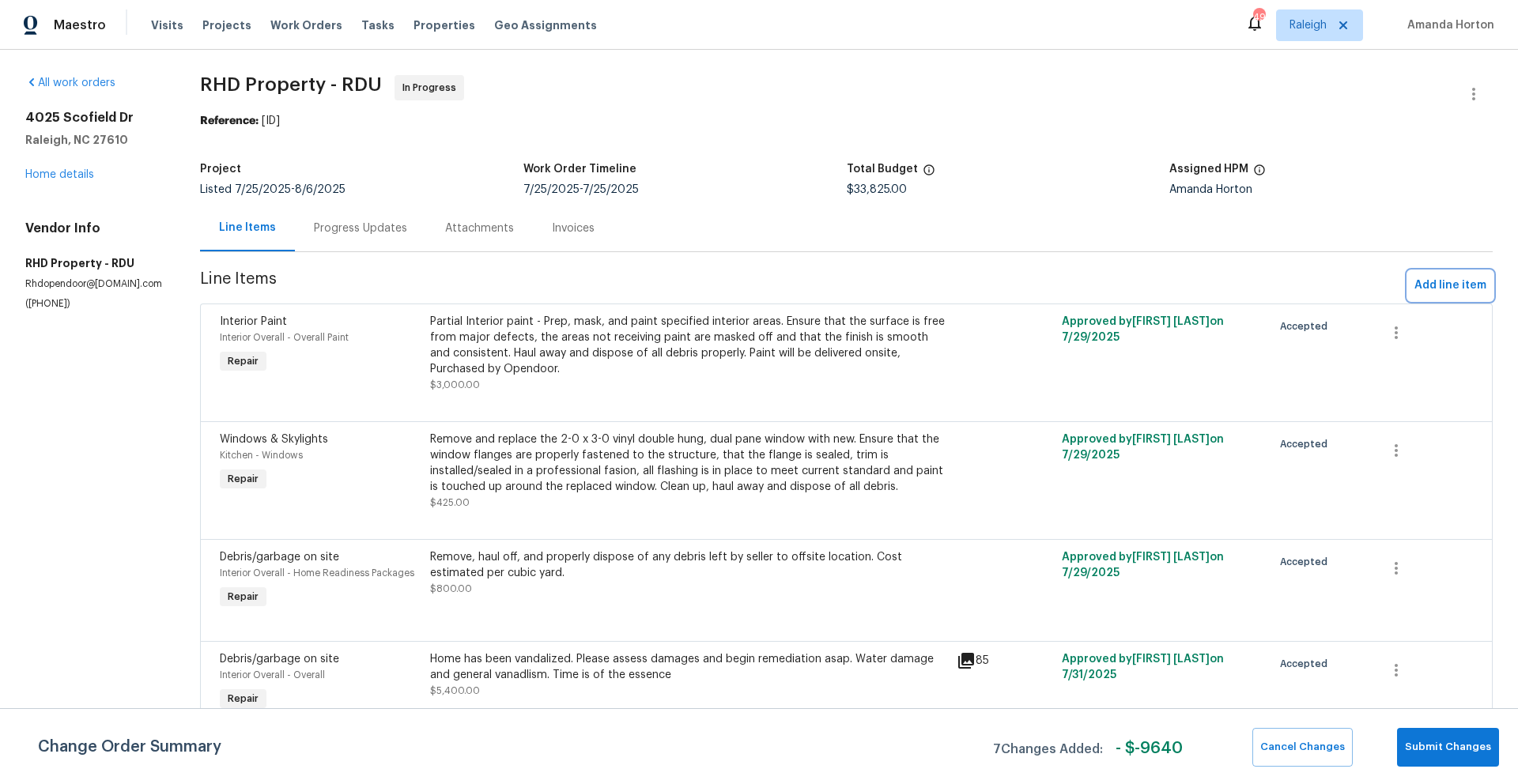 click on "Add line item" at bounding box center [1450, 285] 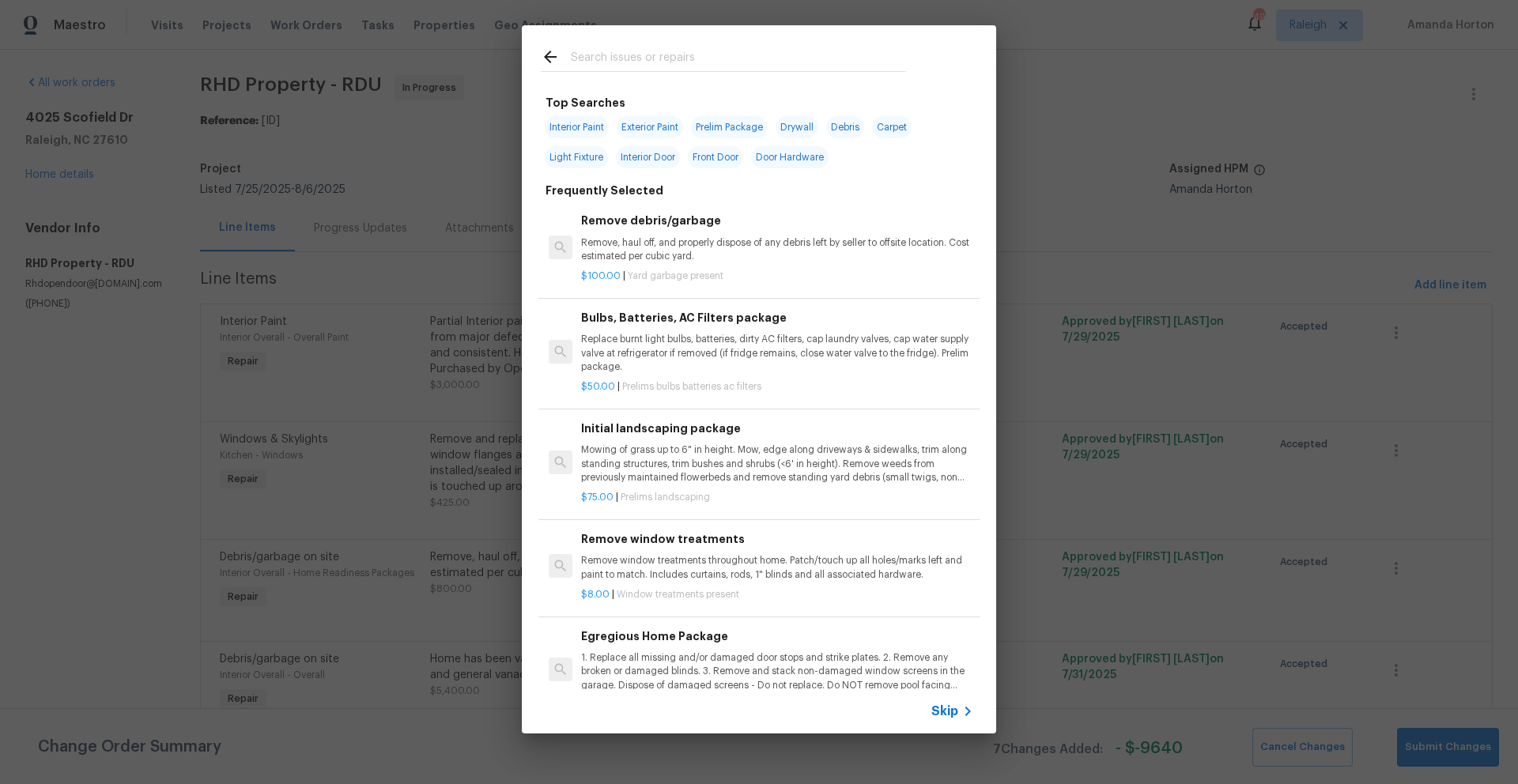 click at bounding box center (738, 59) 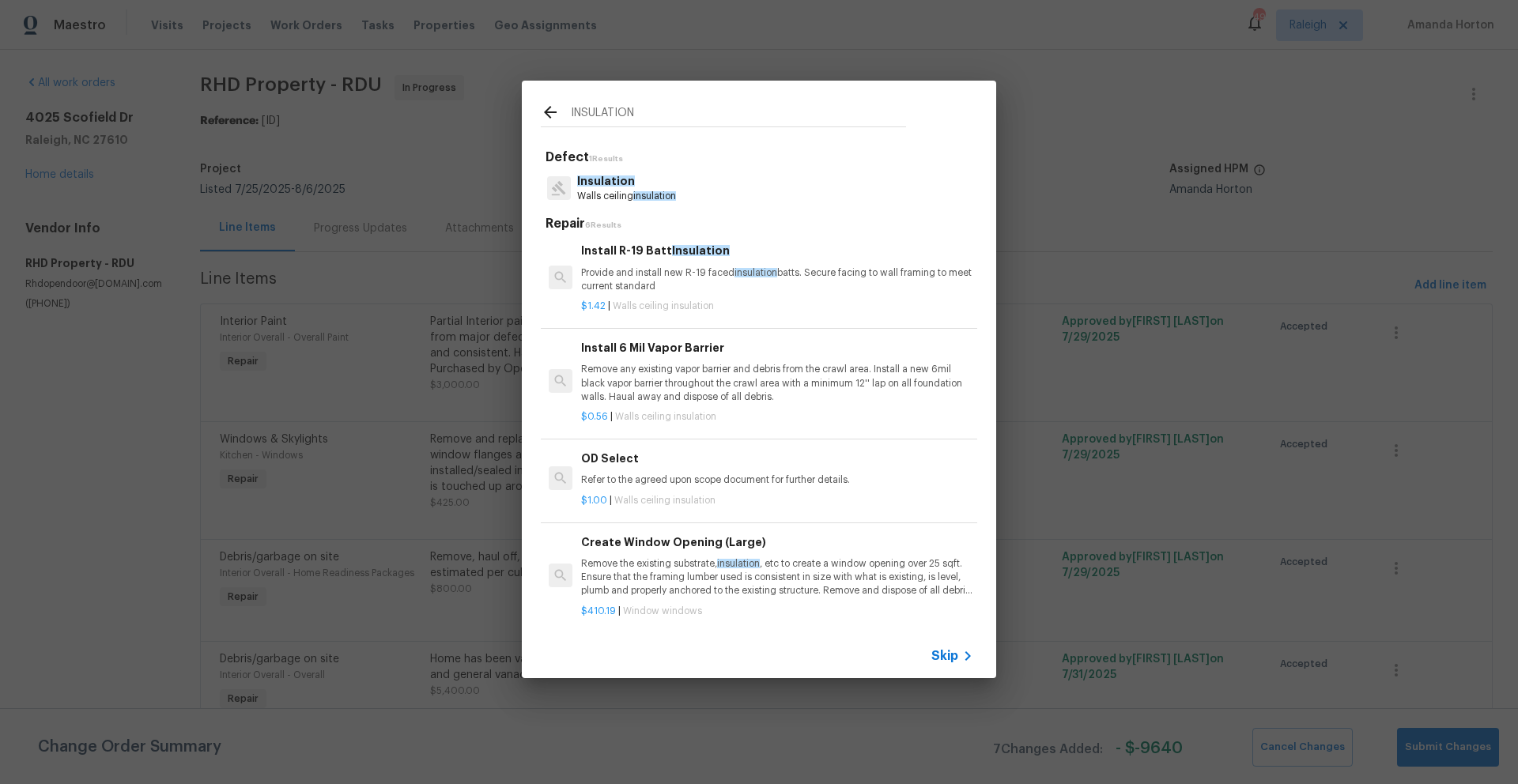 scroll, scrollTop: 0, scrollLeft: 0, axis: both 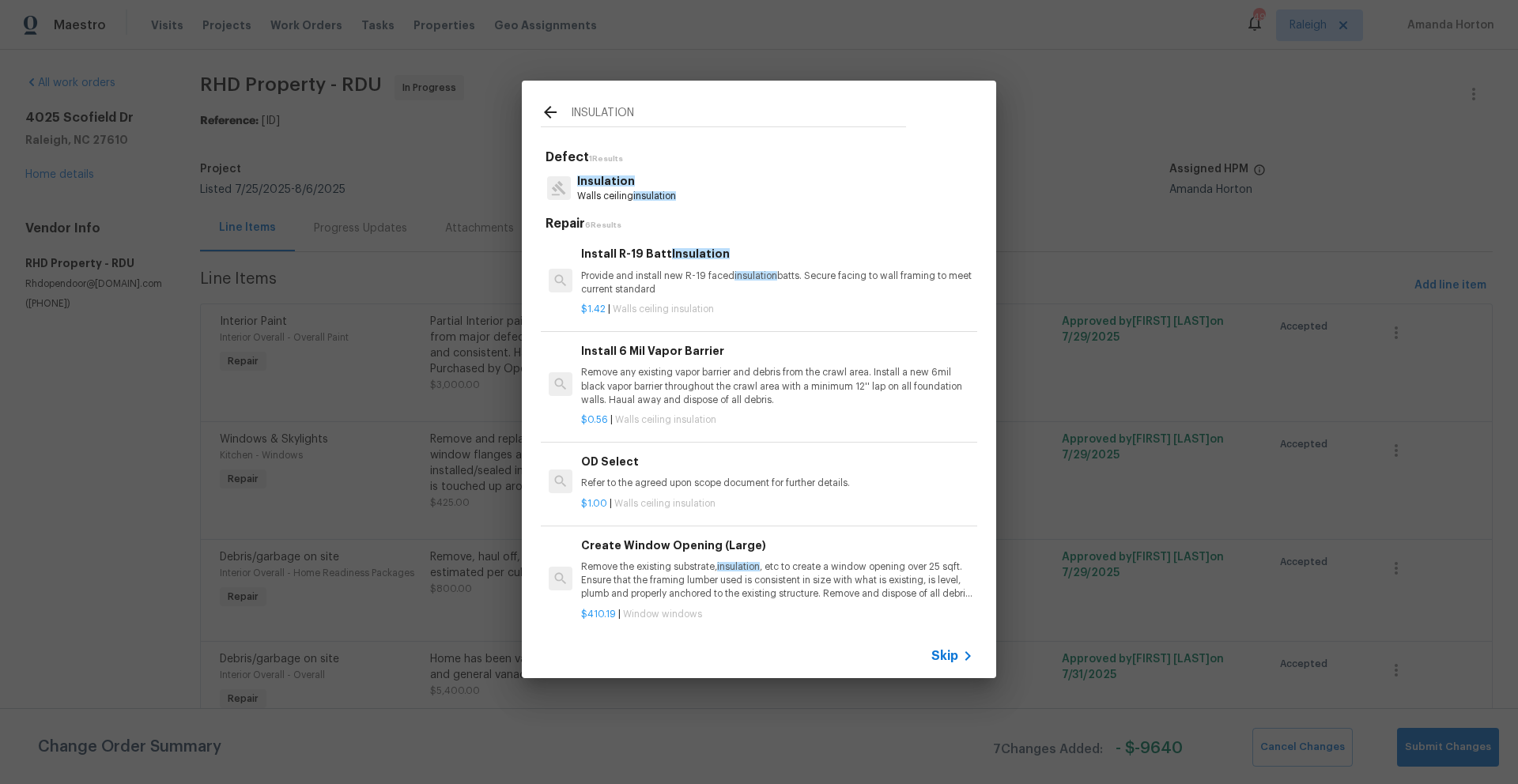 type on "INSULATION" 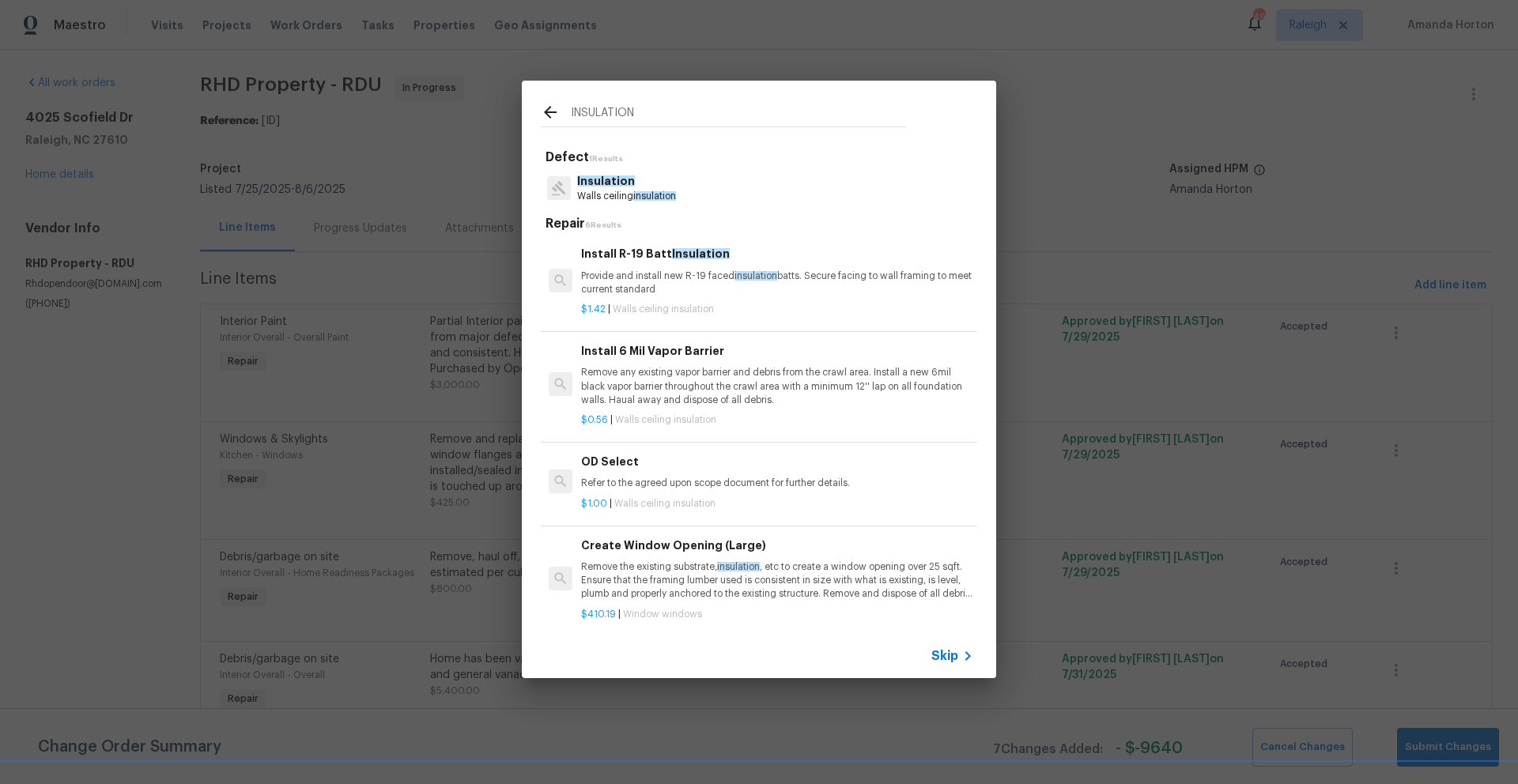 click on "OD Select Refer to the agreed upon scope document for further details." at bounding box center [777, 472] 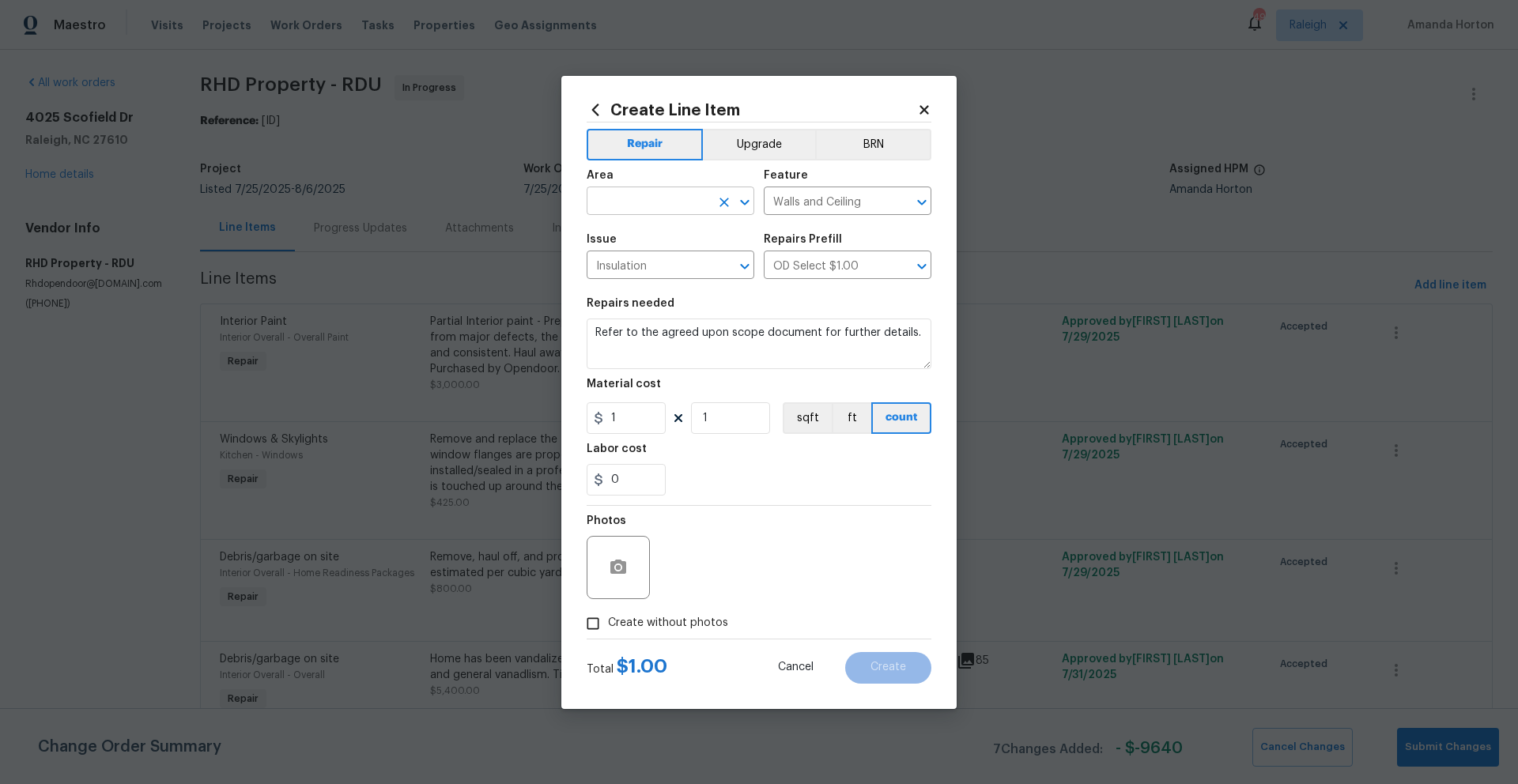 click at bounding box center [648, 202] 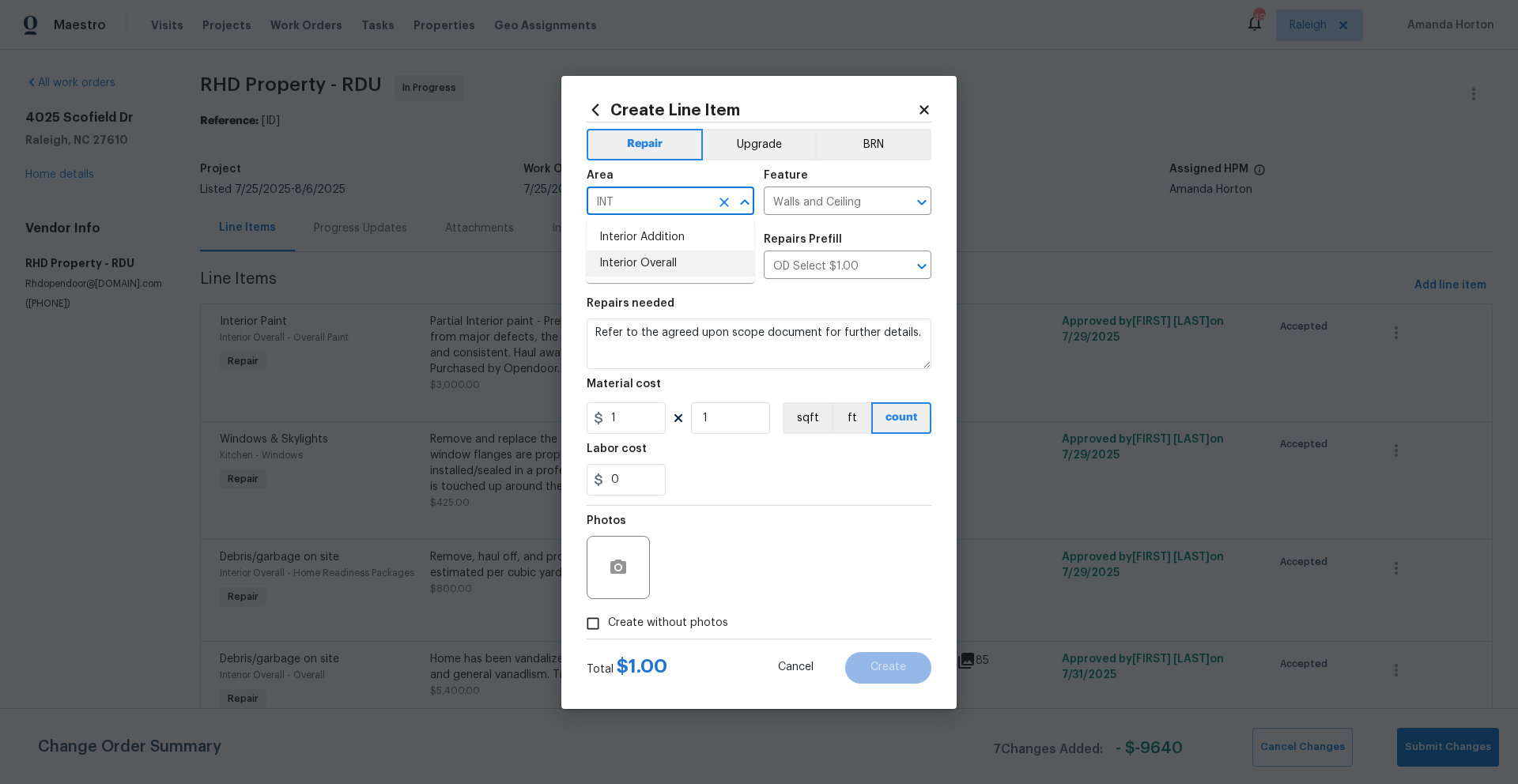 click on "Interior Overall" at bounding box center (670, 263) 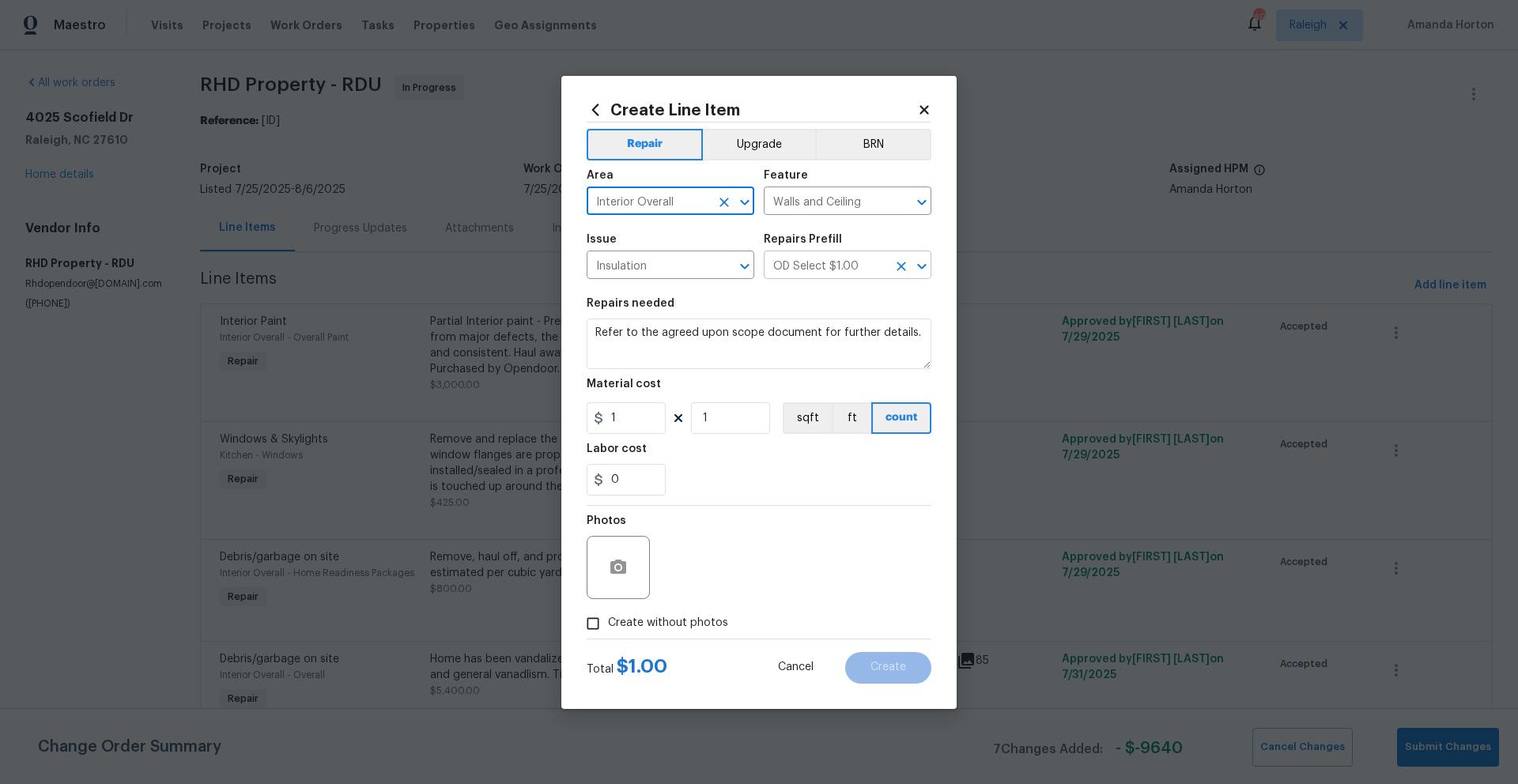 type on "Interior Overall" 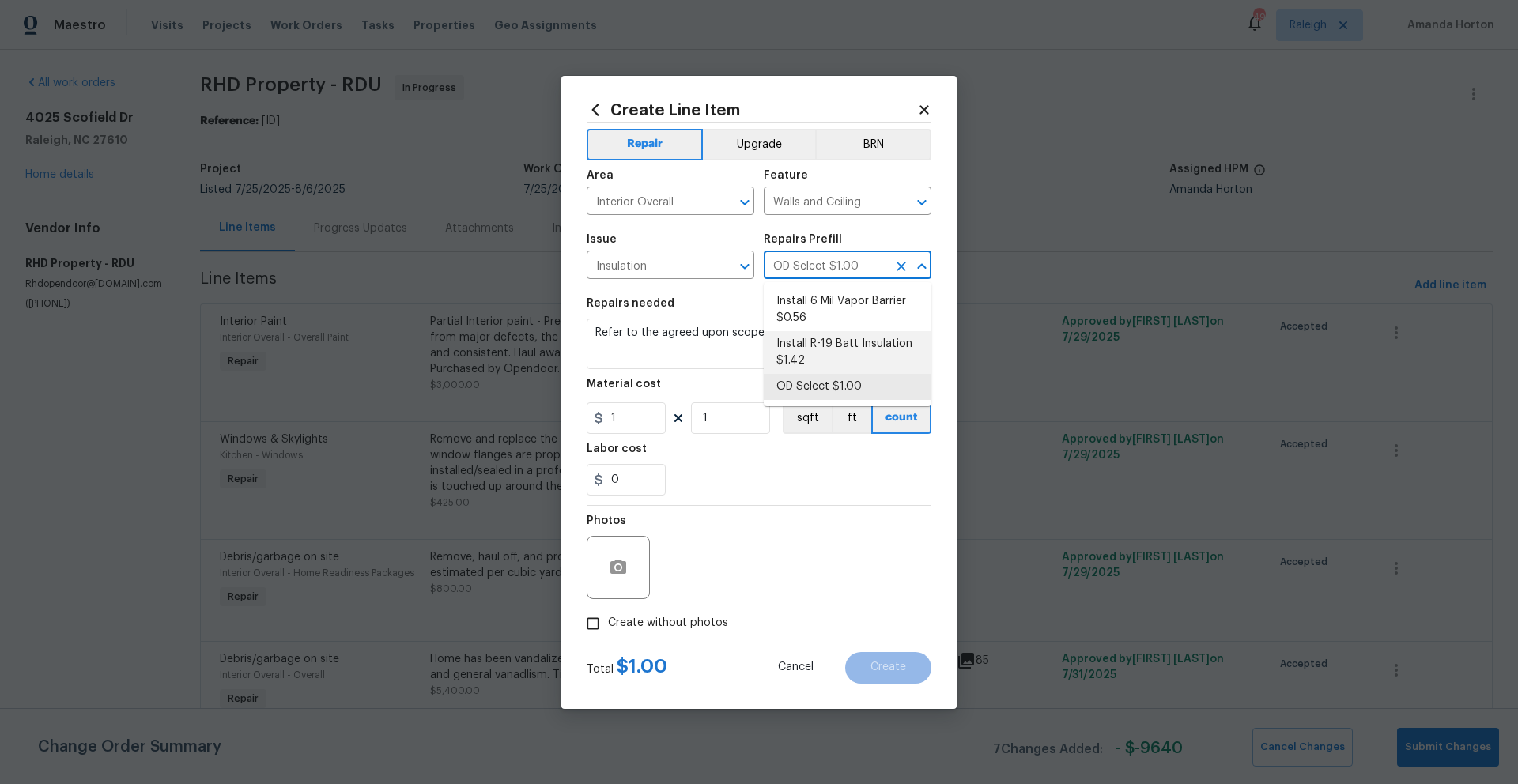 click on "Install R-19 Batt Insulation $1.42" at bounding box center [848, 352] 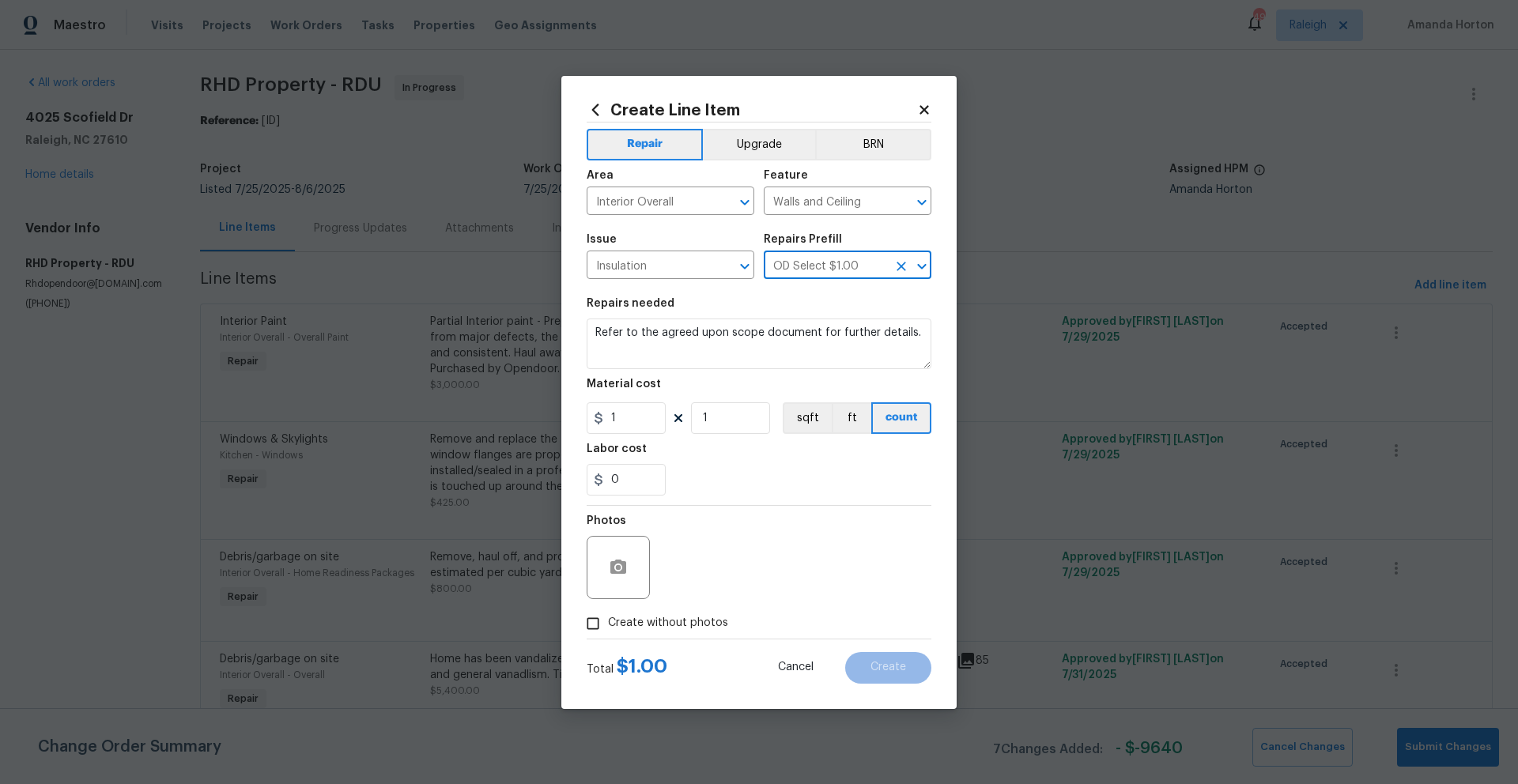 type on "Install R-19 Batt Insulation $1.42" 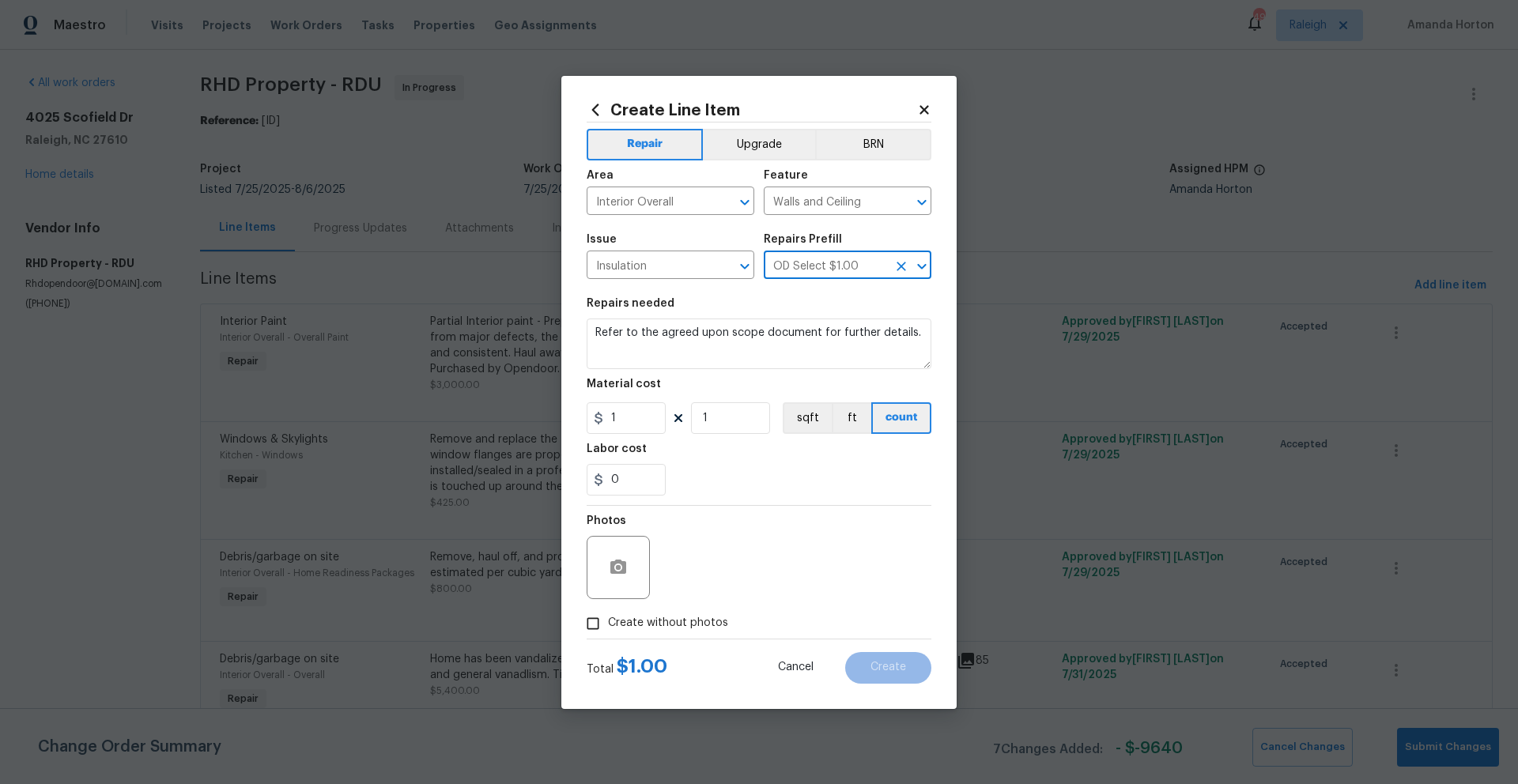 type on "Provide and install new R-19 faced insulation batts. Secure facing to wall framing to meet current standard" 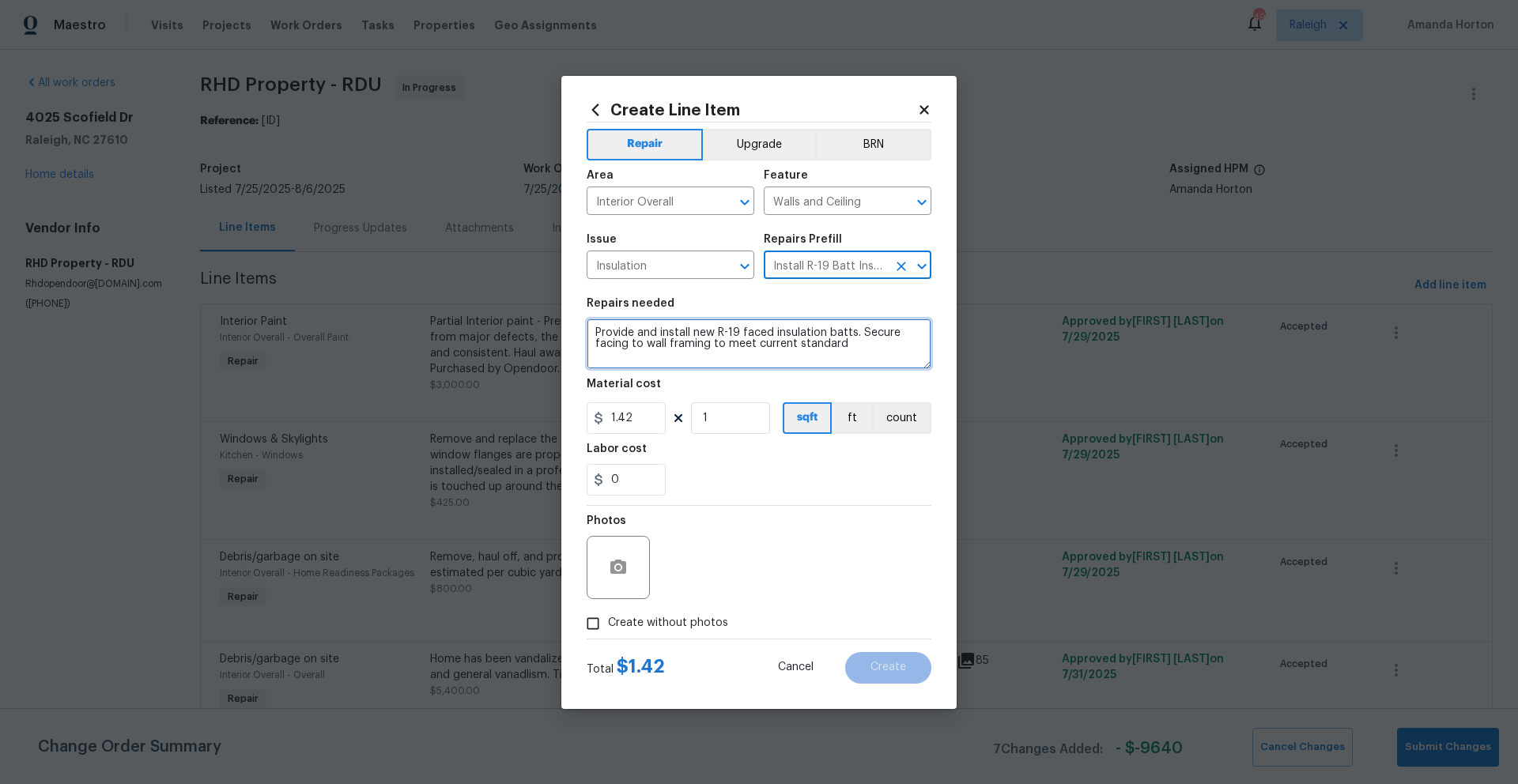 click on "Provide and install new R-19 faced insulation batts. Secure facing to wall framing to meet current standard" at bounding box center (759, 344) 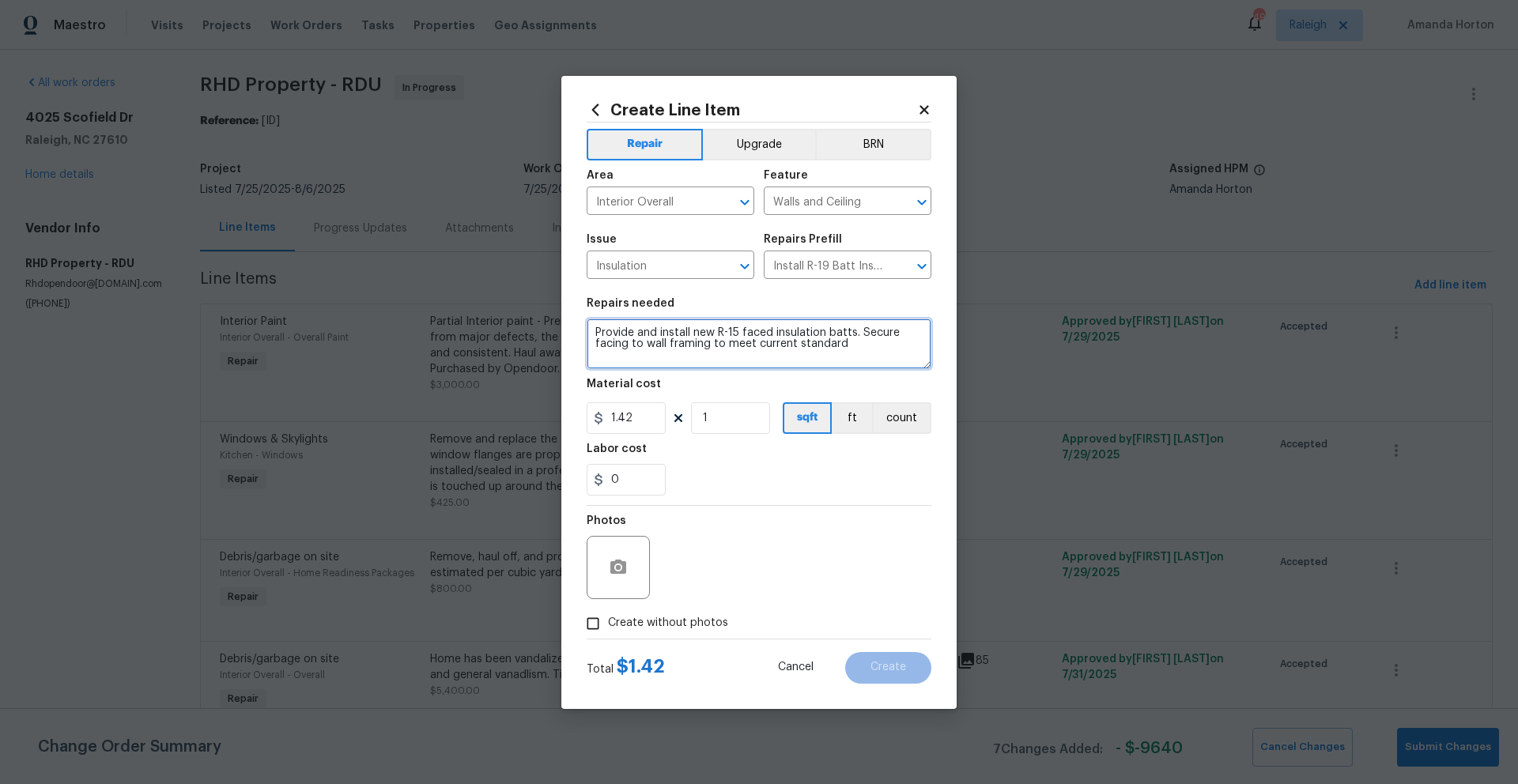 type on "Provide and install new R-15 faced insulation batts. Secure facing to wall framing to meet current standard" 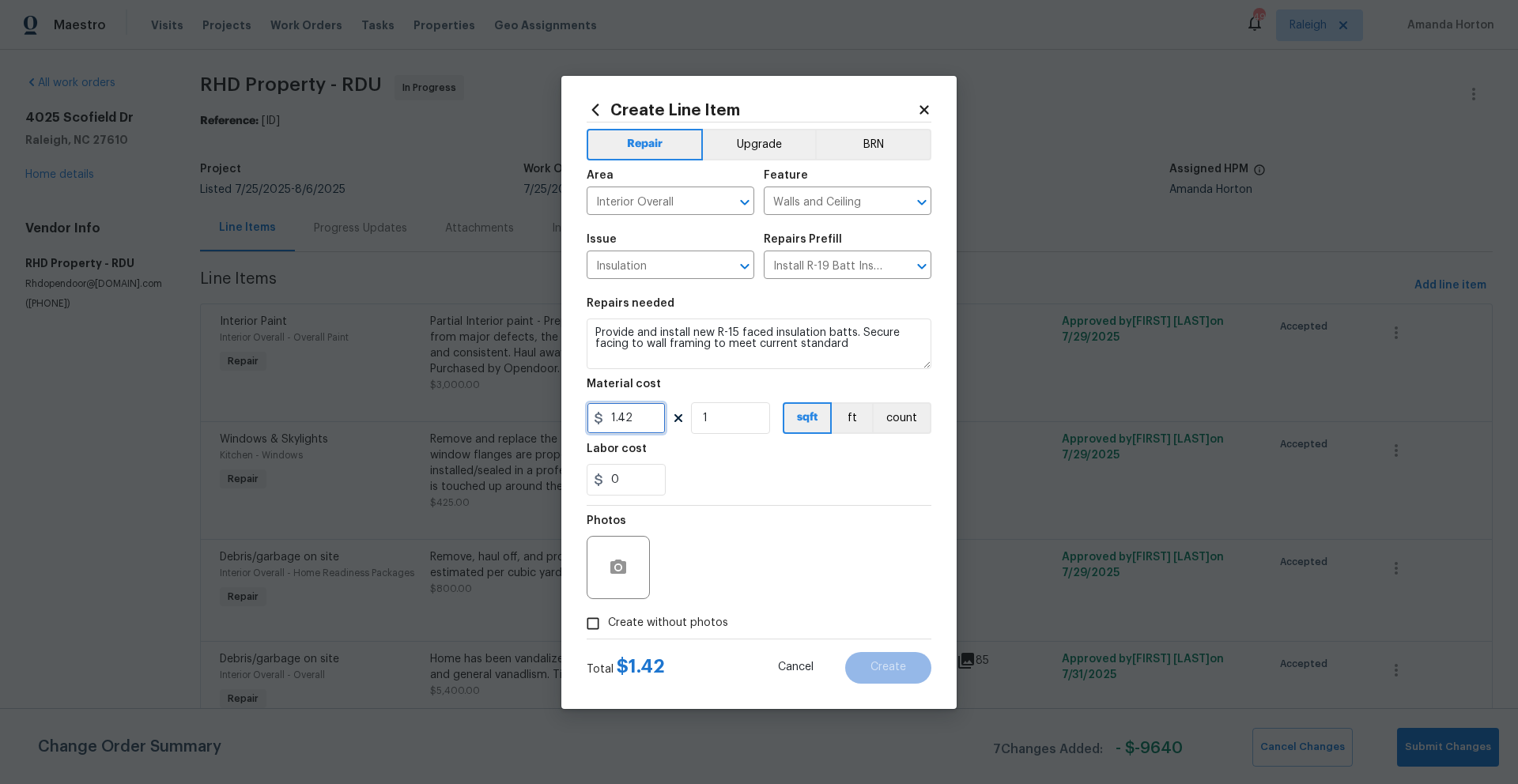 click on "1.42" at bounding box center [626, 418] 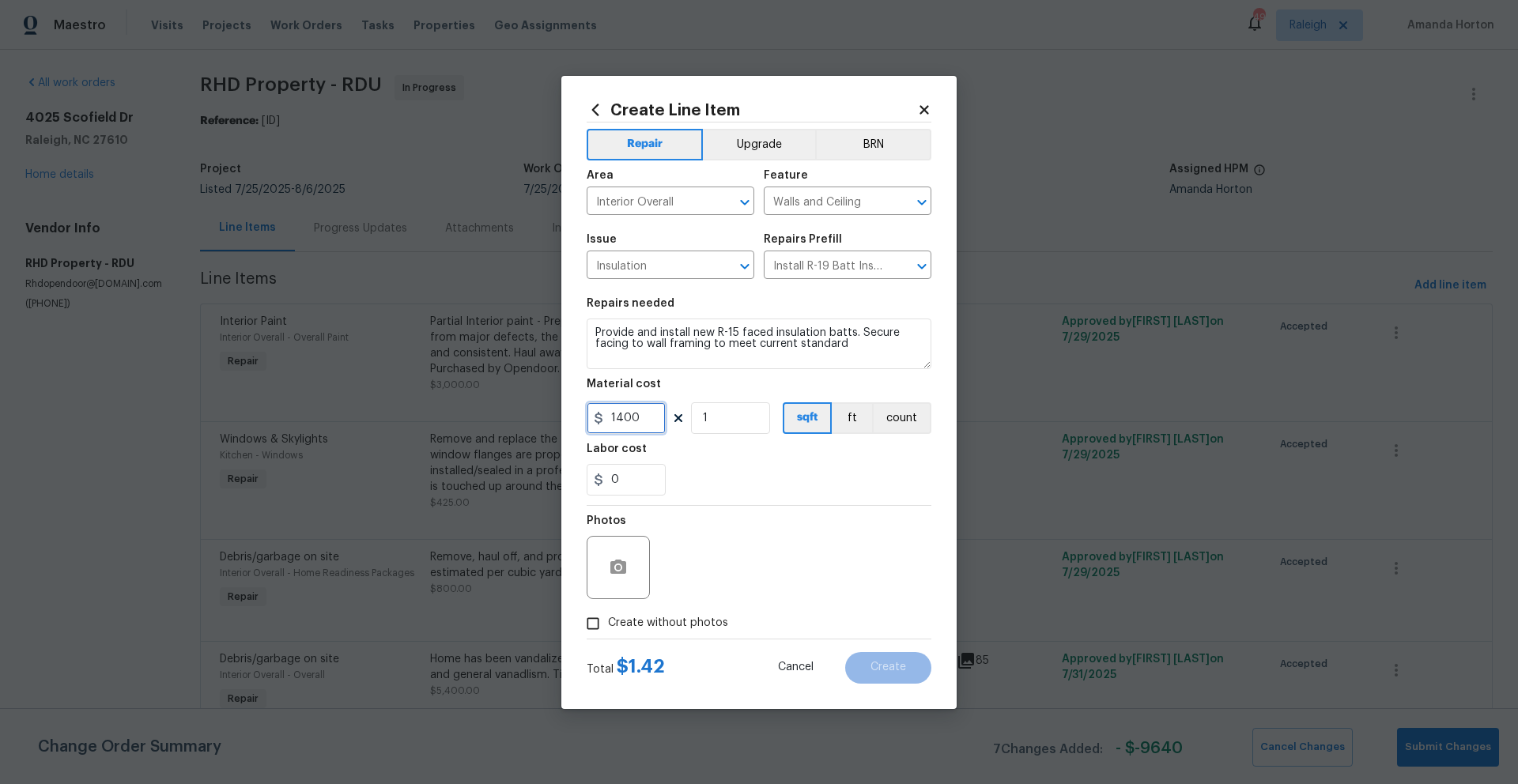 type on "1400" 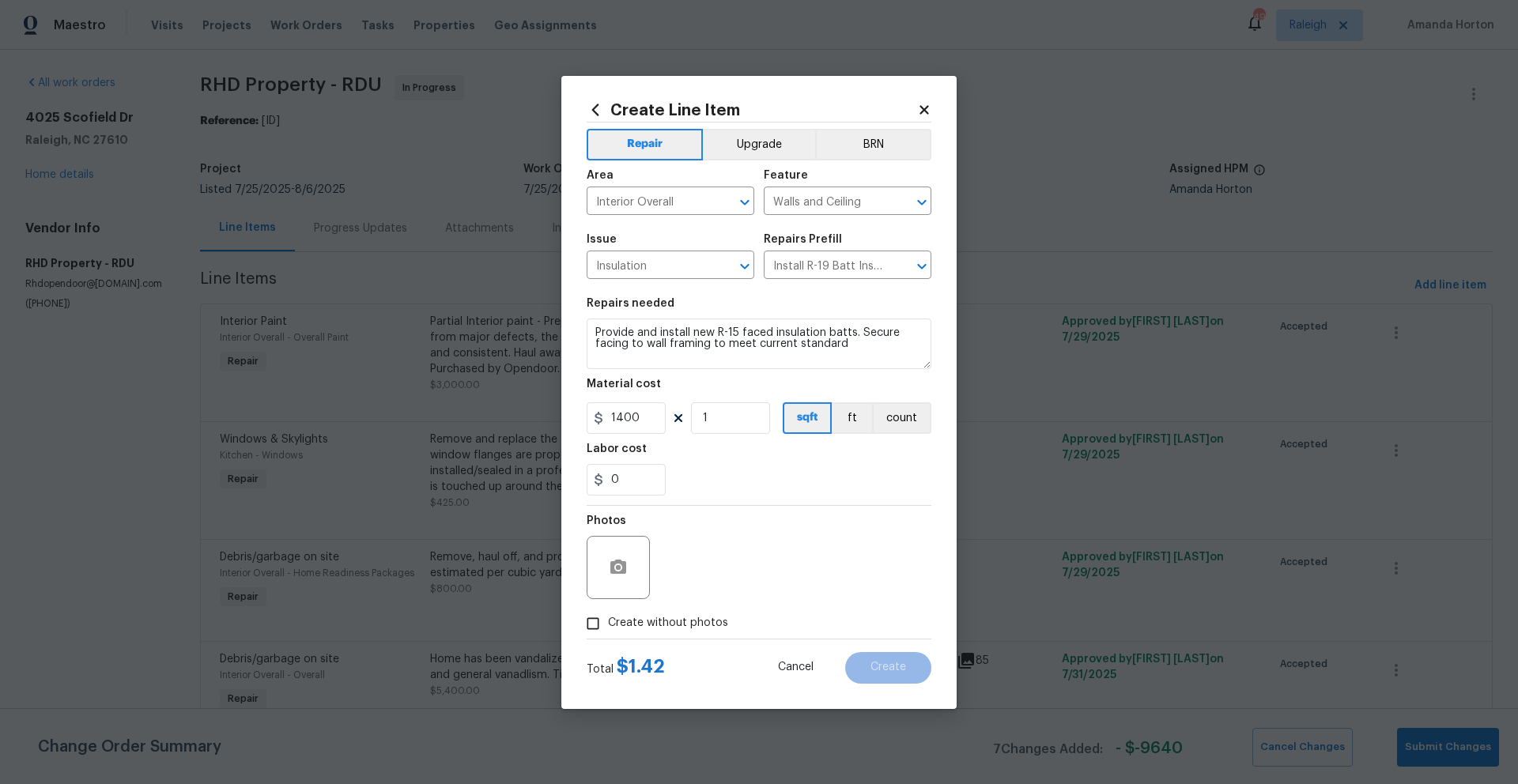 click on "Labor cost" at bounding box center (759, 454) 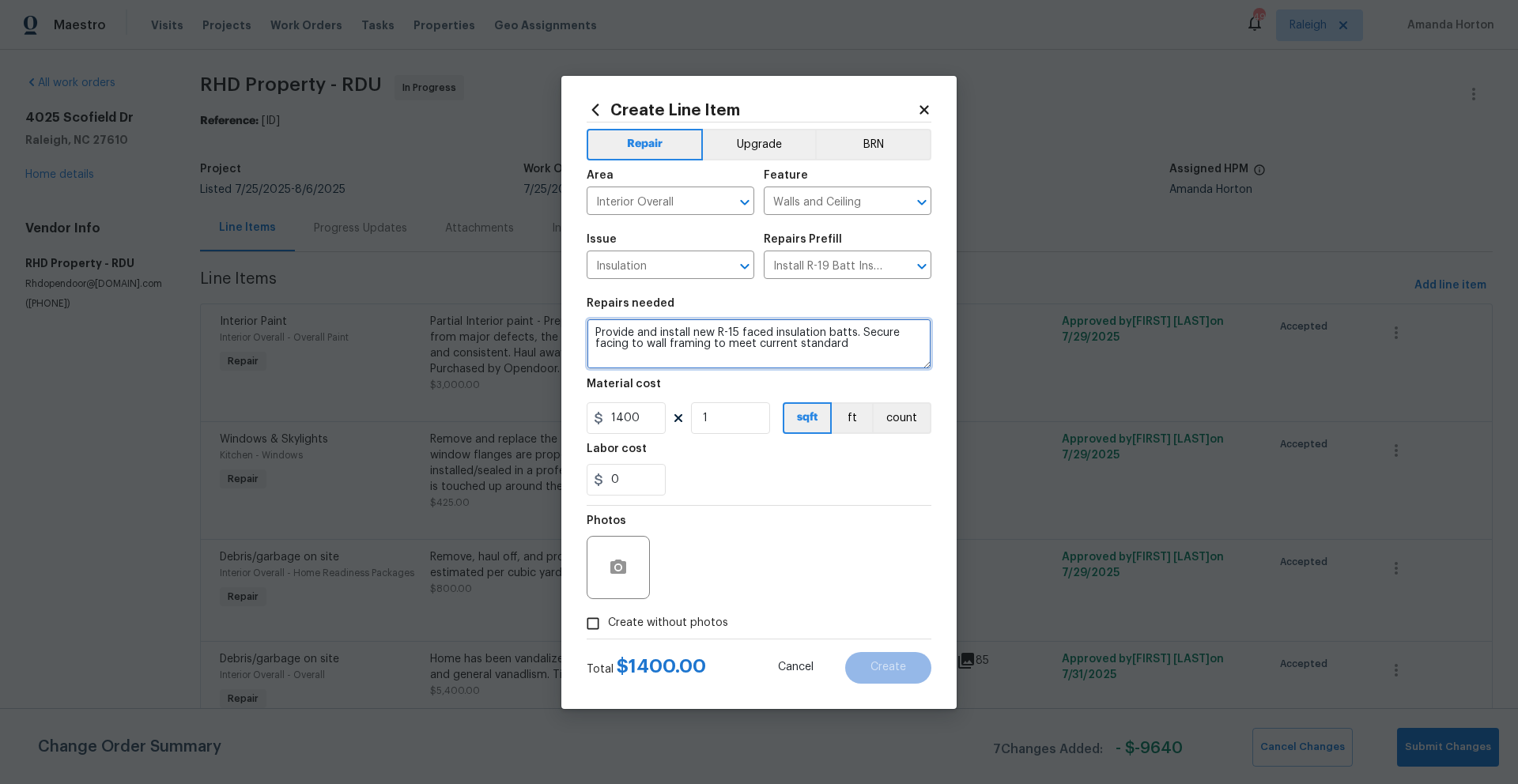 click on "Provide and install new R-15 faced insulation batts. Secure facing to wall framing to meet current standard" at bounding box center (759, 344) 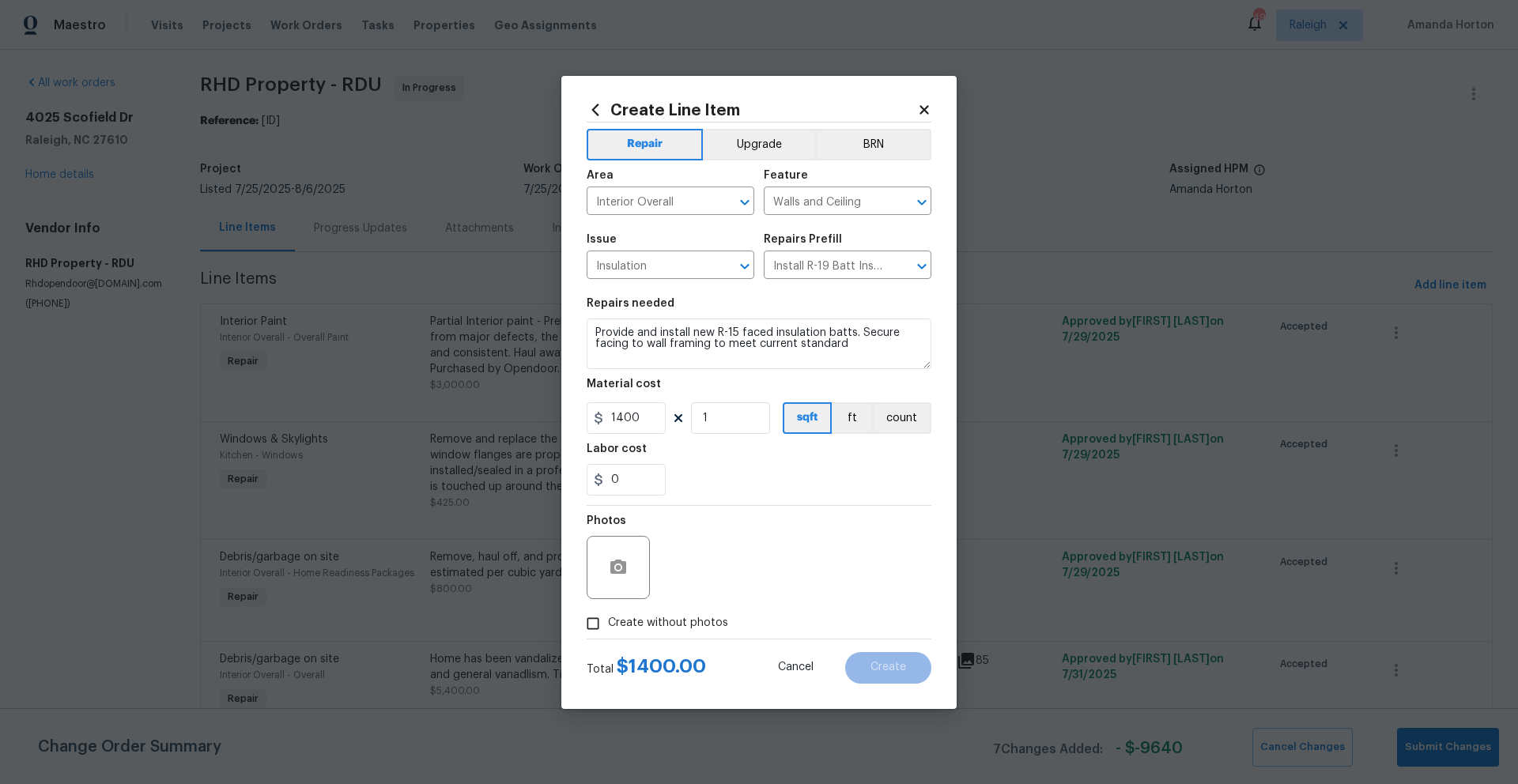 click on "Create without photos" at bounding box center [759, 624] 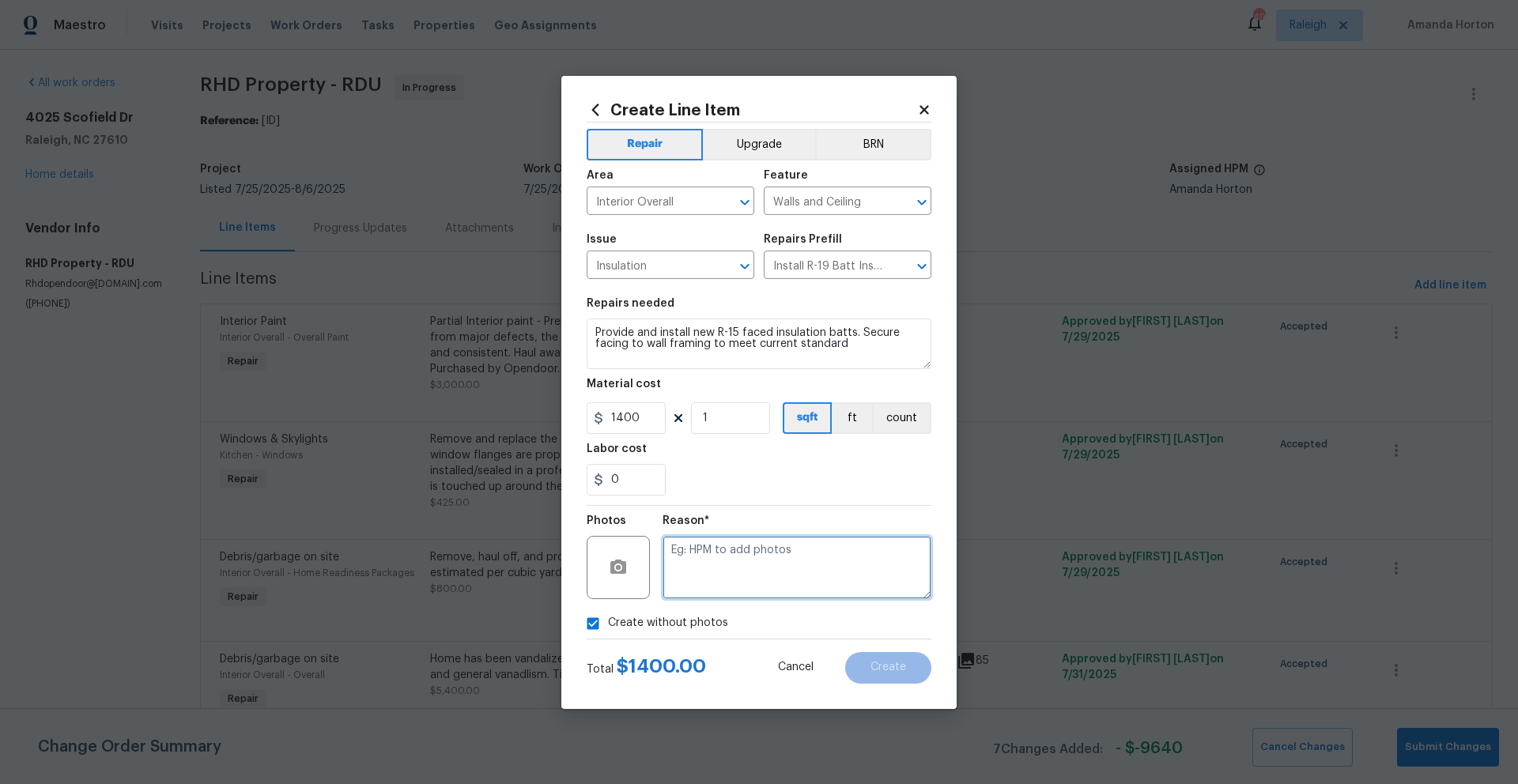 click at bounding box center (797, 567) 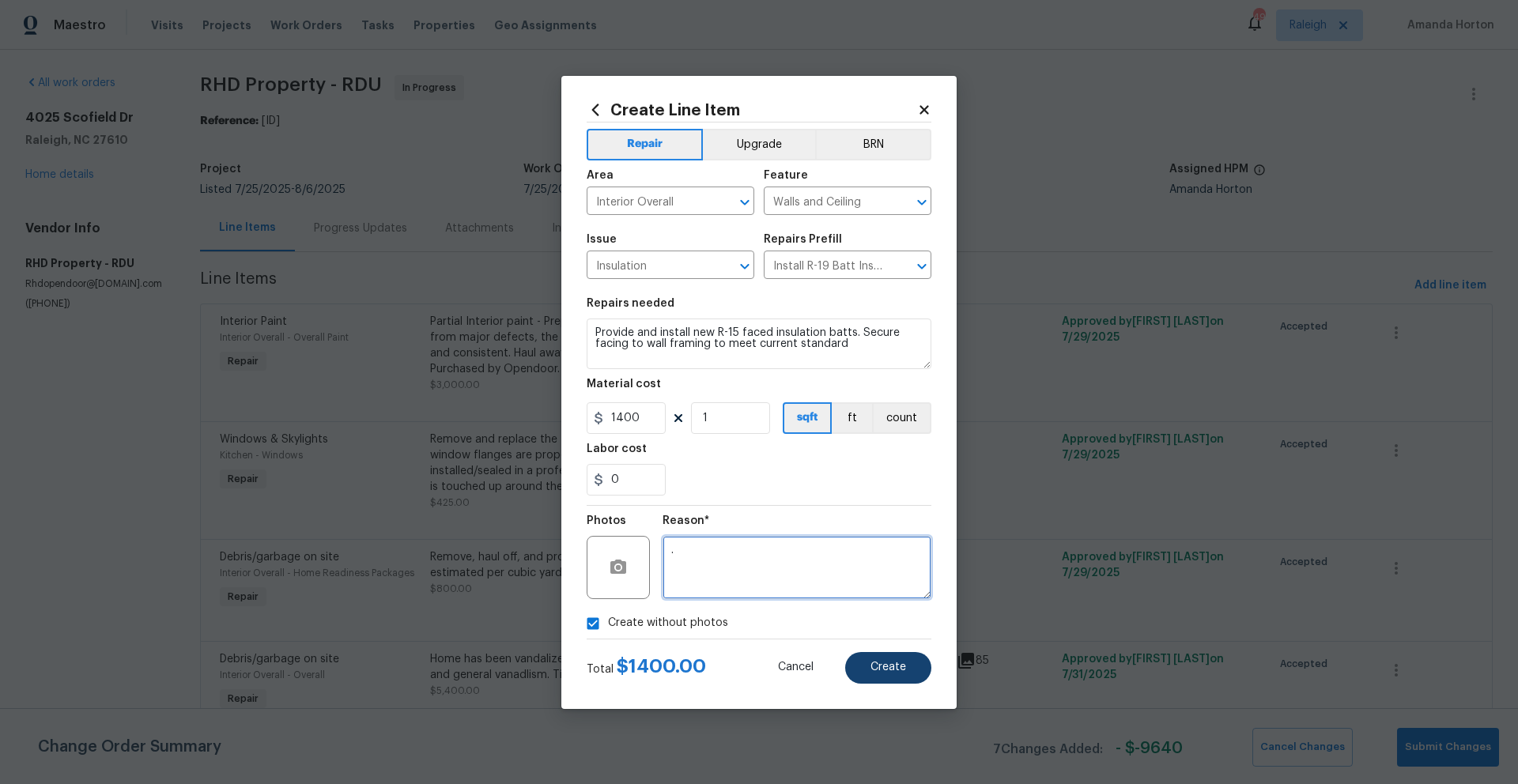 type on "." 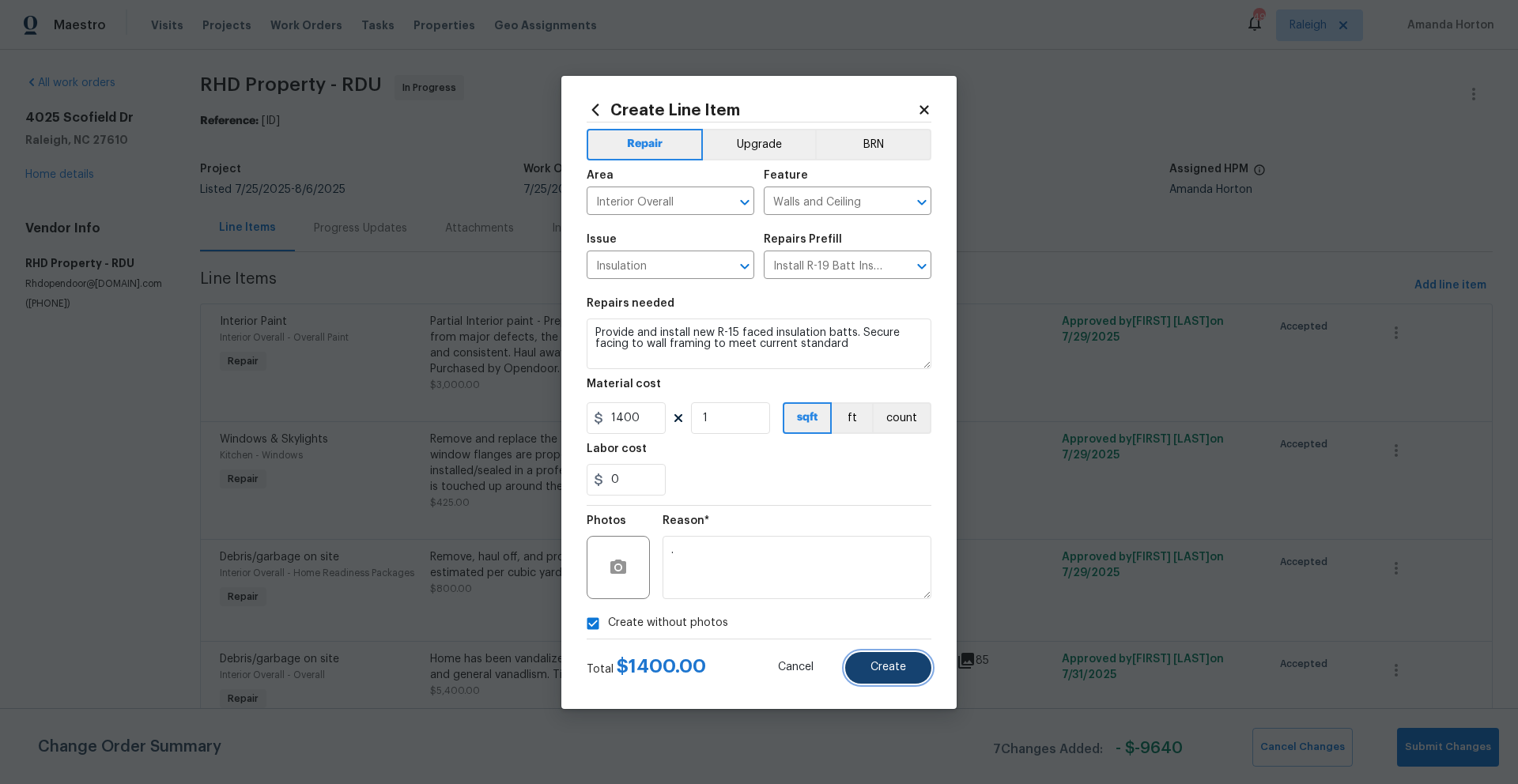 click on "Create" at bounding box center [888, 668] 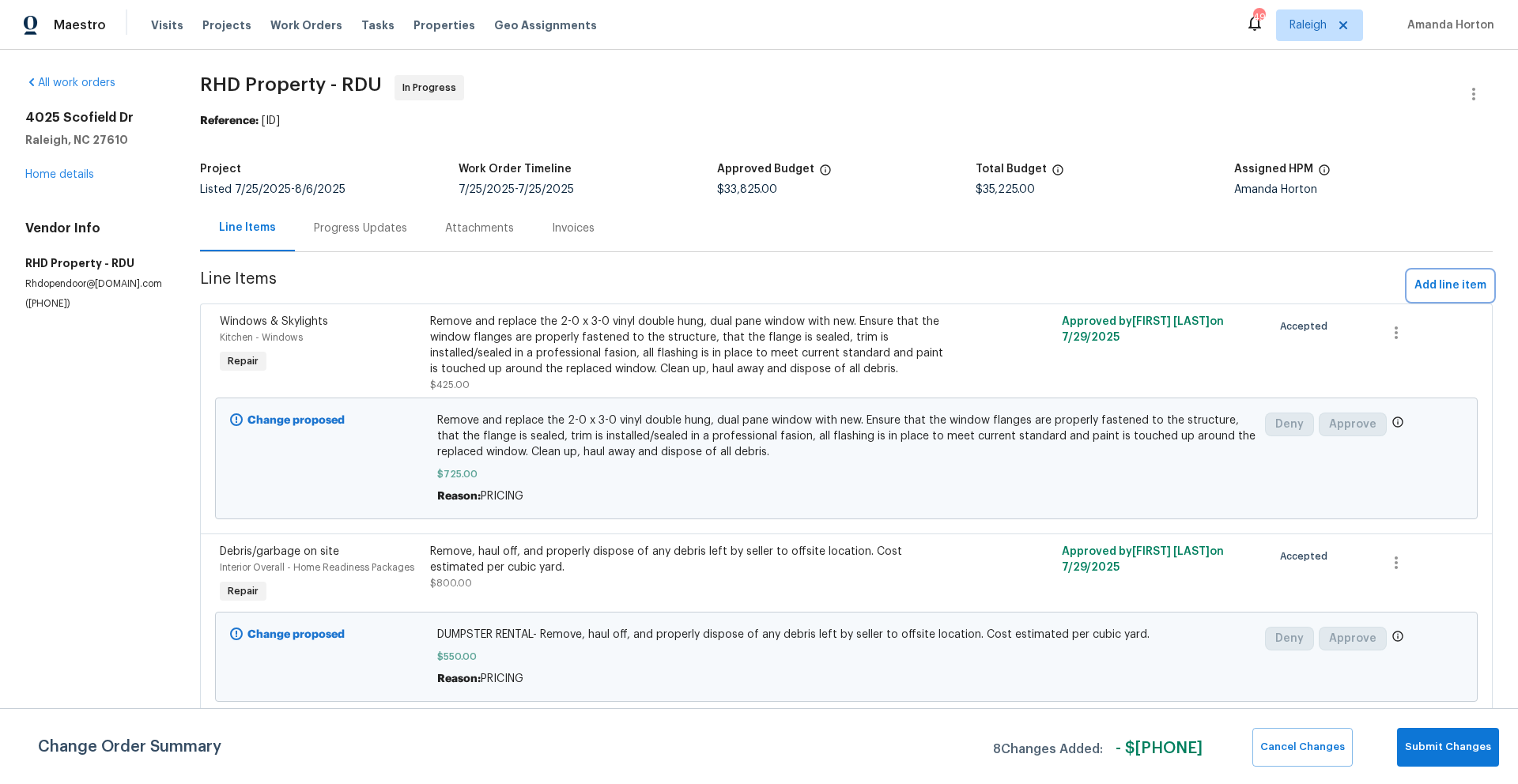 click on "Add line item" at bounding box center (1450, 285) 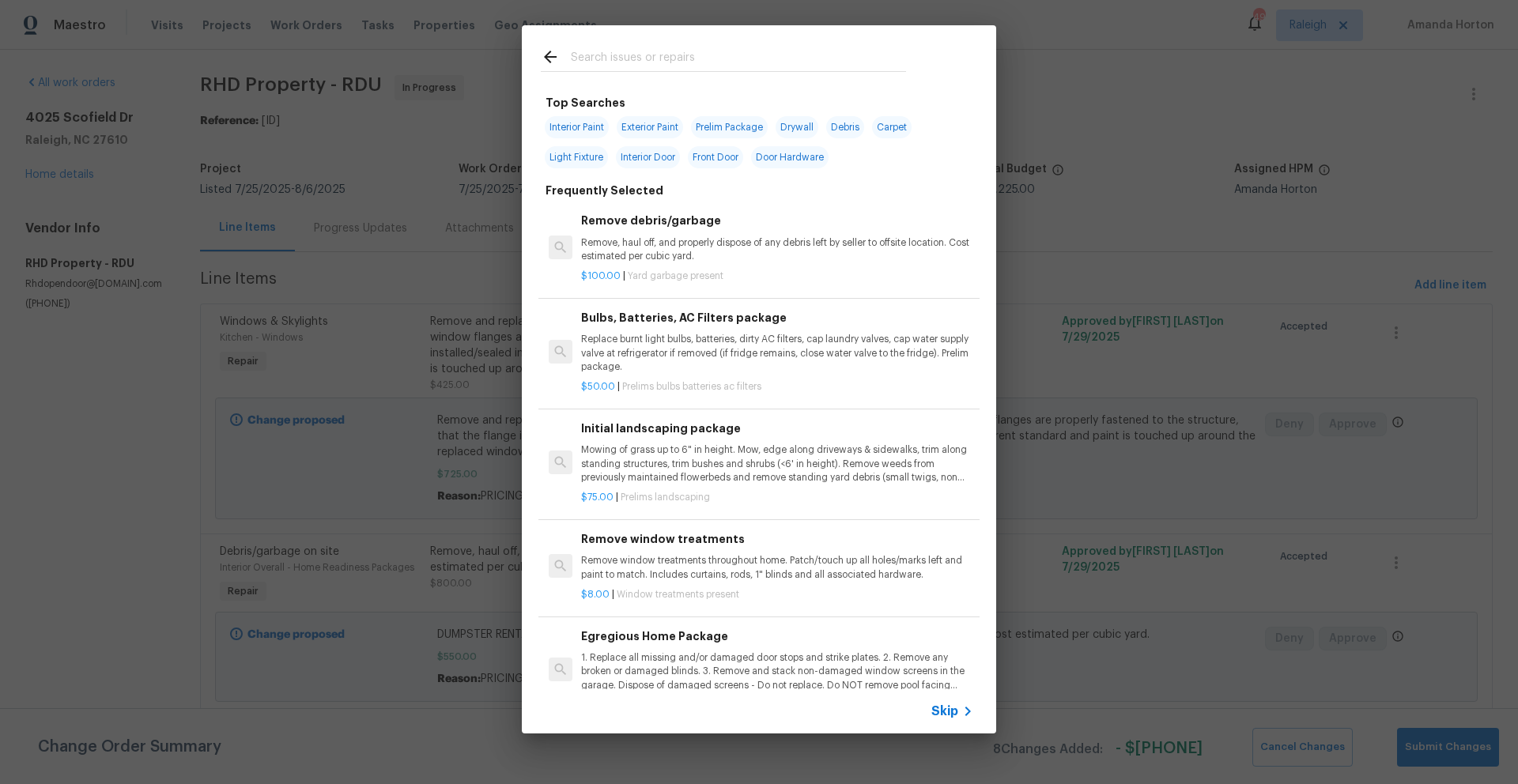 click at bounding box center [738, 59] 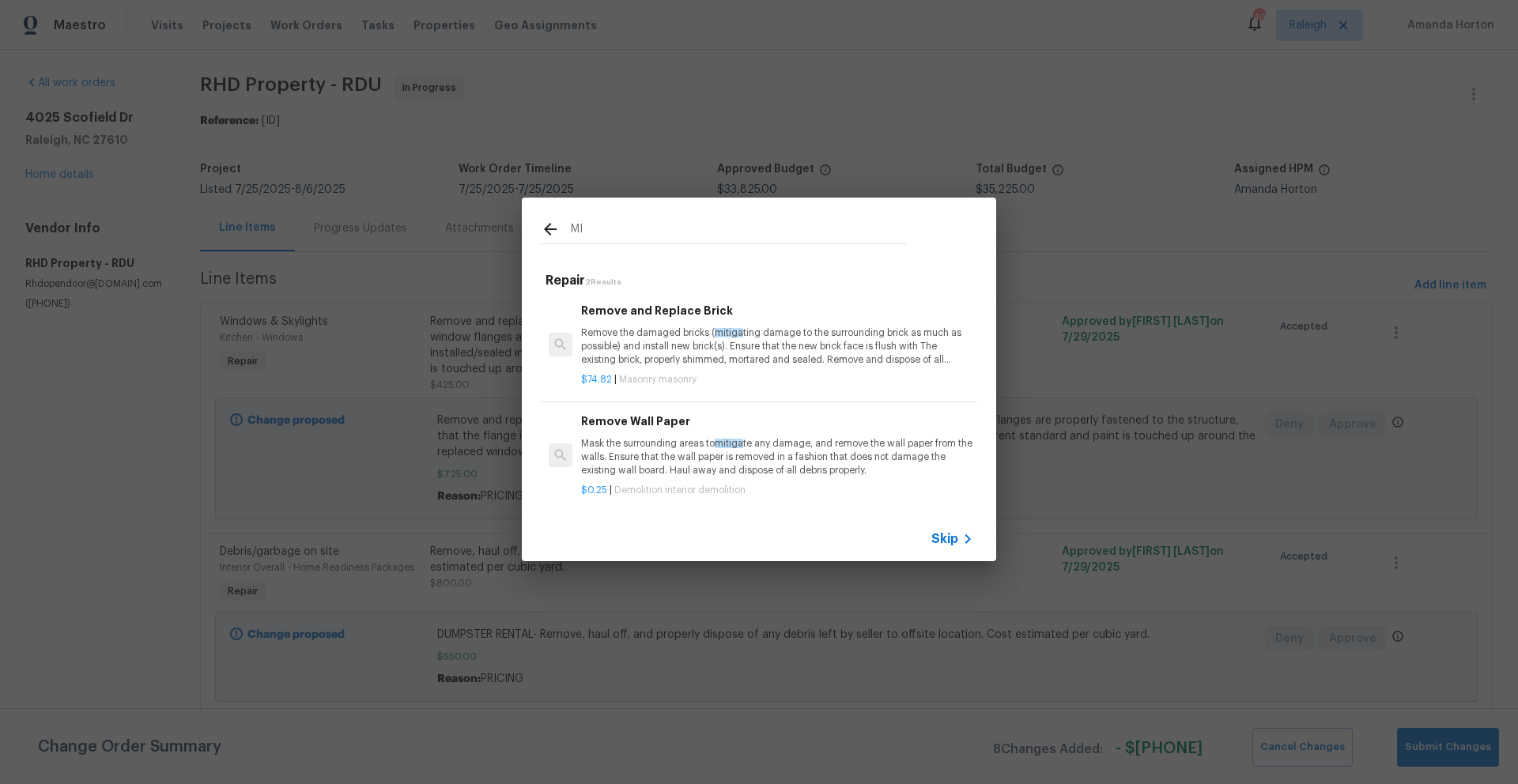 type on "M" 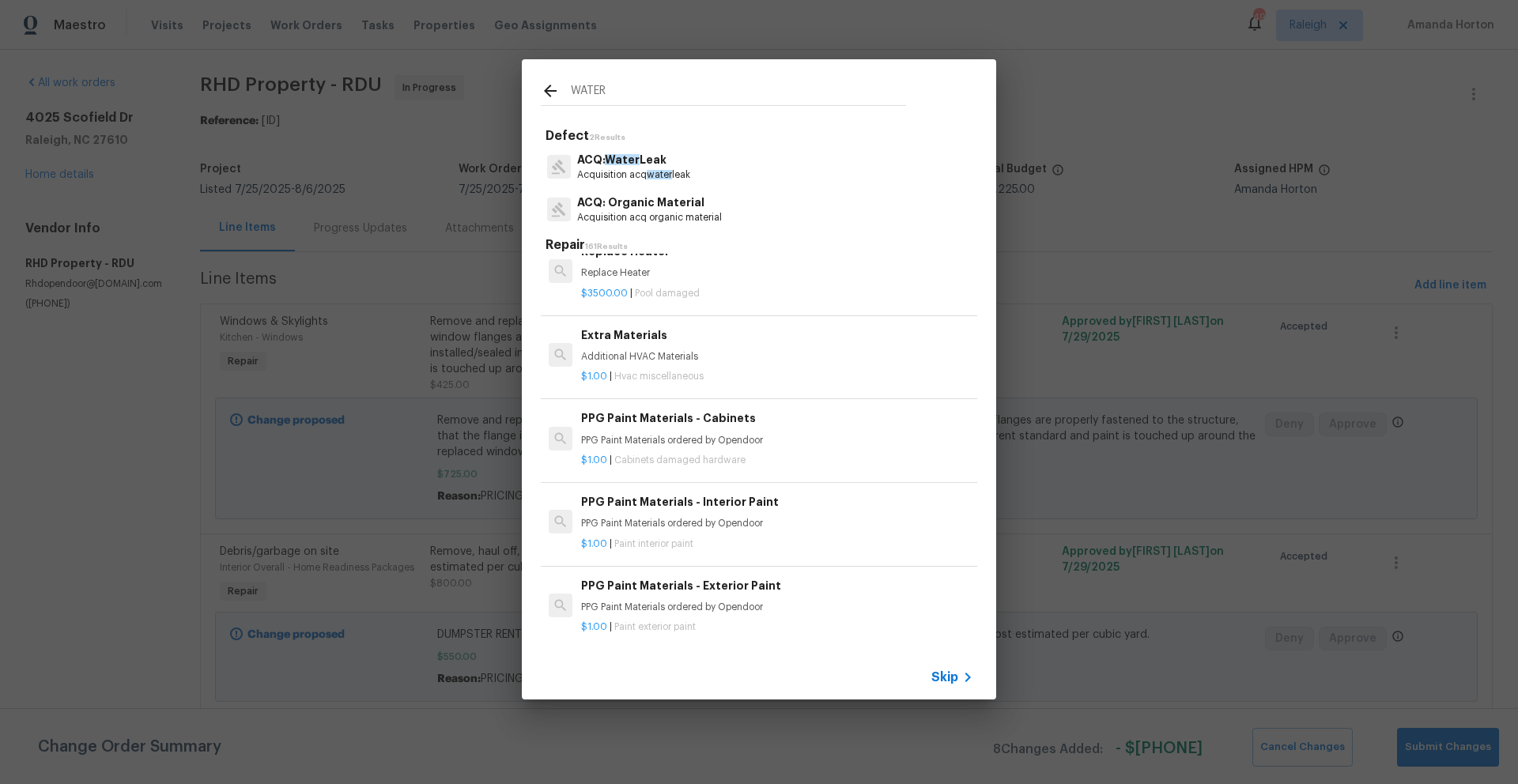 scroll, scrollTop: 2399, scrollLeft: 0, axis: vertical 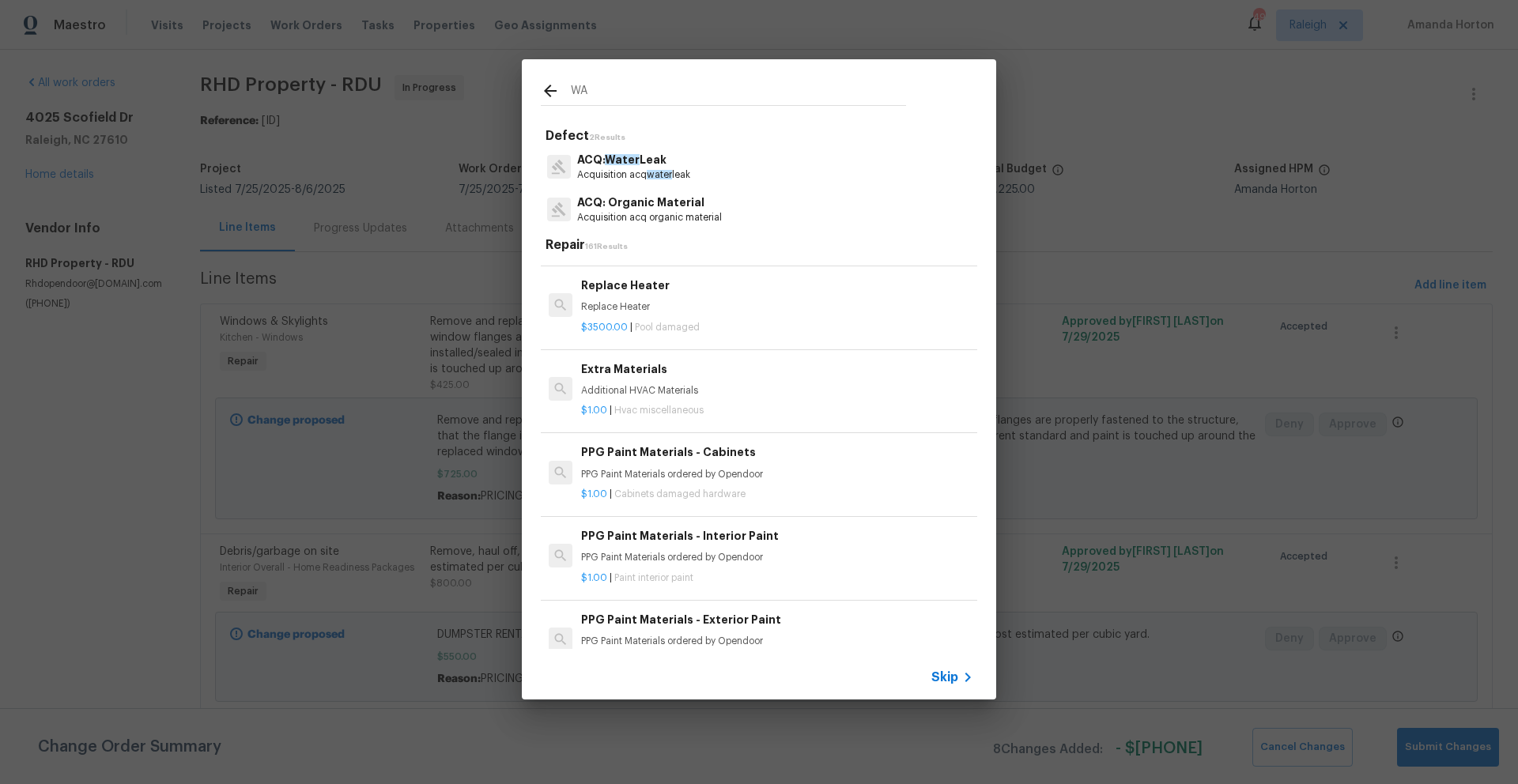 type on "W" 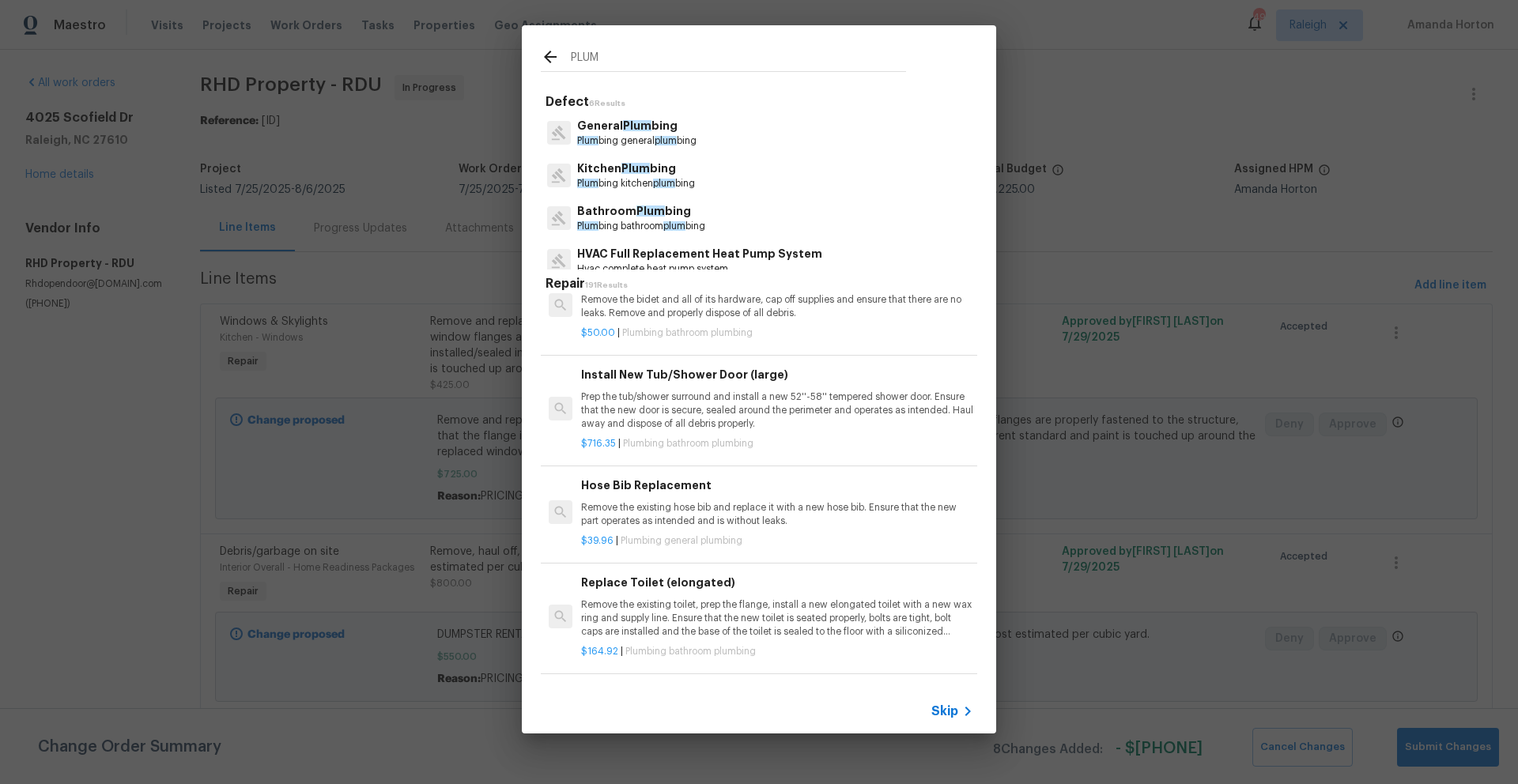scroll, scrollTop: 1104, scrollLeft: 0, axis: vertical 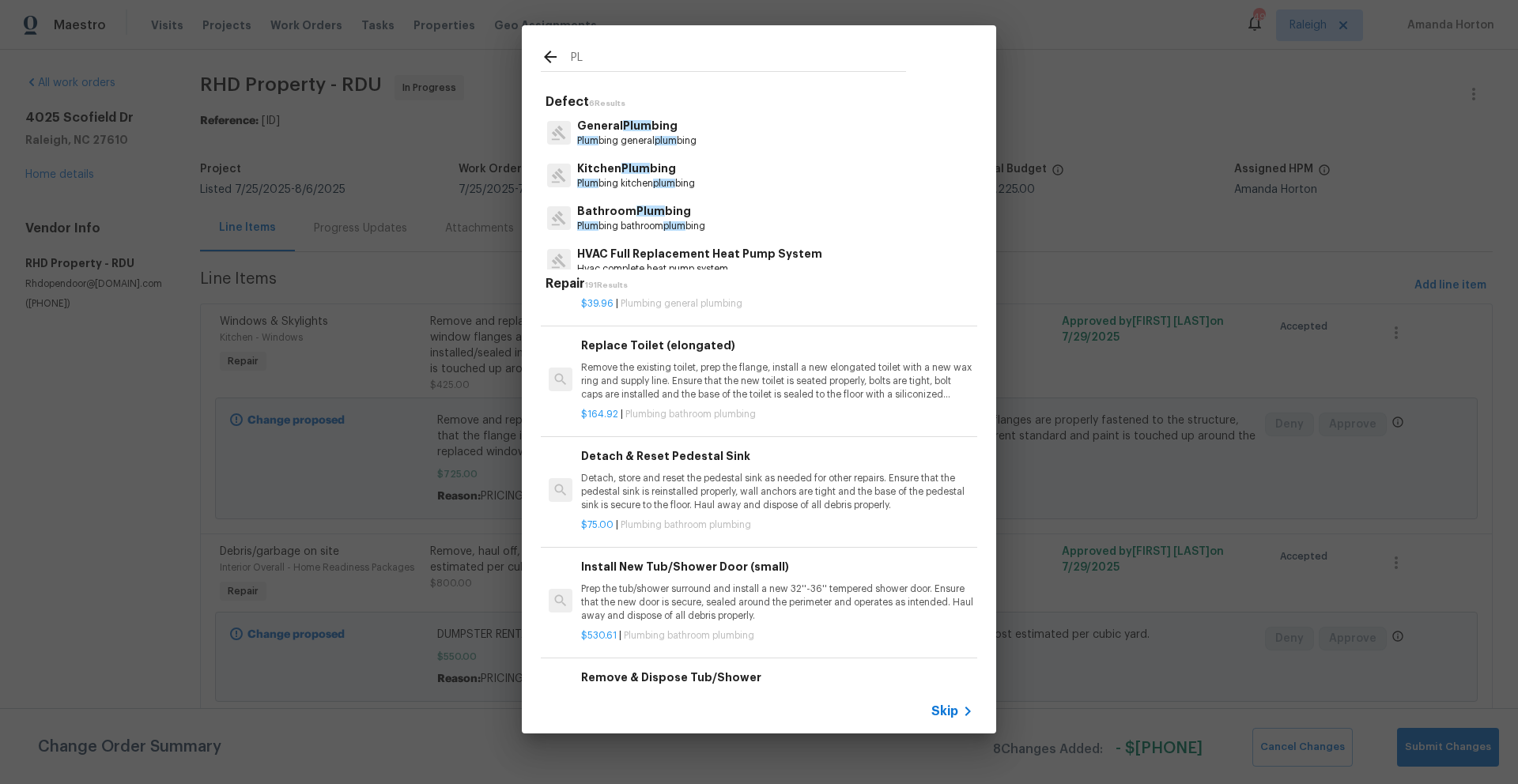 type on "P" 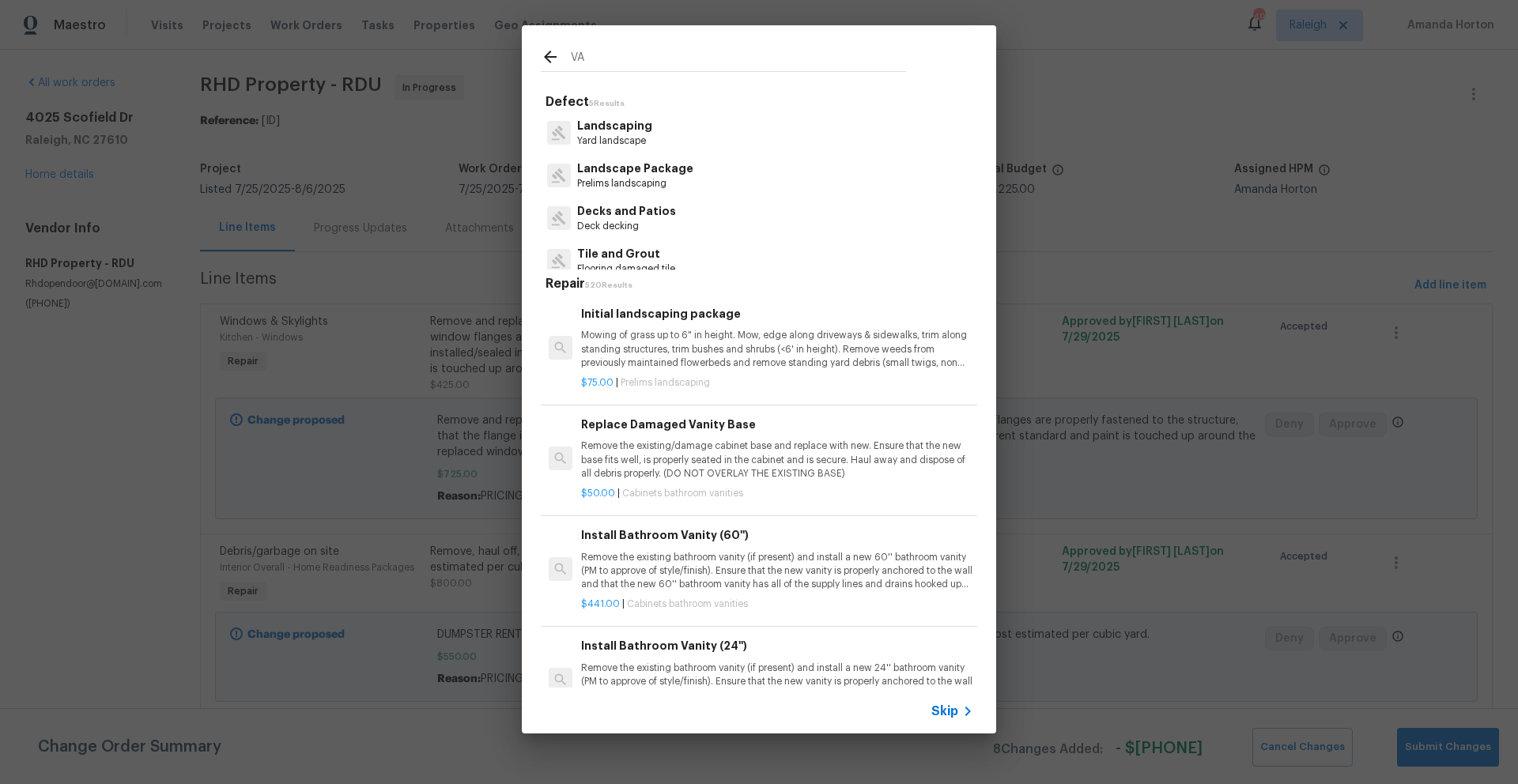 type on "V" 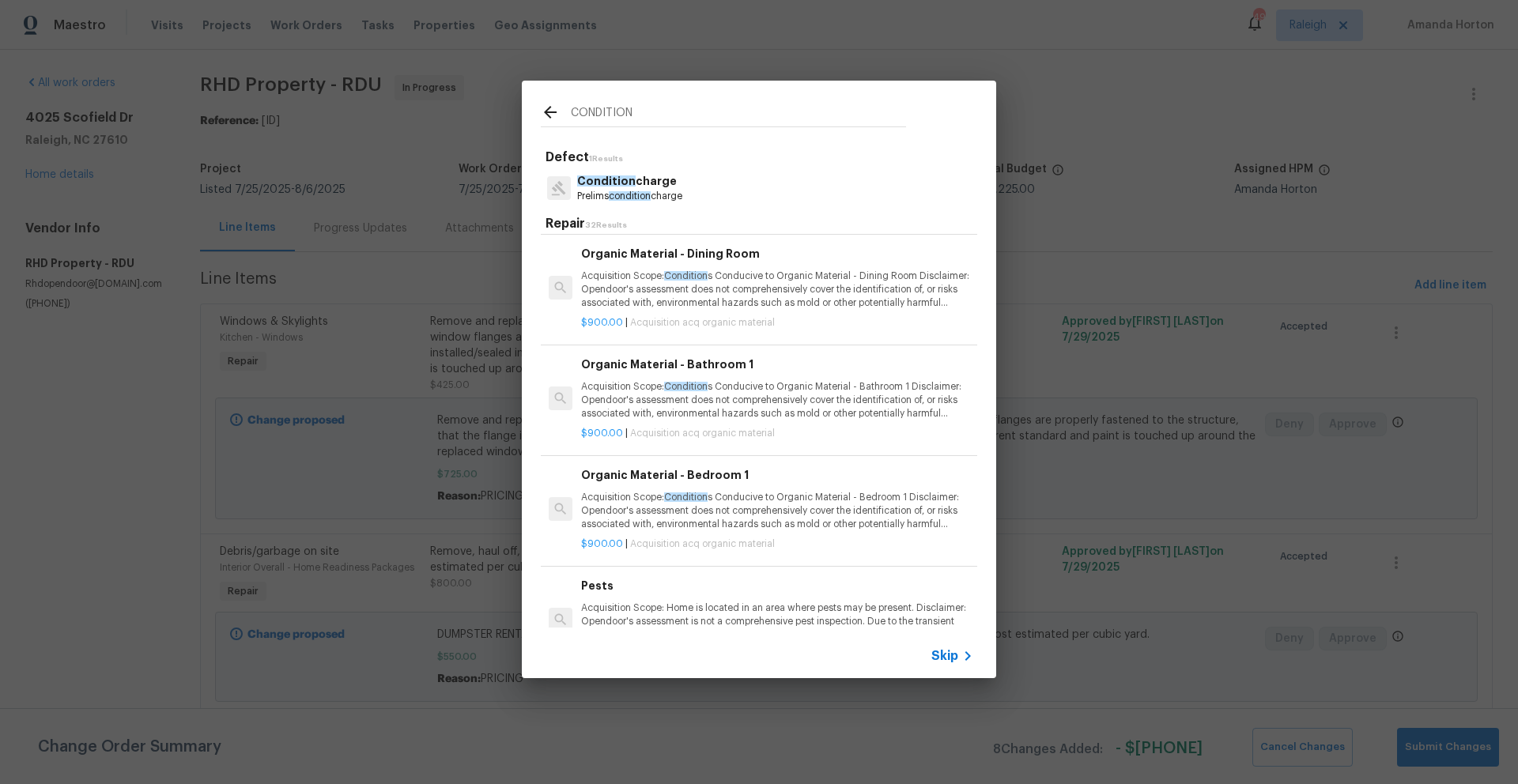 scroll, scrollTop: 2618, scrollLeft: 0, axis: vertical 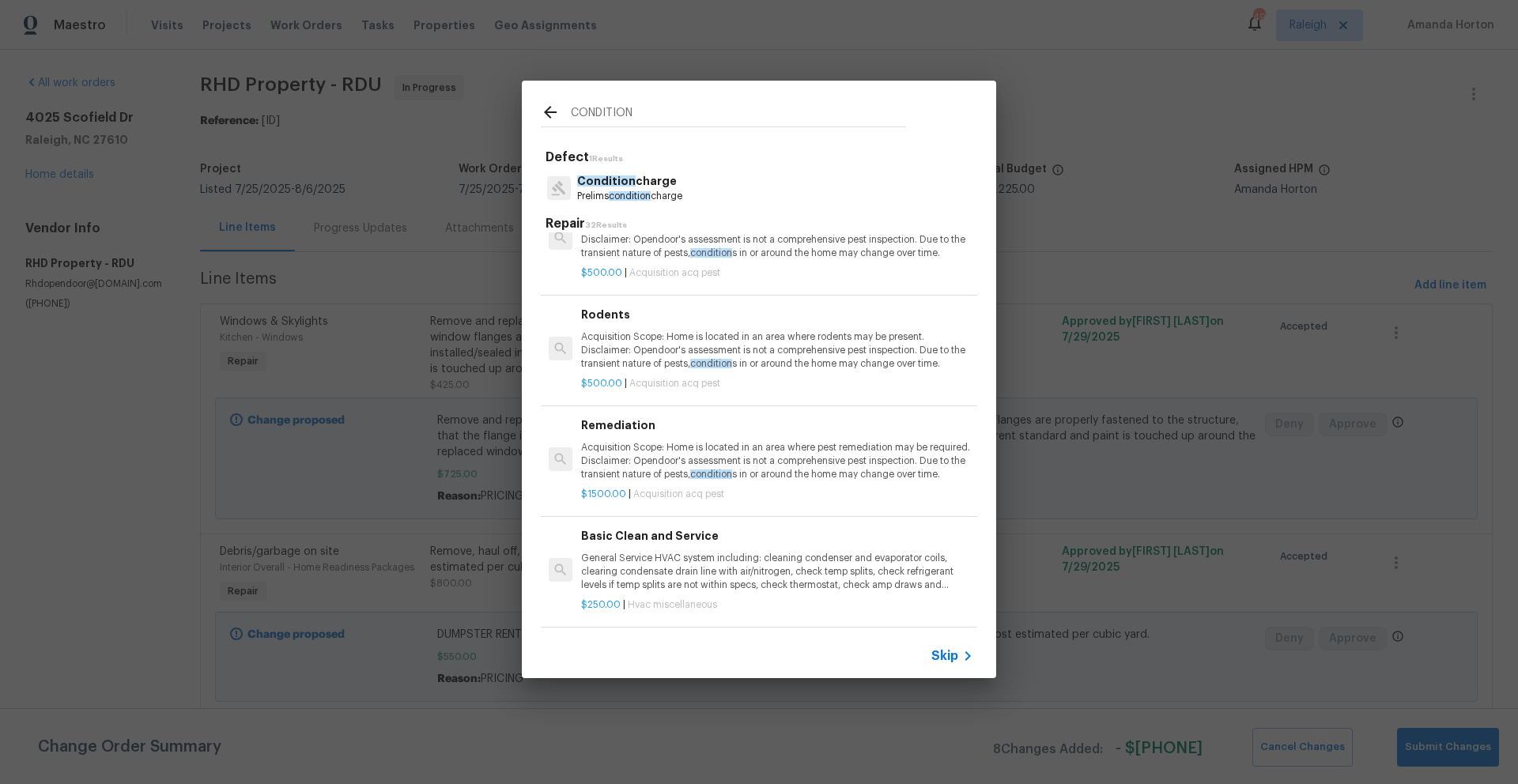 type on "CONDITION" 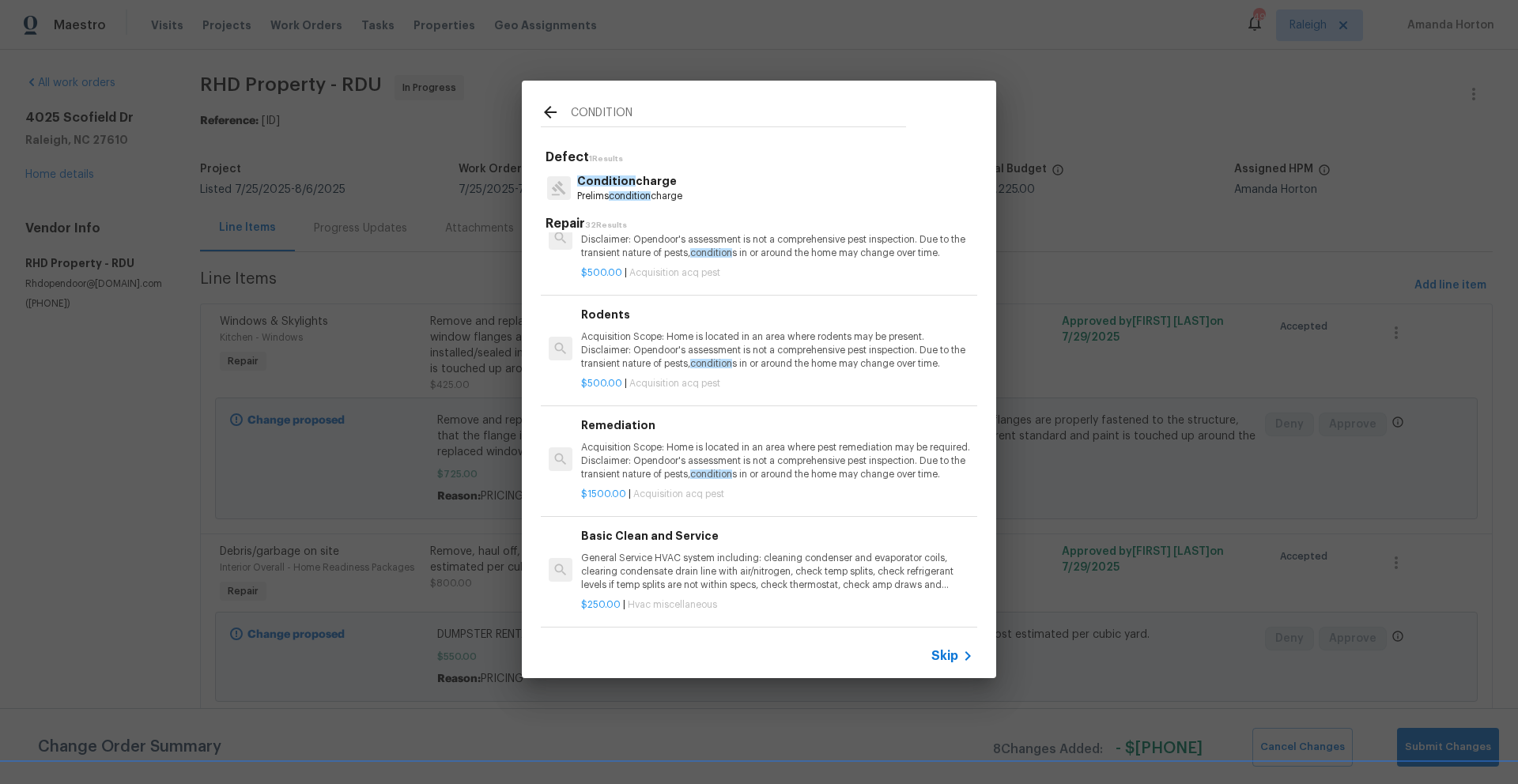 click on "Acquisition Scope: Home is located in an area where pest remediation may be required. Disclaimer: Opendoor's assessment is not a comprehensive pest inspection. Due to the transient nature of pests,  condition s in or around the home may change over time." at bounding box center (777, 461) 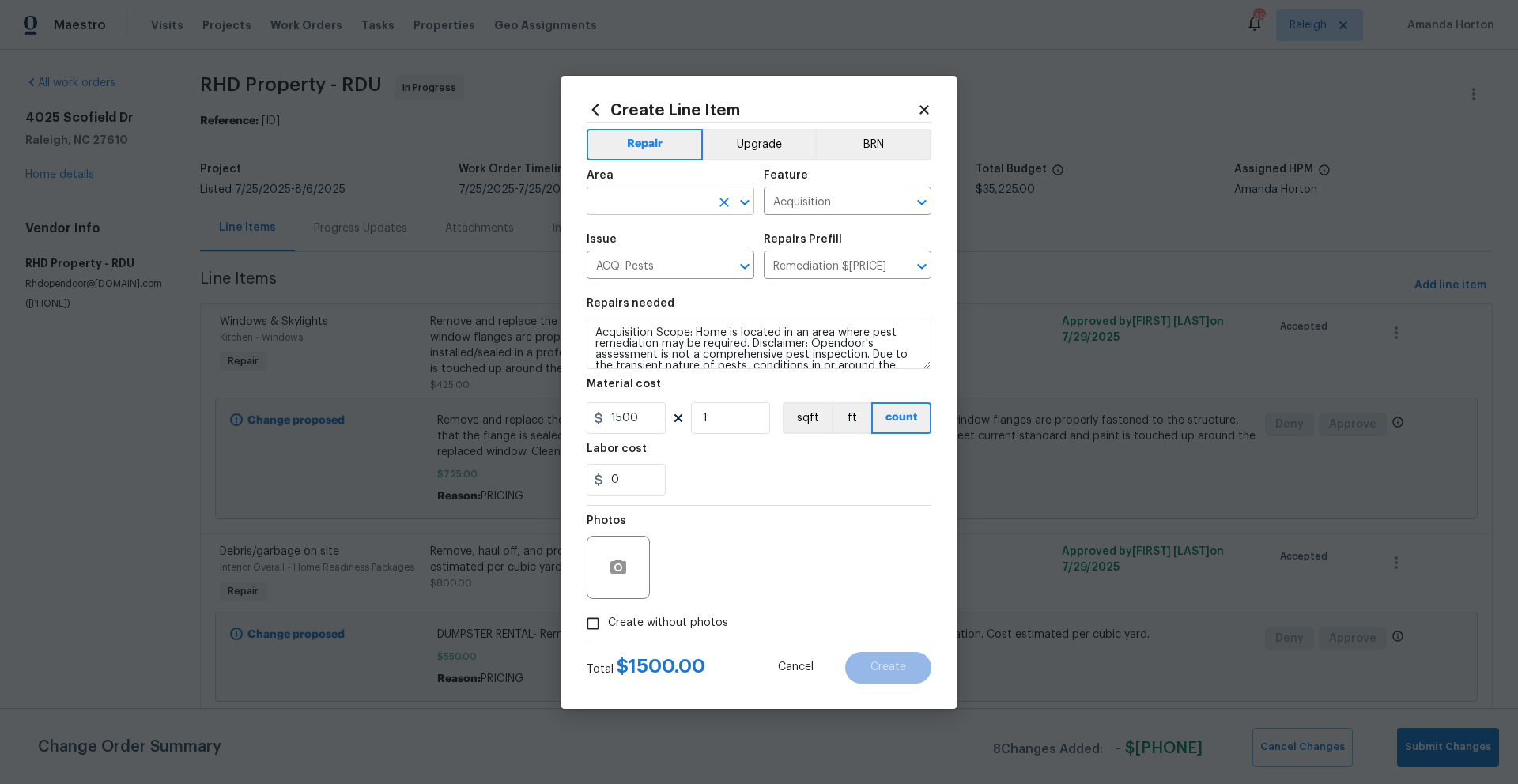 click at bounding box center [648, 202] 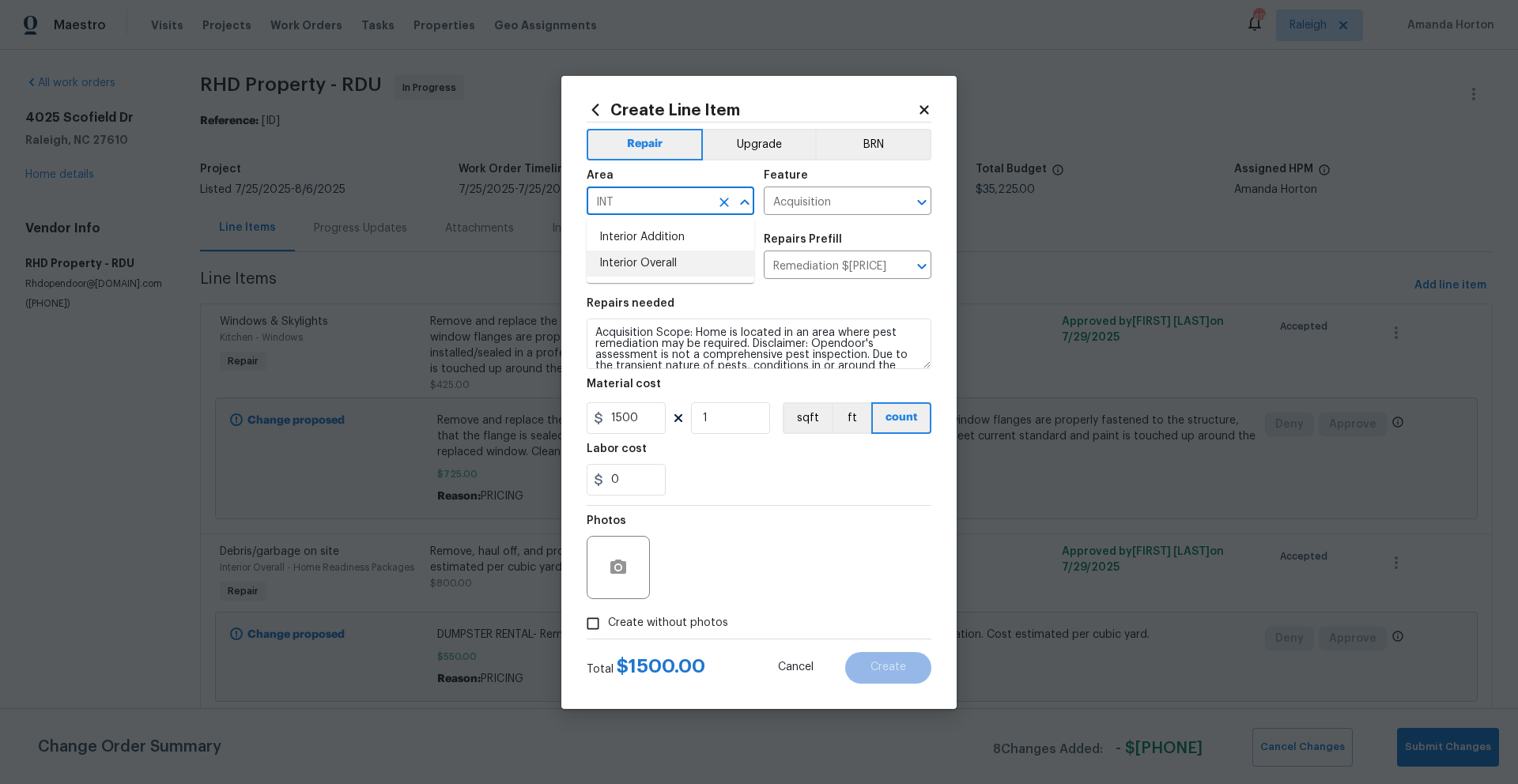 click on "Interior Overall" at bounding box center (670, 263) 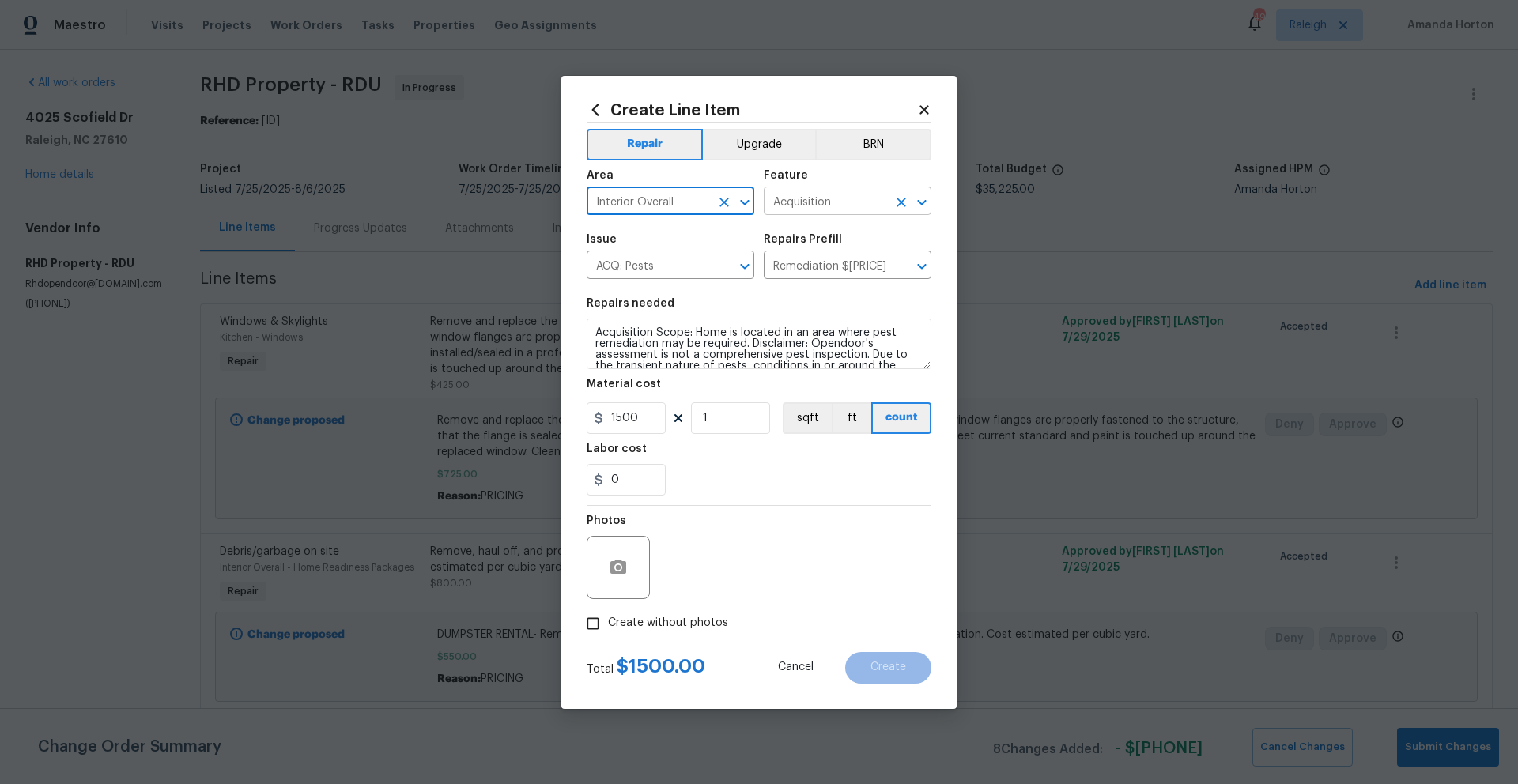 type on "Interior Overall" 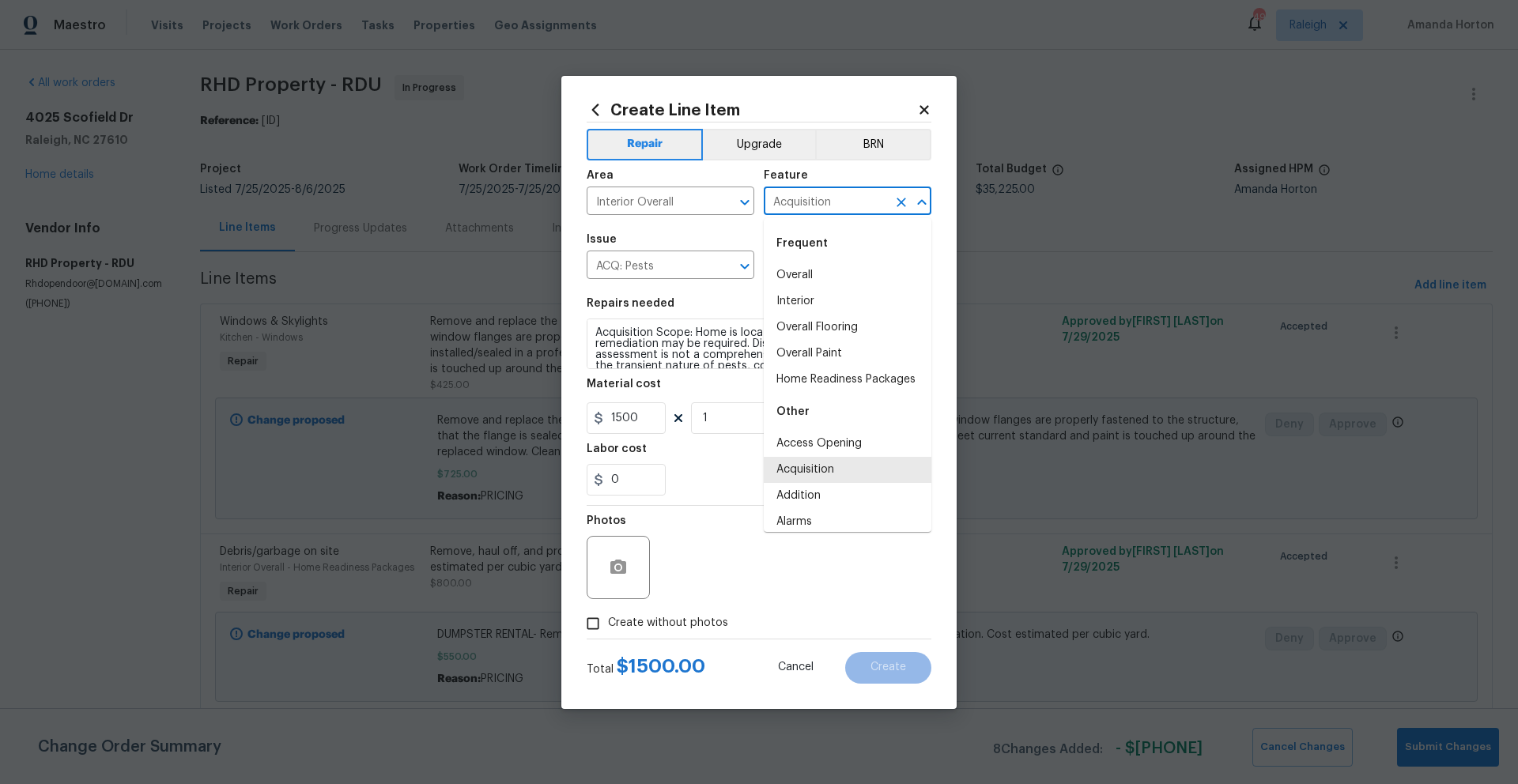 click on "Acquisition" at bounding box center (825, 202) 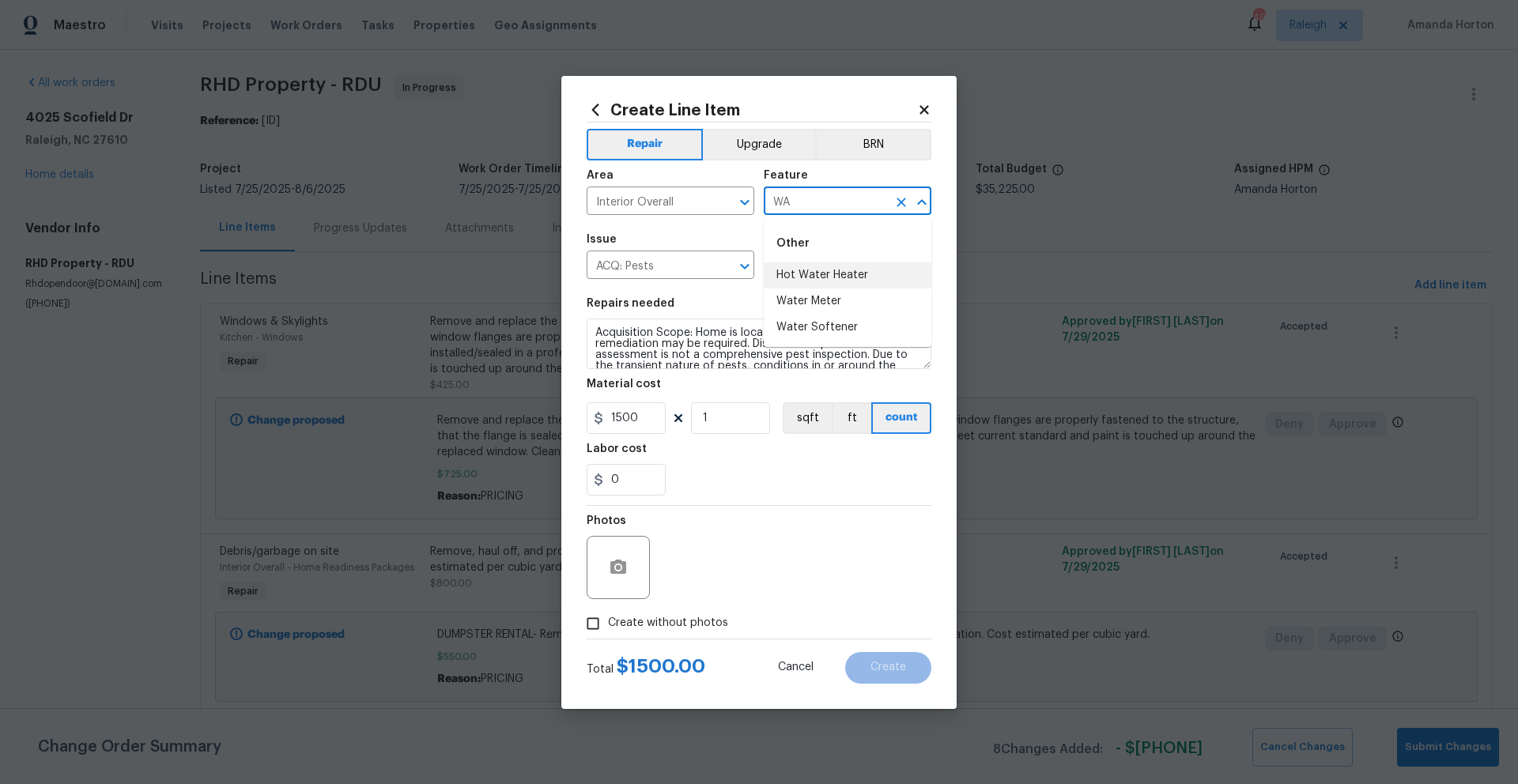 type on "W" 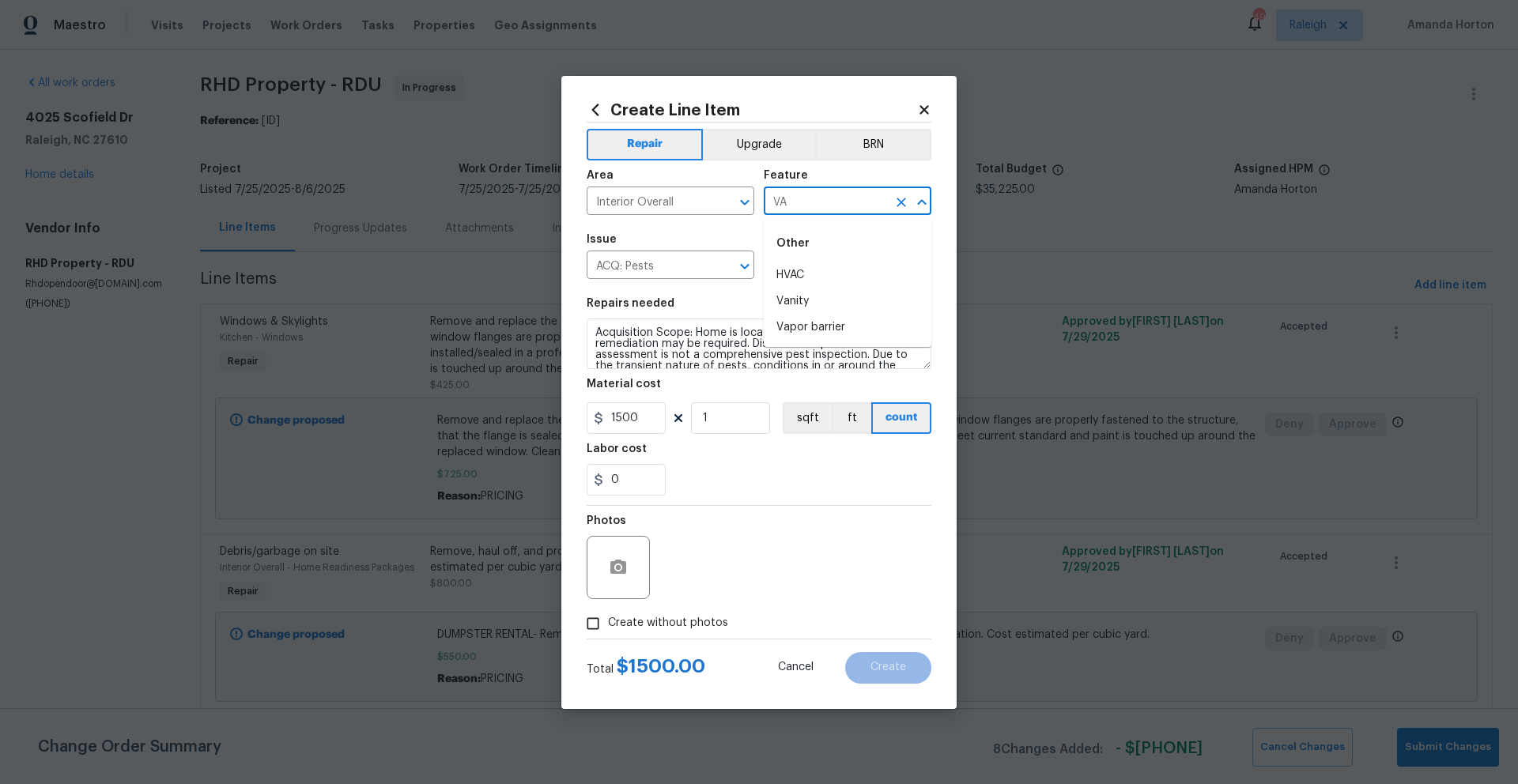type on "V" 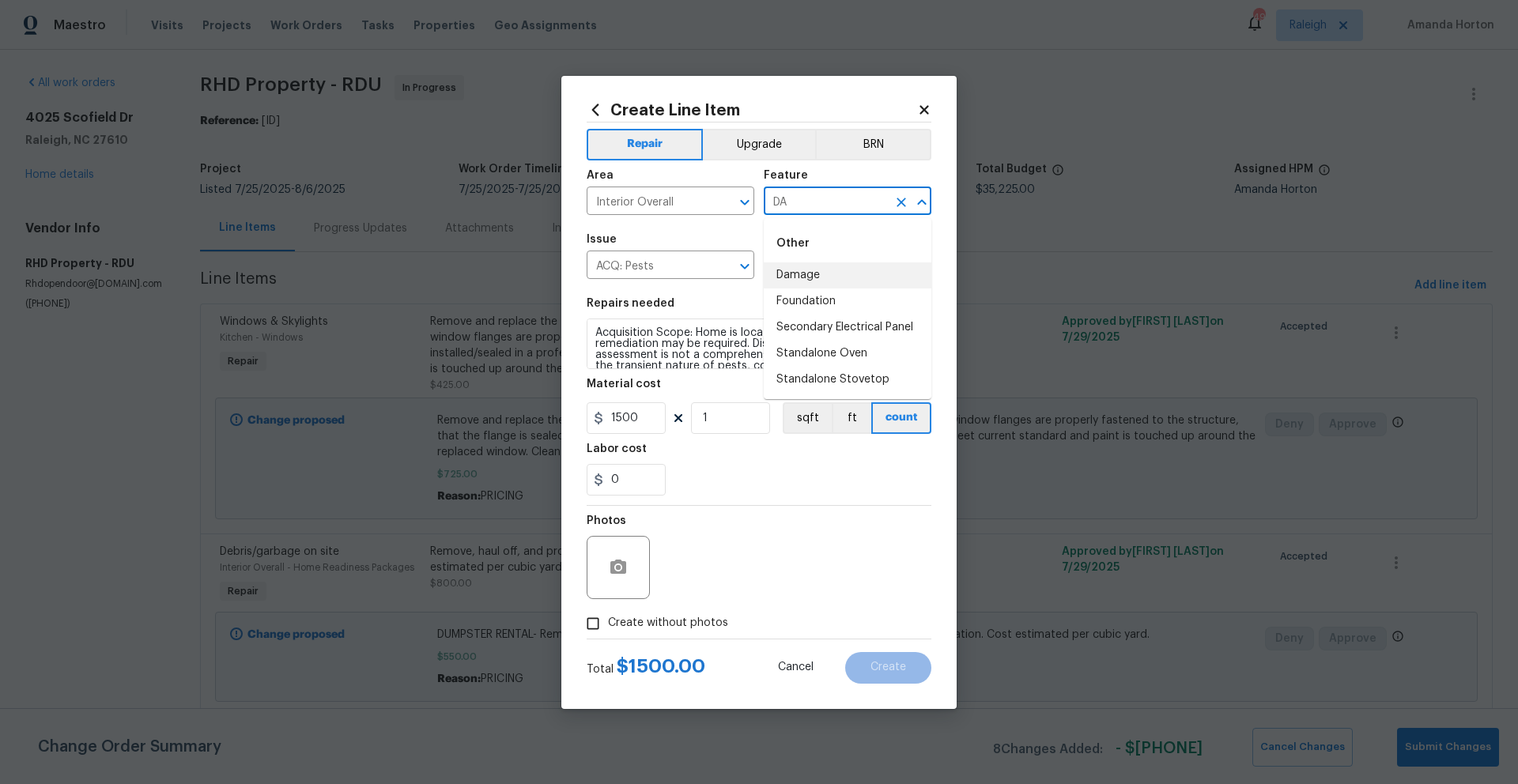 click on "Damage" at bounding box center [848, 275] 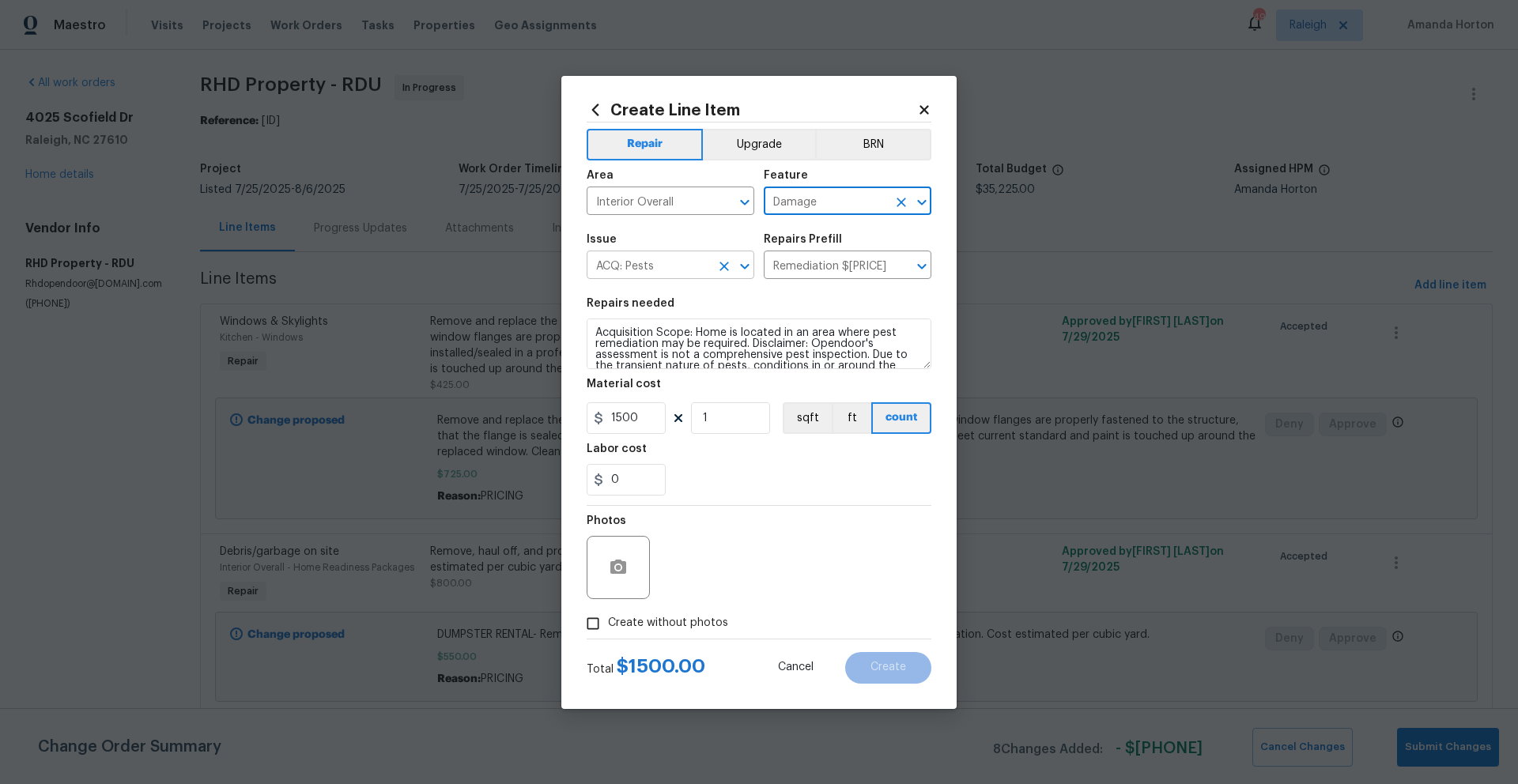 type on "Damage" 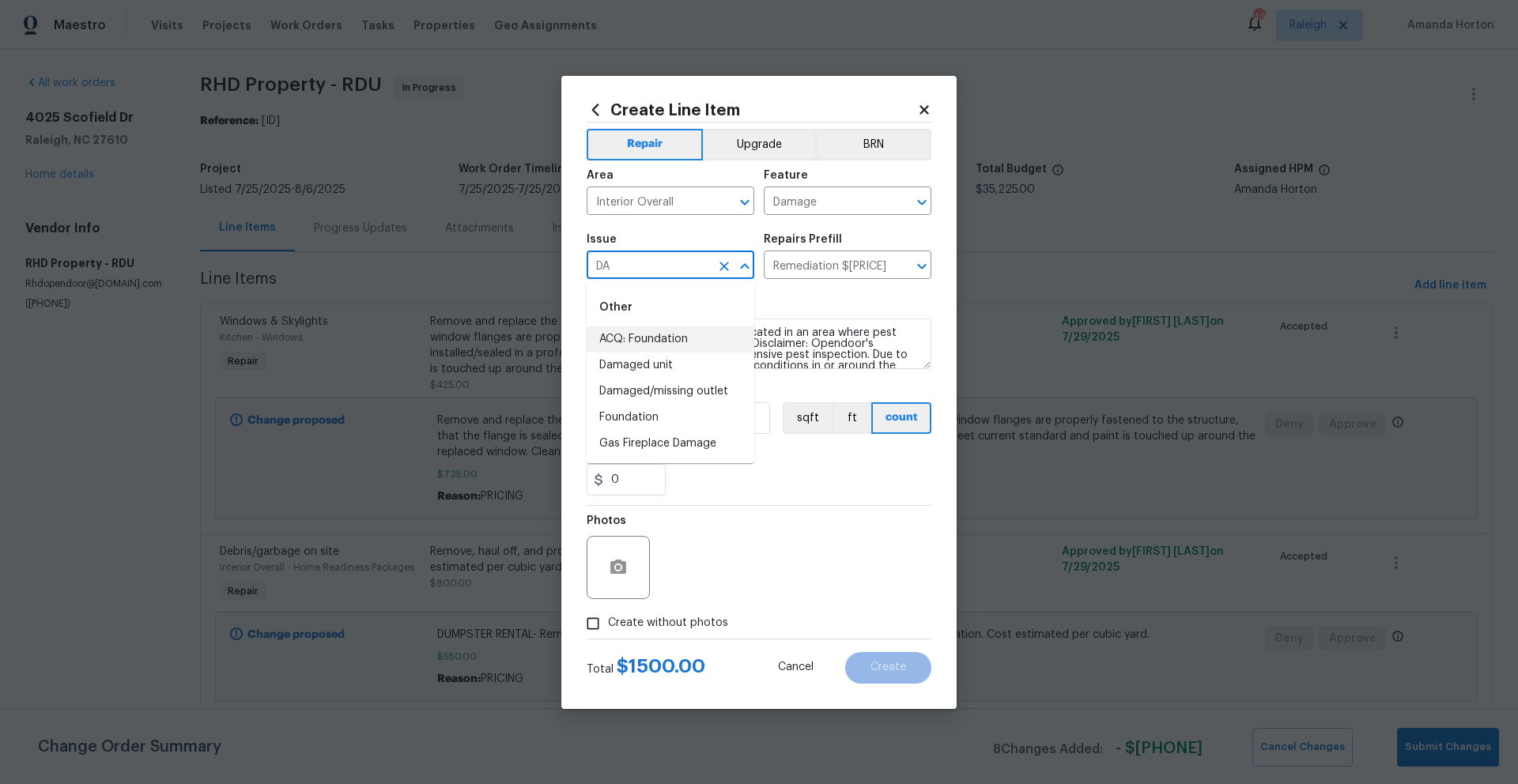 type on "D" 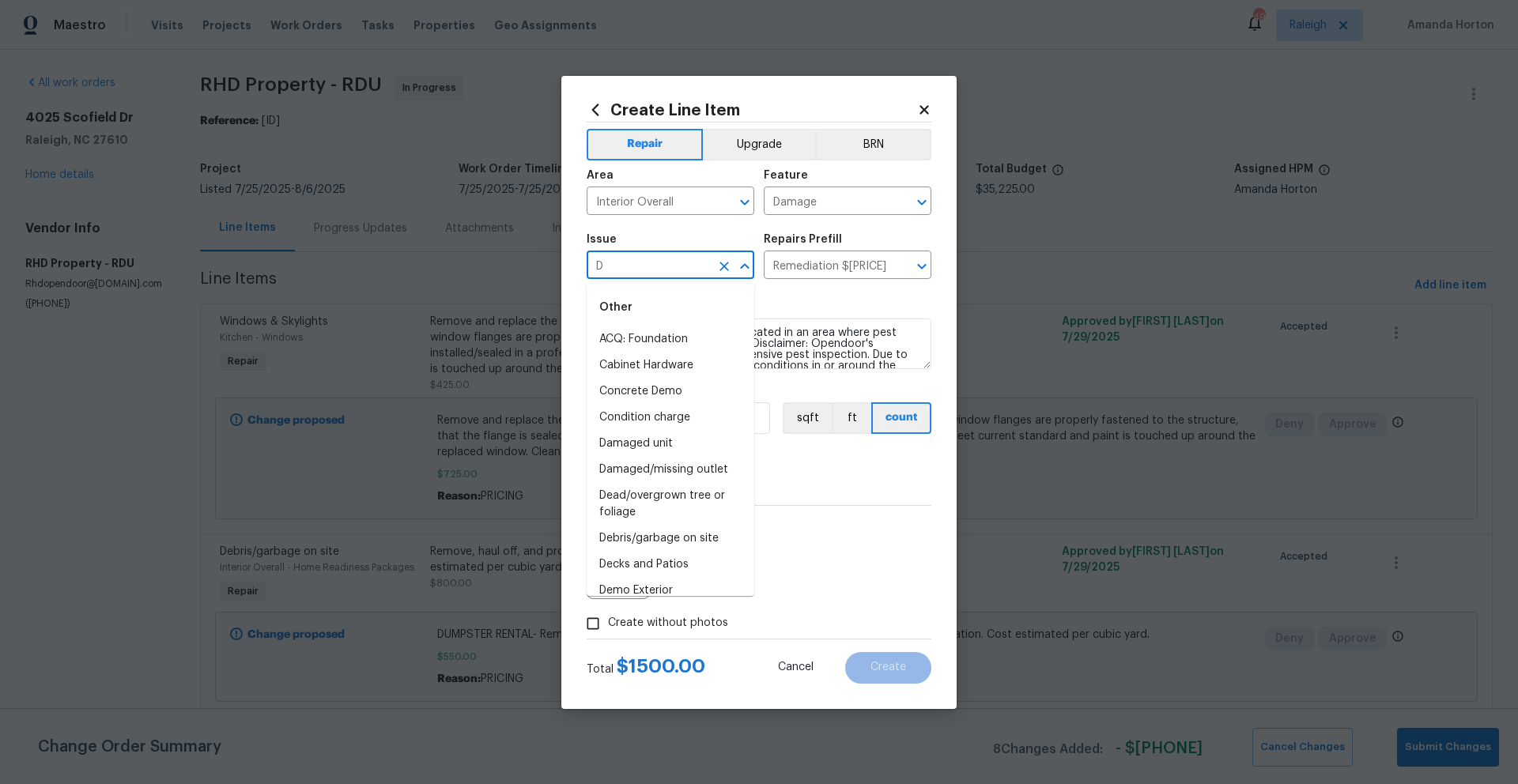 type 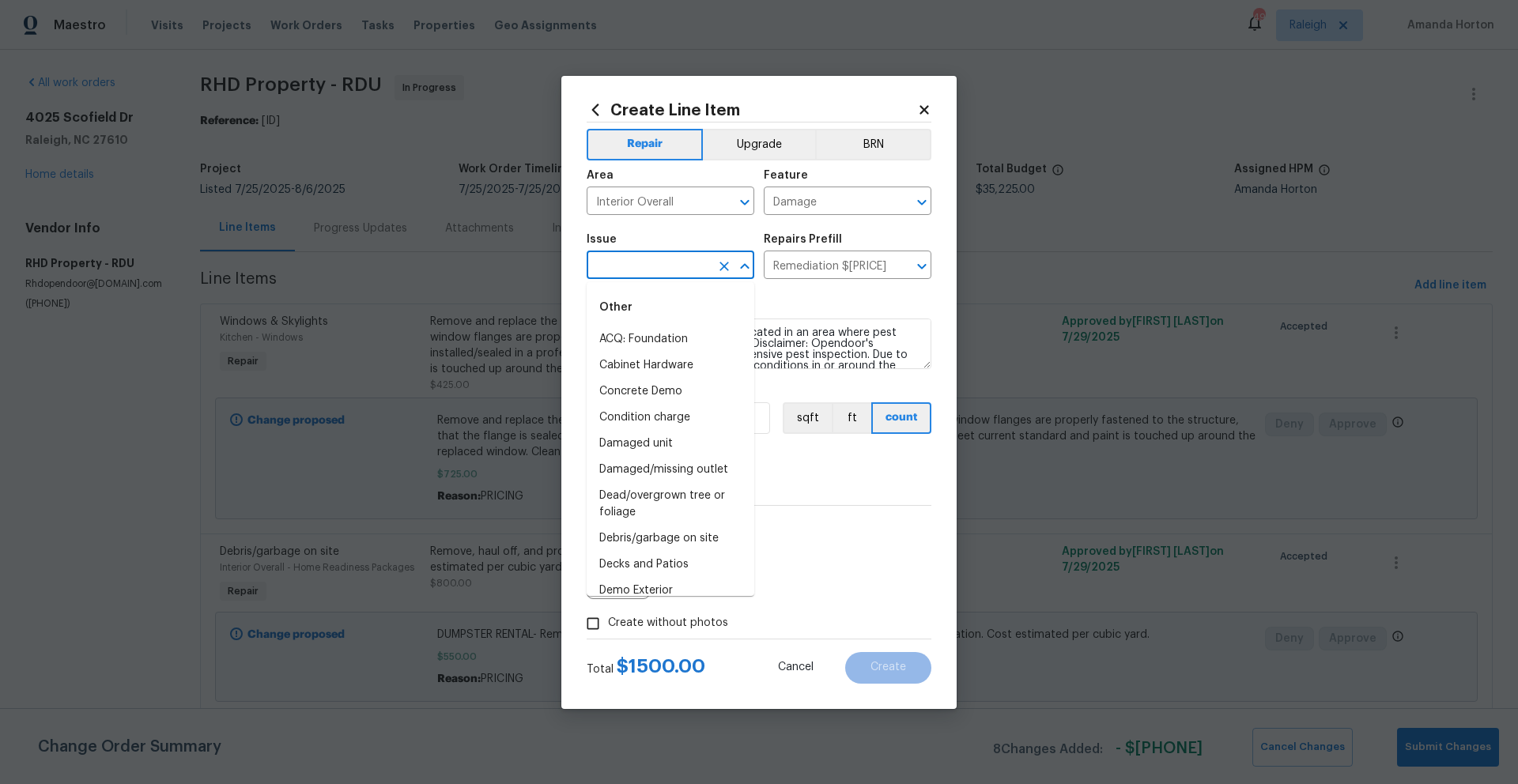 type 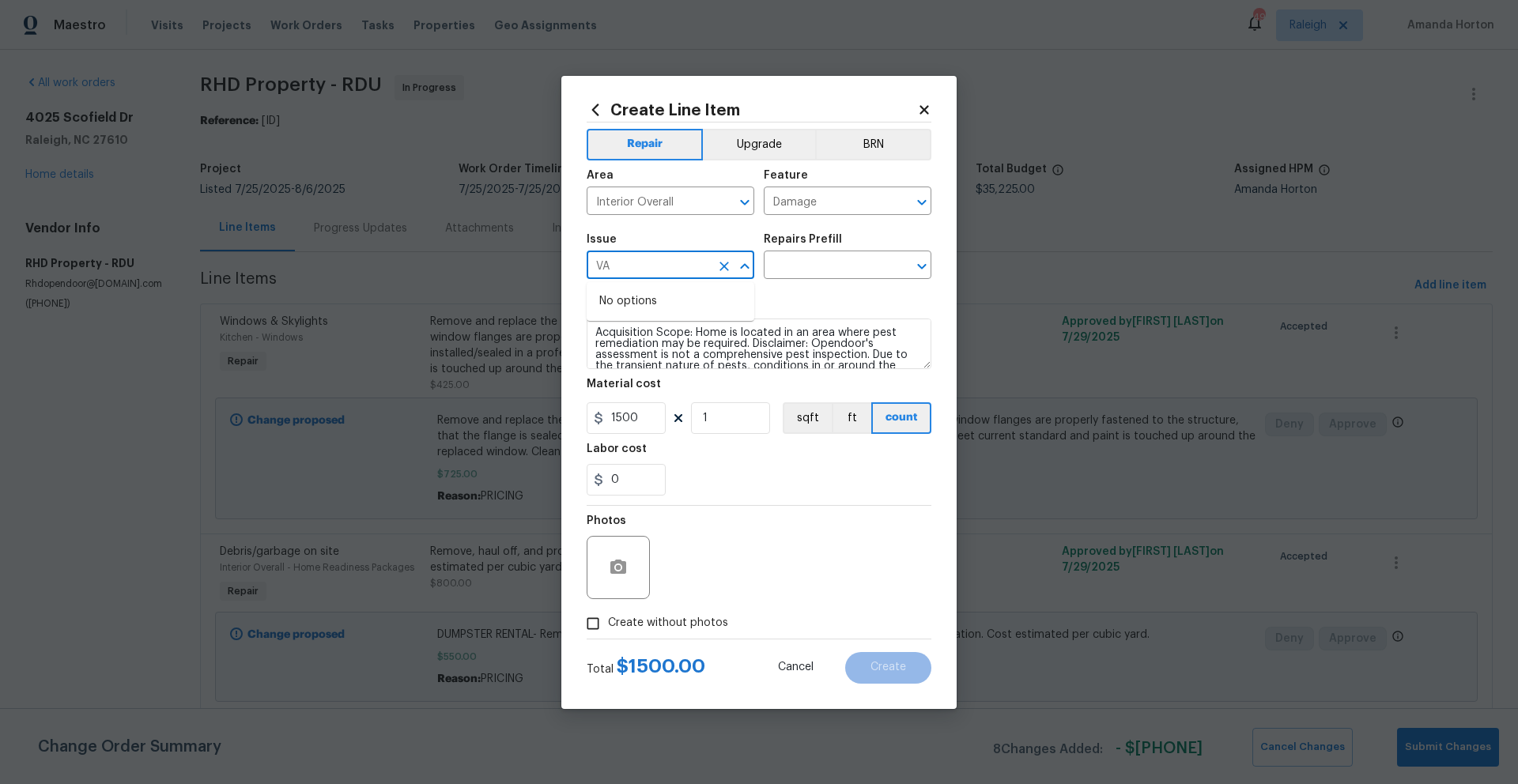 type on "V" 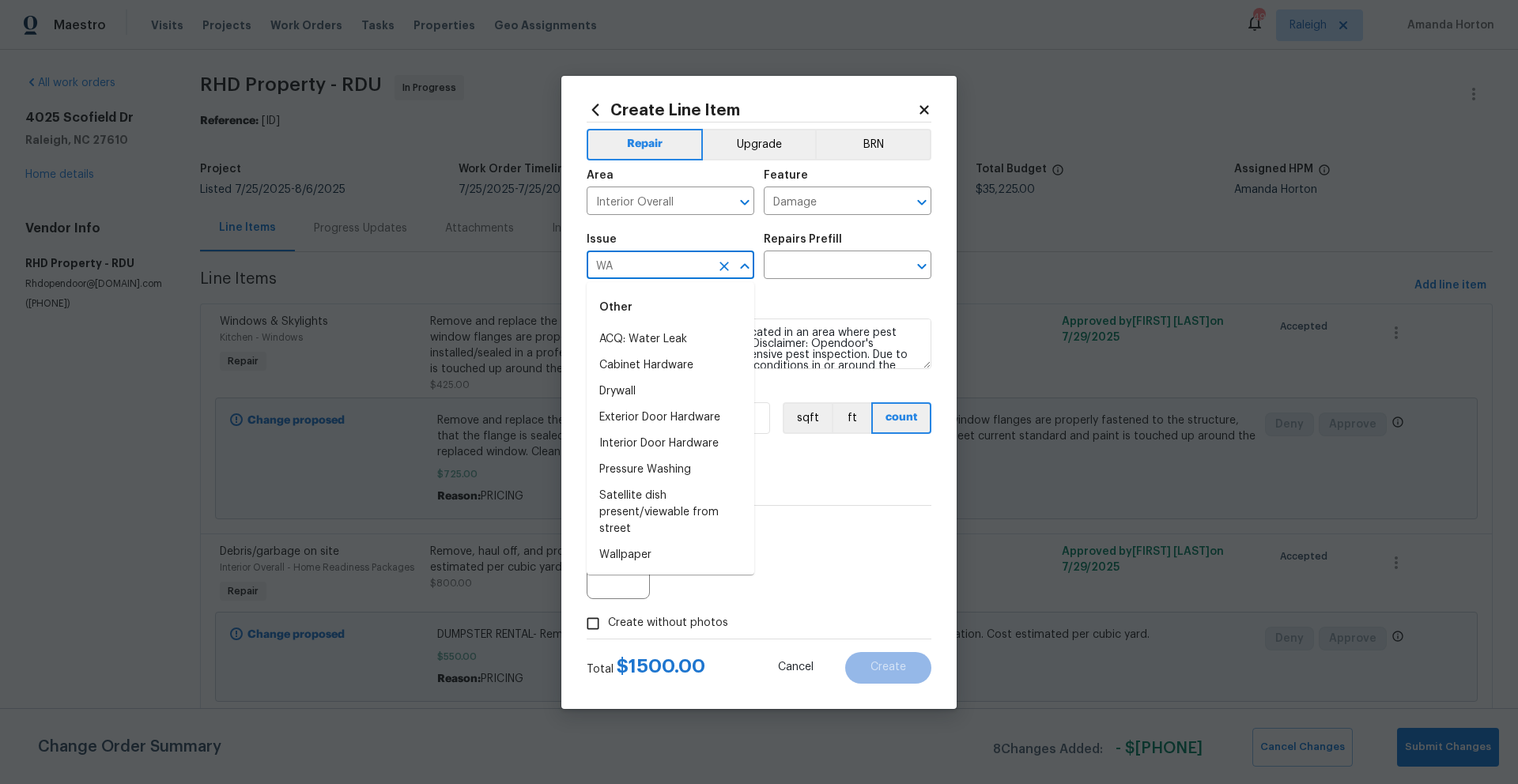 type on "W" 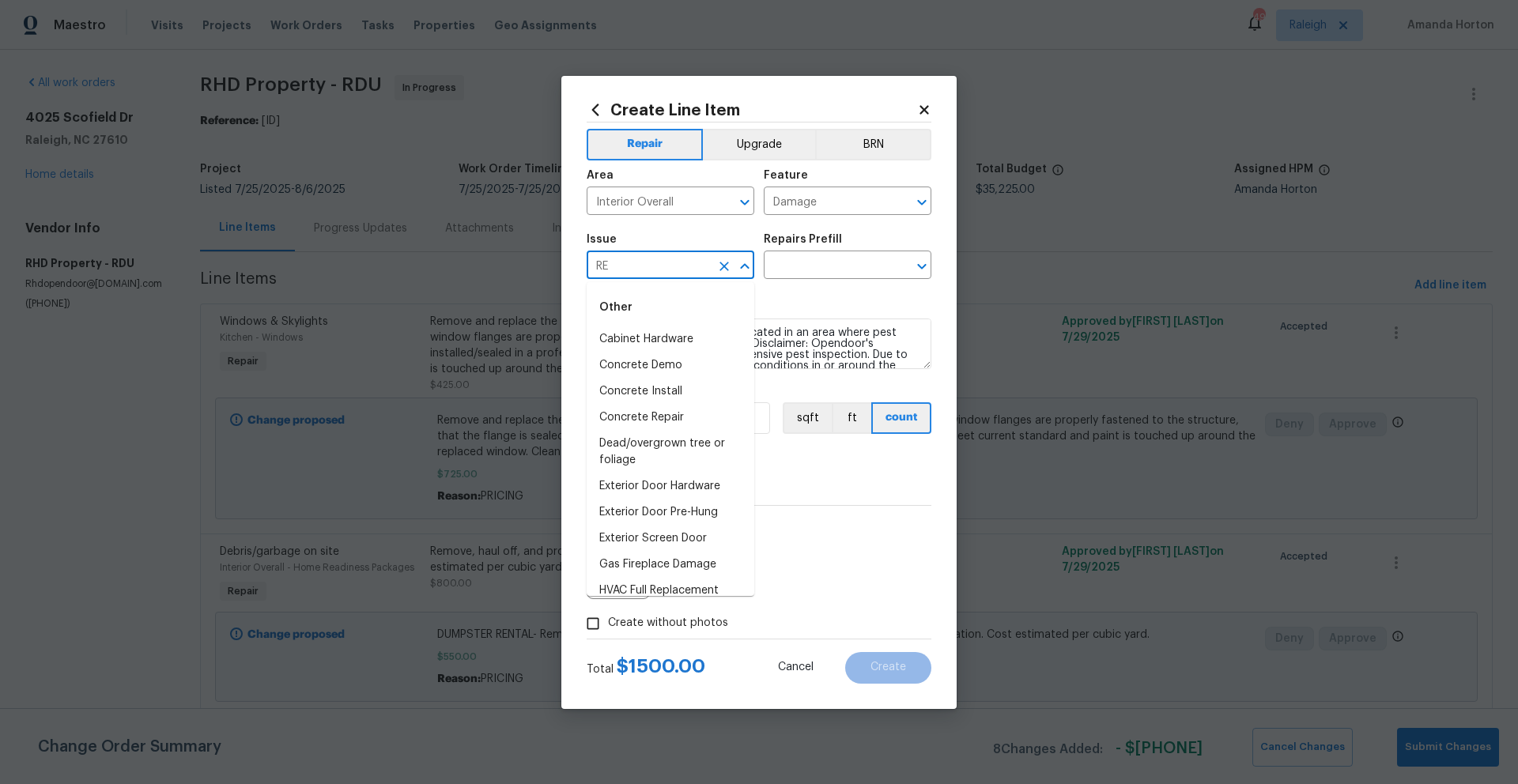 type on "R" 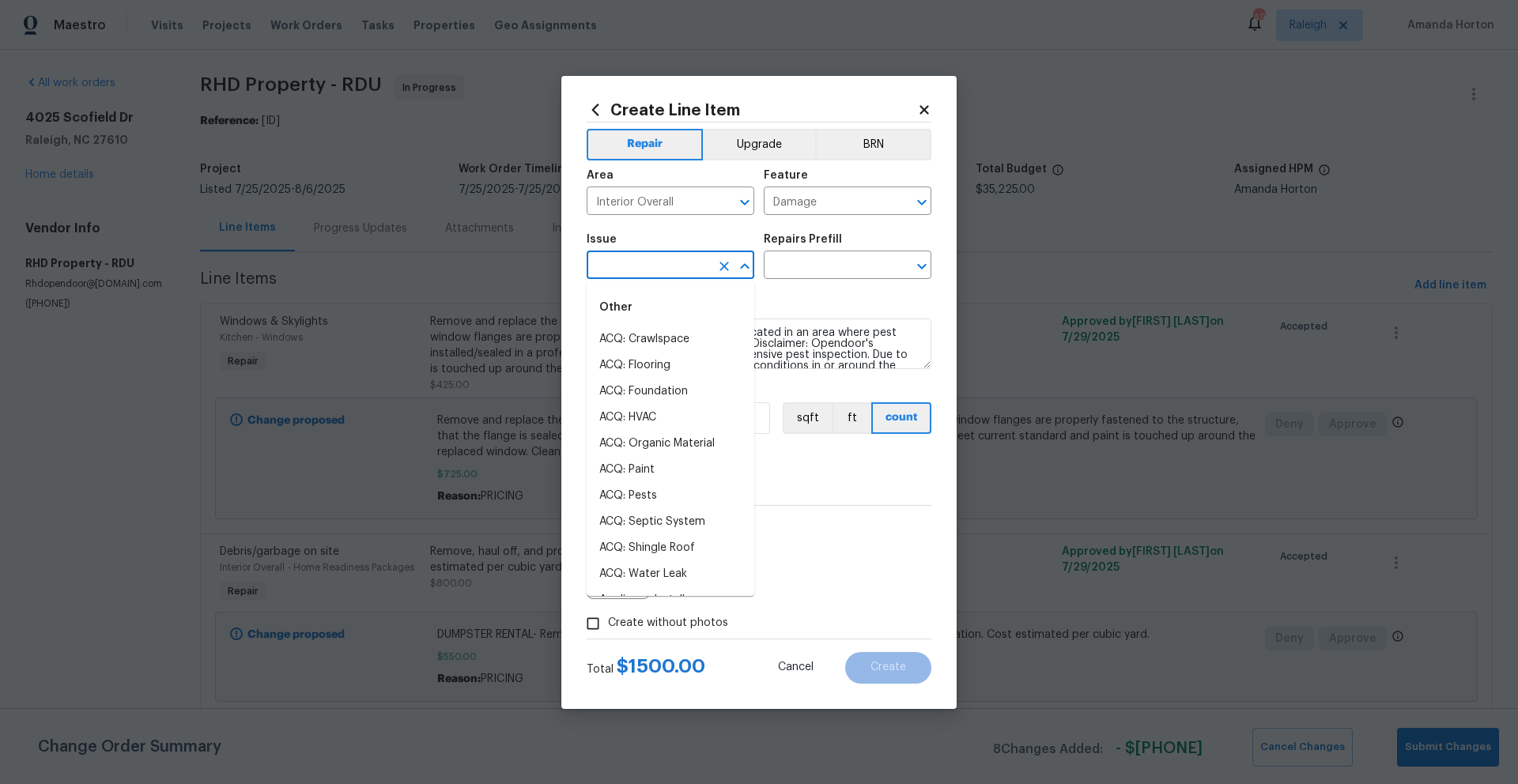 type 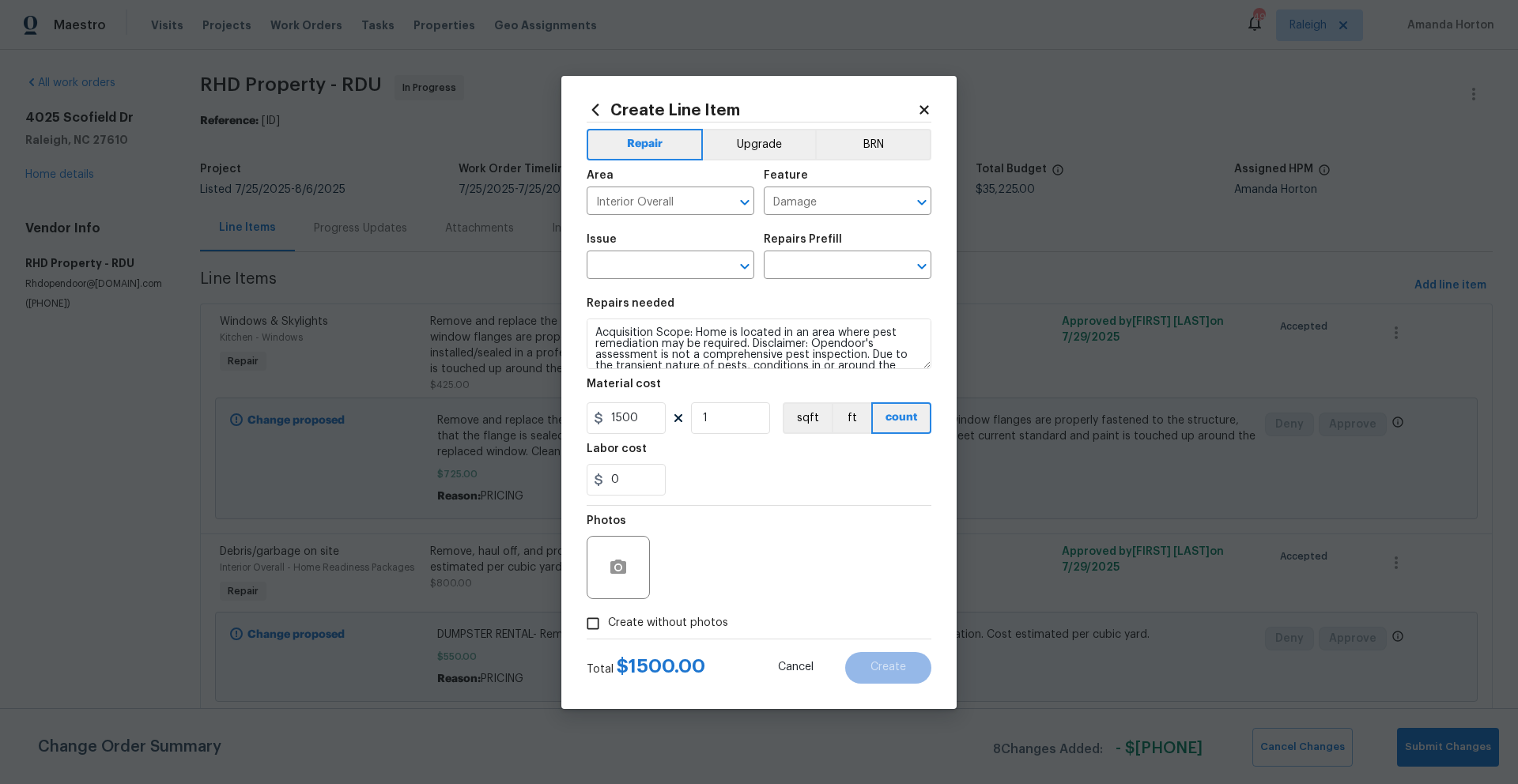 click 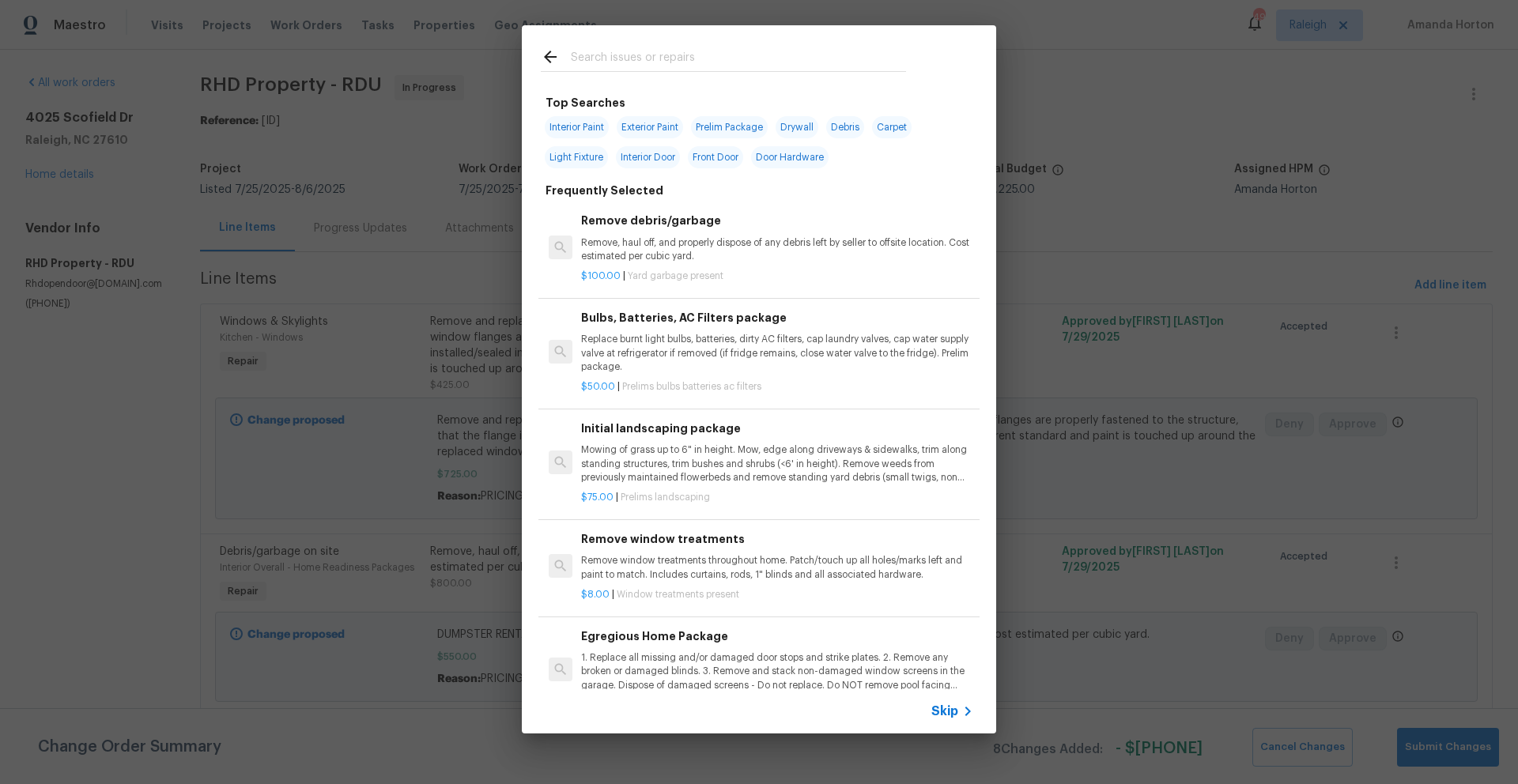 click at bounding box center (738, 59) 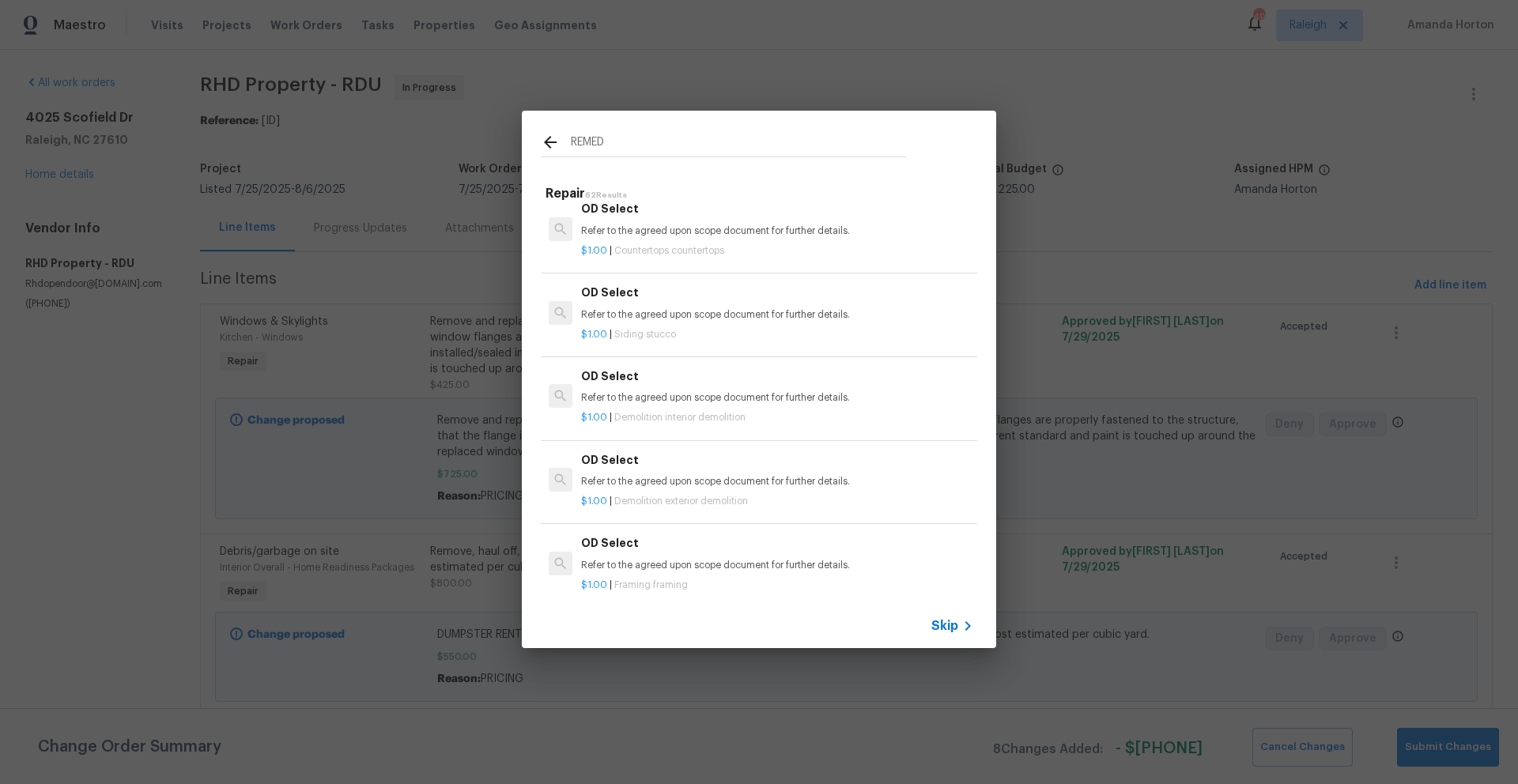 scroll, scrollTop: 379, scrollLeft: 0, axis: vertical 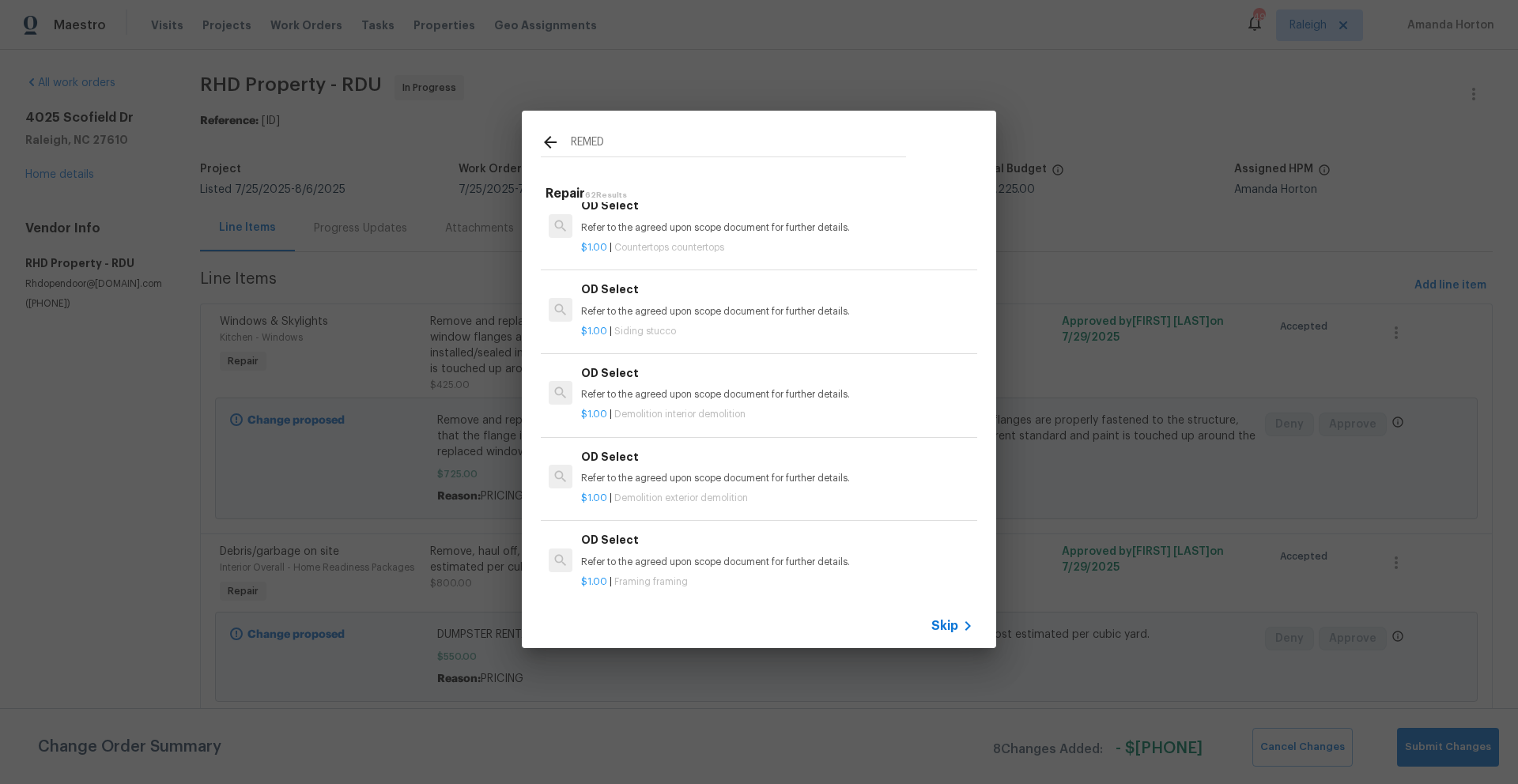 type on "REMED" 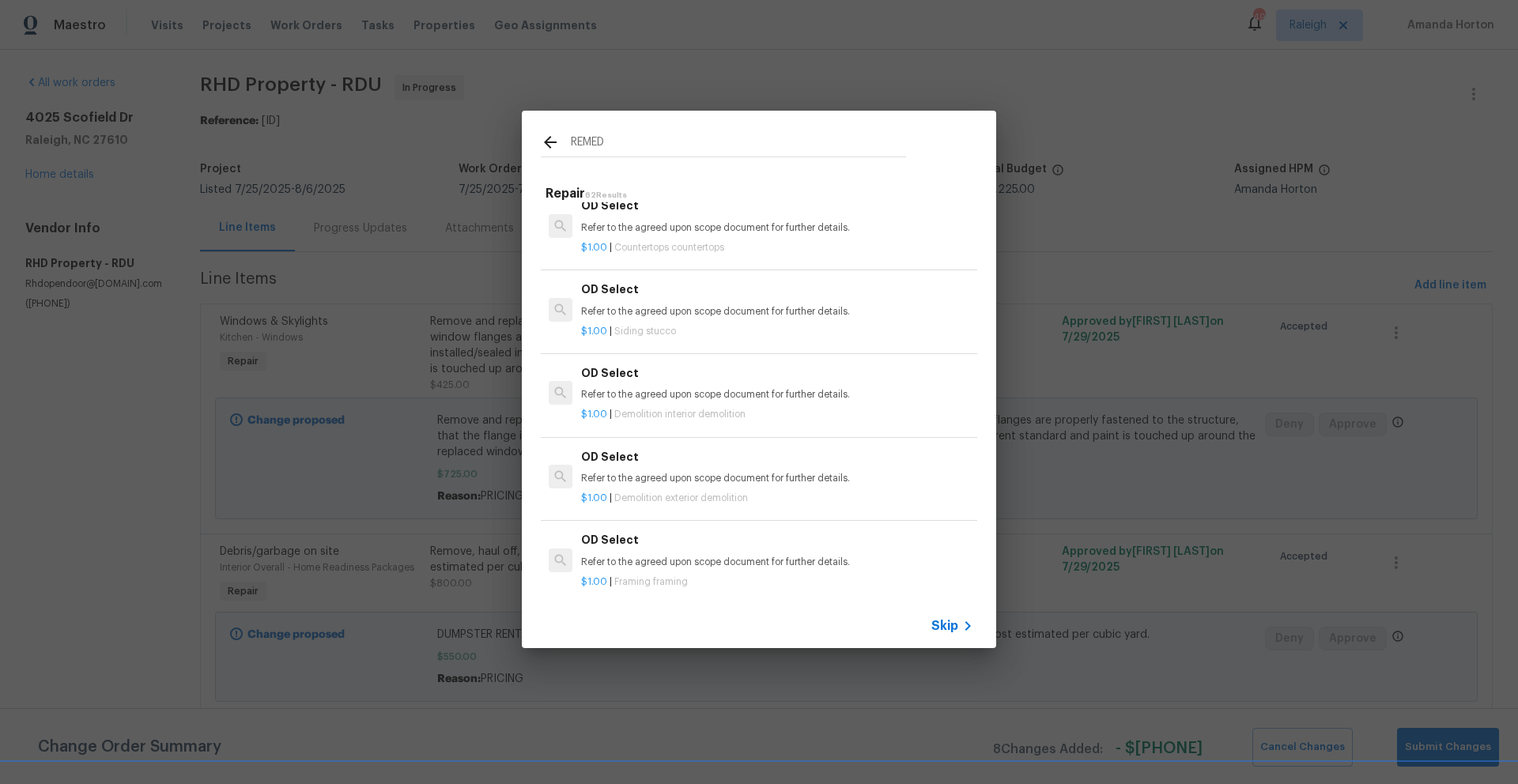 click on "$1.00   |   Demolition interior demolition" at bounding box center [777, 411] 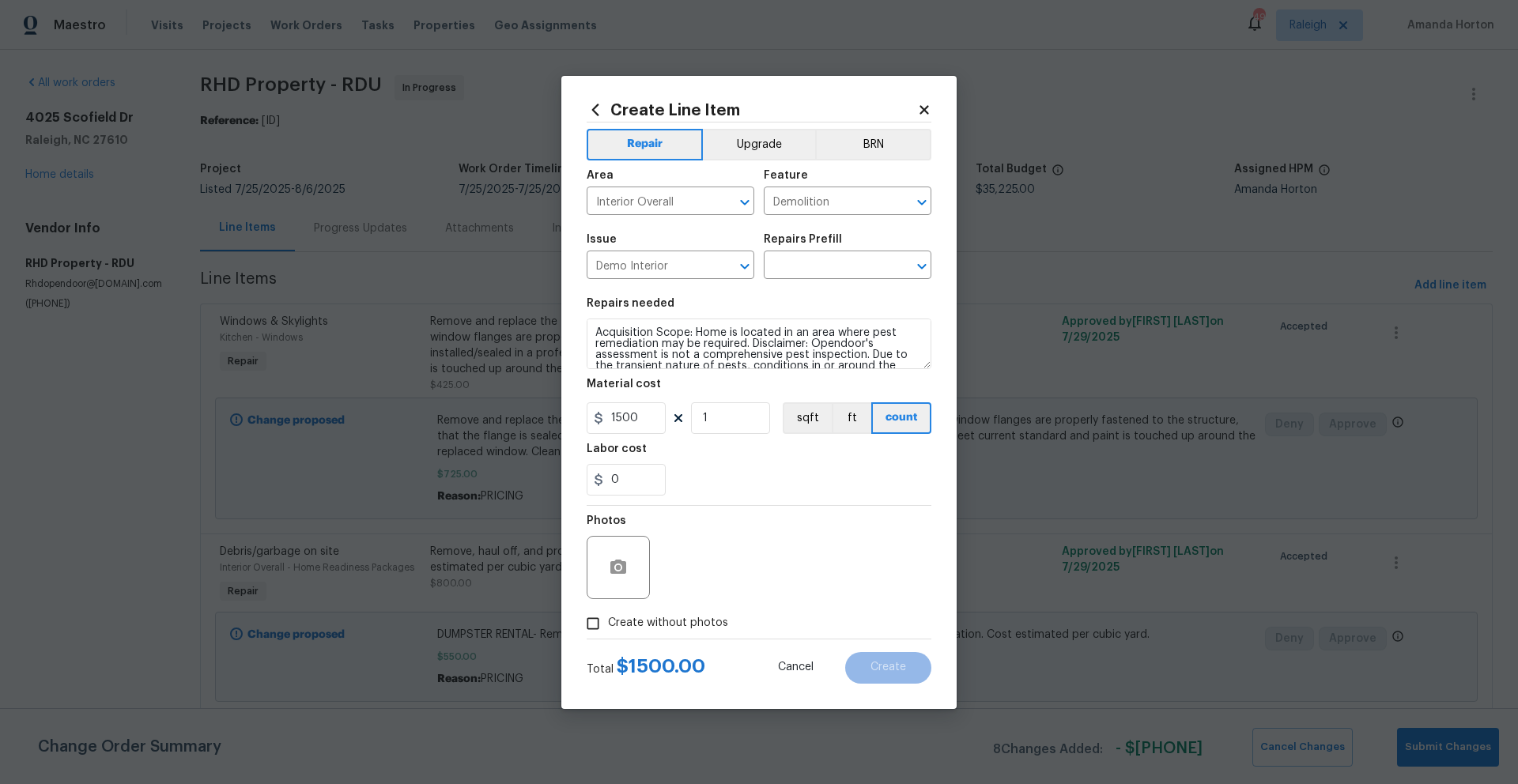 type on "OD Select $1.00" 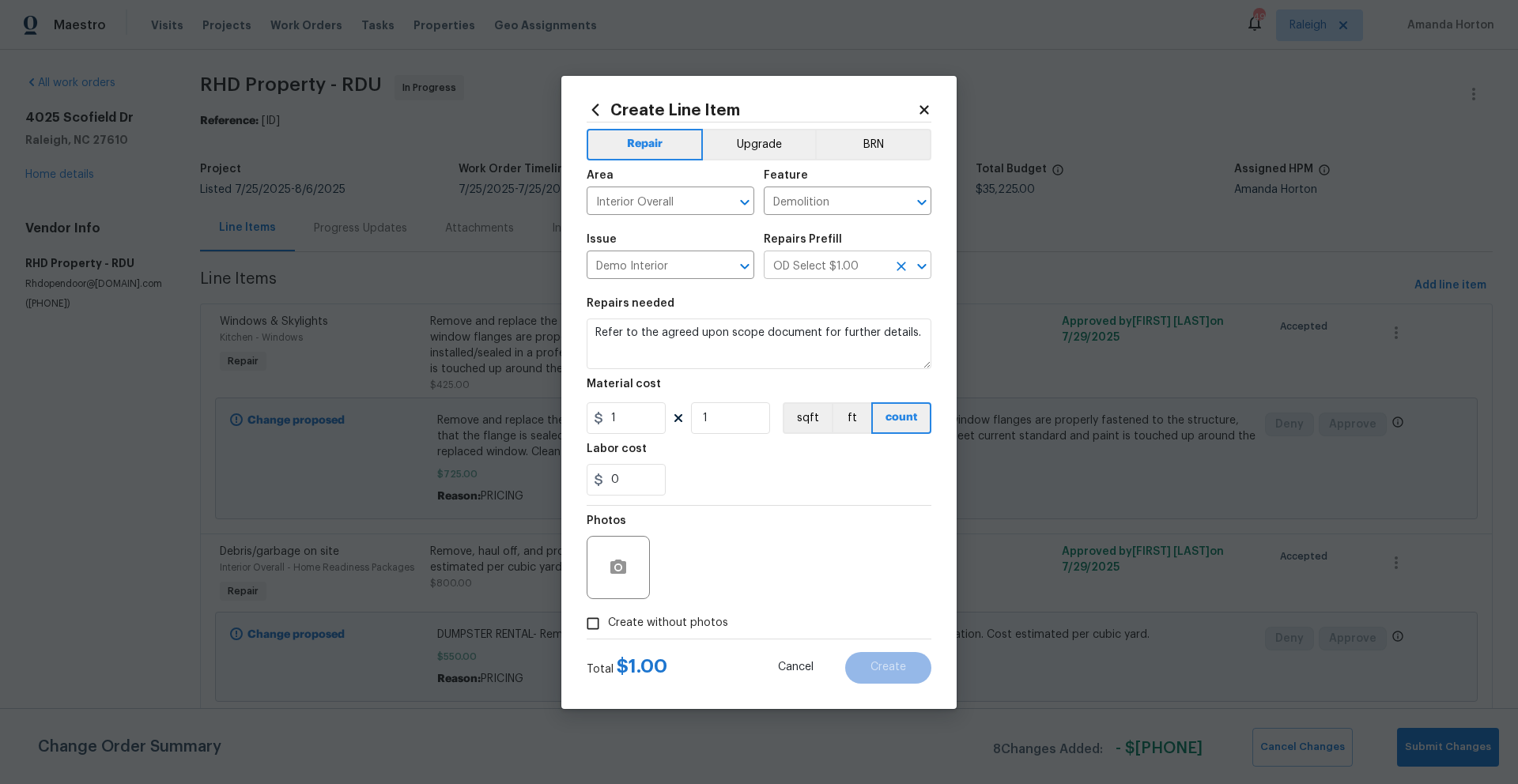 click on "OD Select $1.00" at bounding box center [825, 266] 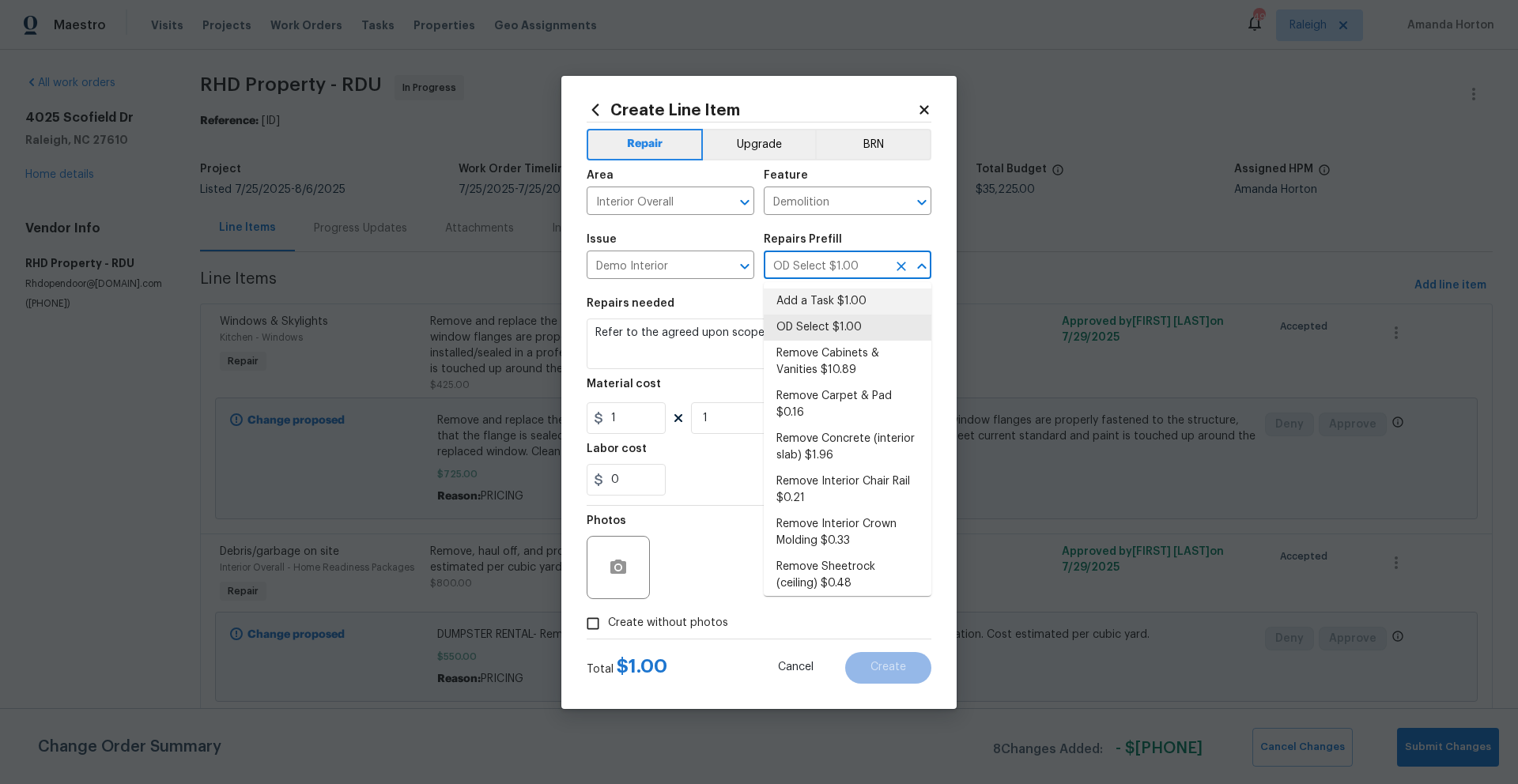 click on "Add a Task $1.00" at bounding box center [848, 301] 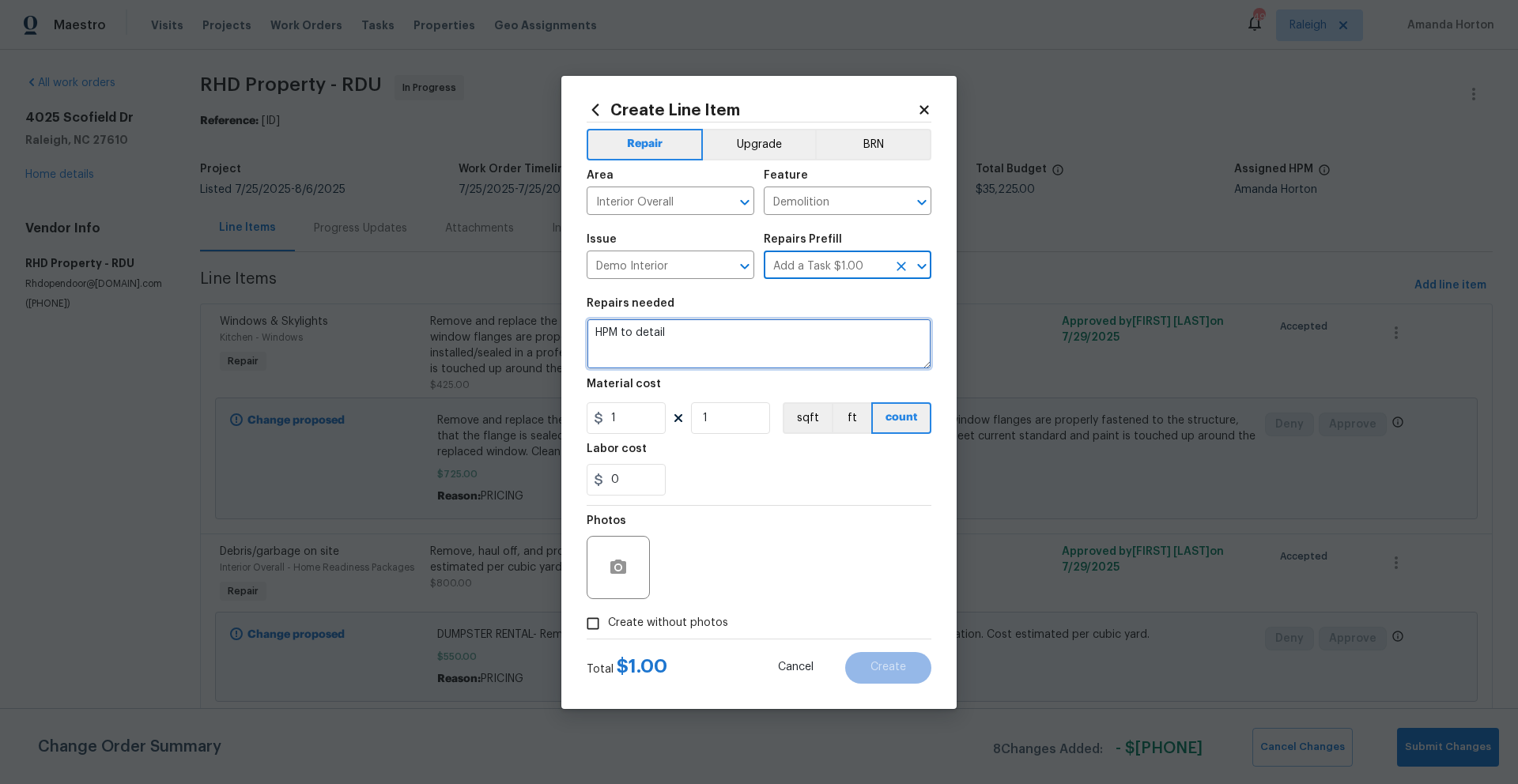 click on "HPM to detail" at bounding box center (759, 344) 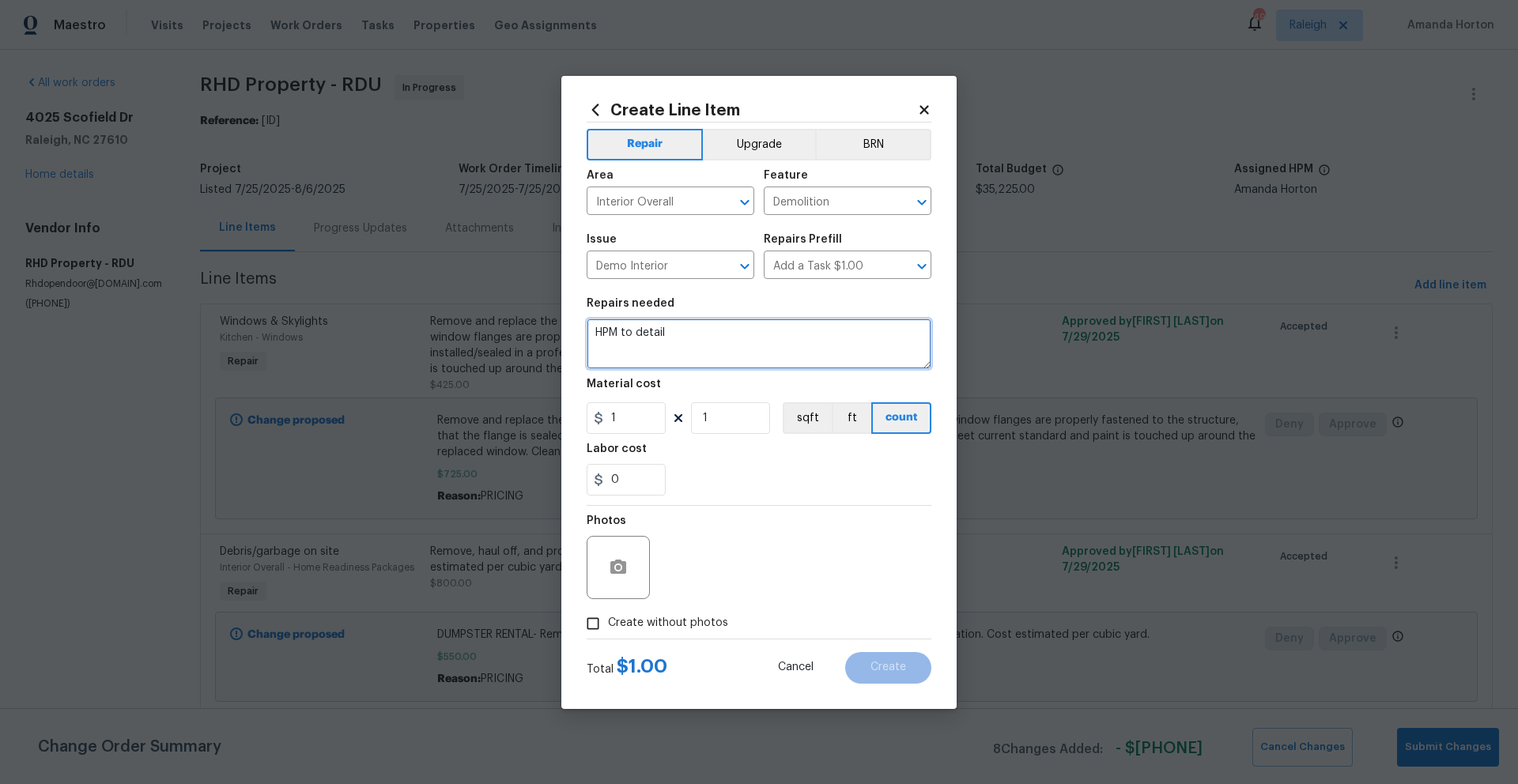 click on "HPM to detail" at bounding box center [759, 344] 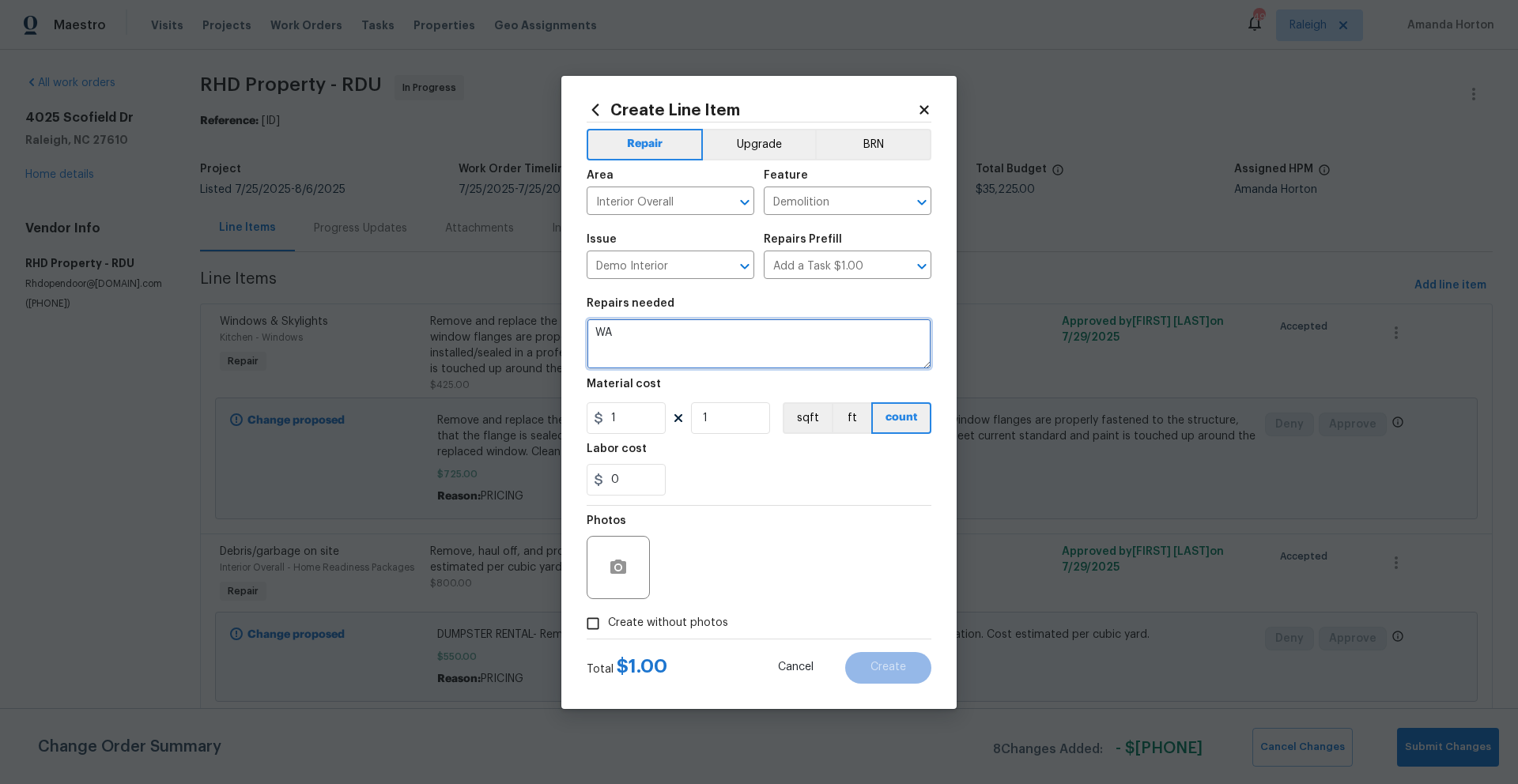 type on "W" 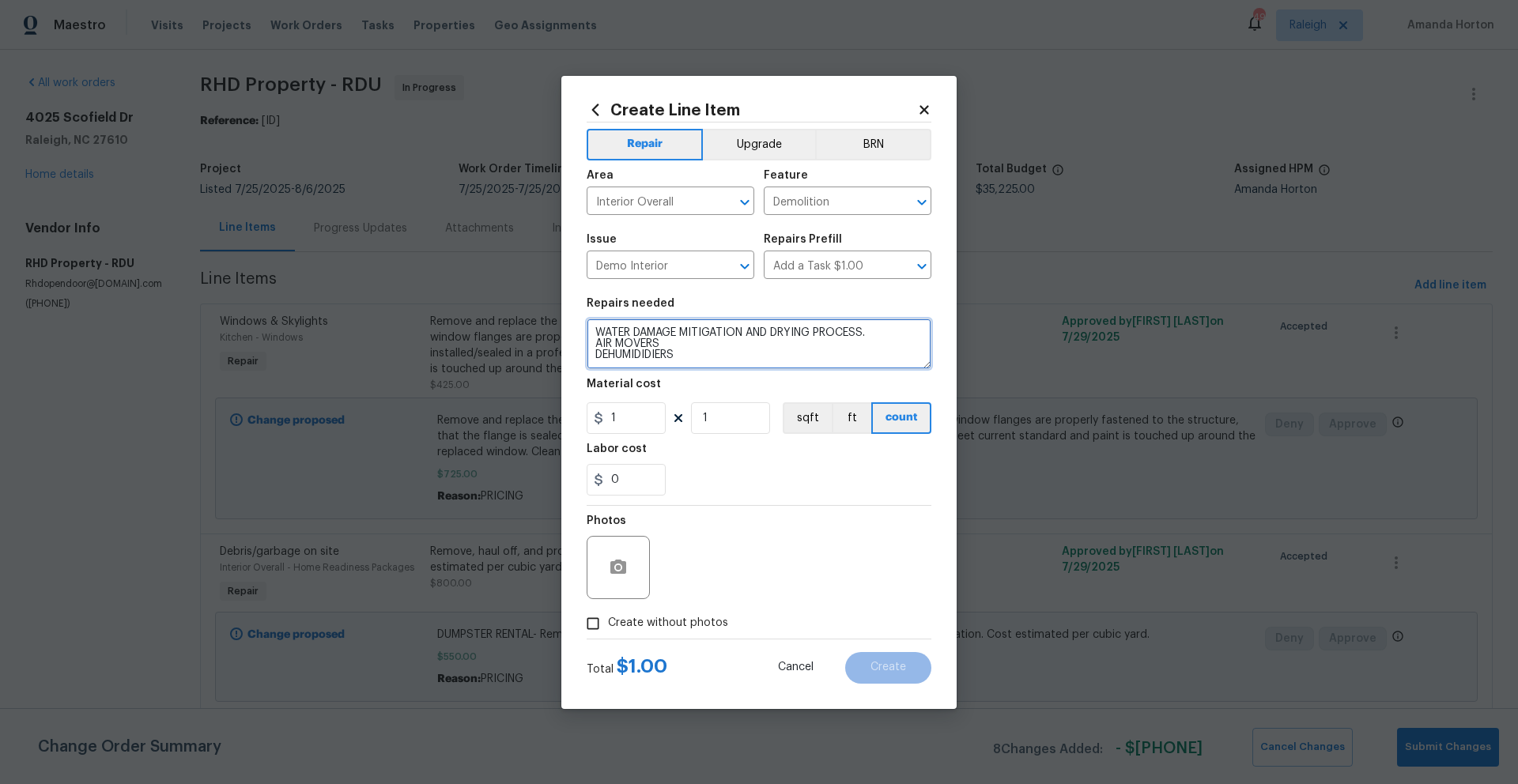 scroll, scrollTop: 4, scrollLeft: 0, axis: vertical 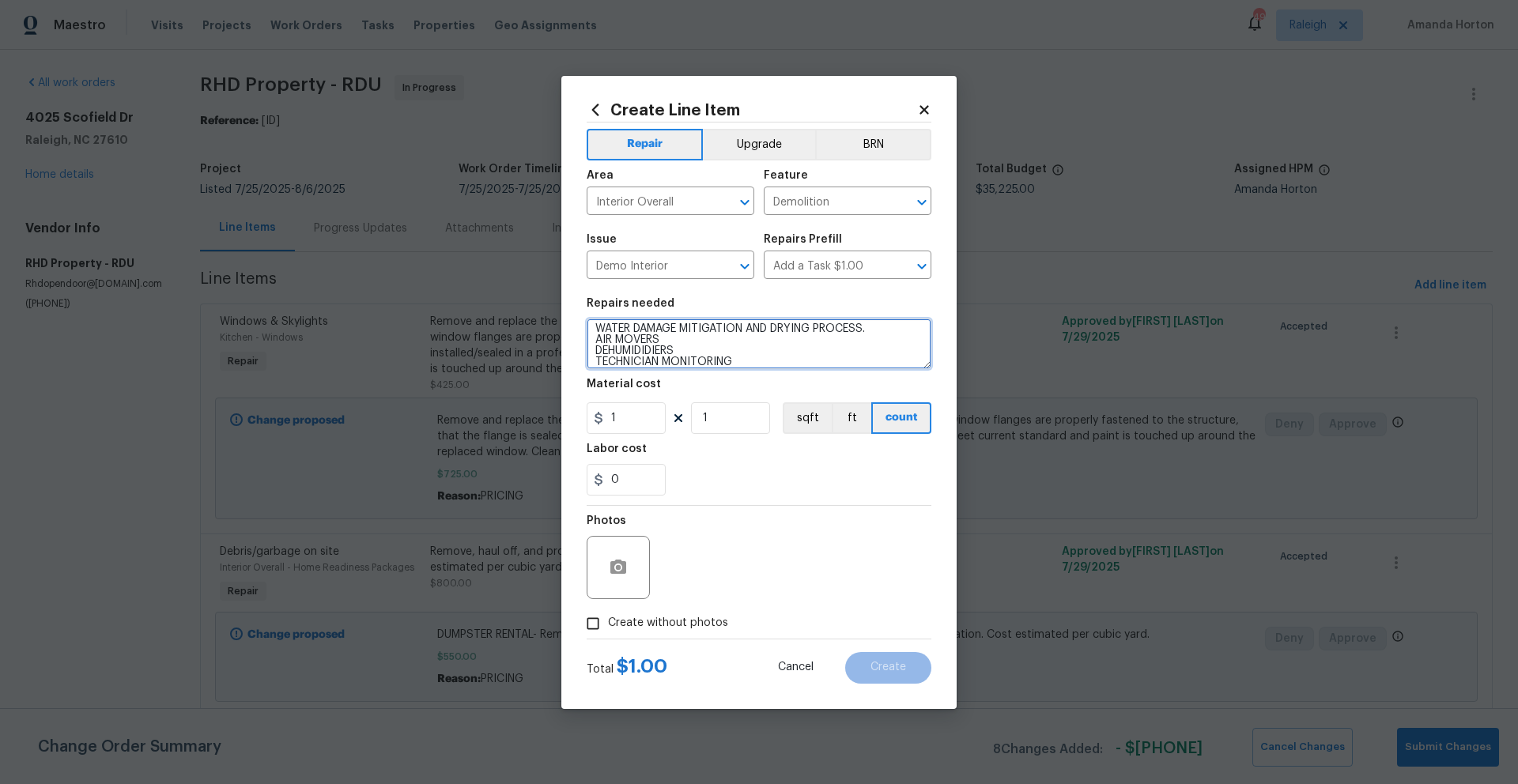 type on "WATER DAMAGE MITIGATION AND DRYING PROCESS.
AIR MOVERS
DEHUMIDIDIERS
TECHNICIAN MONITORING" 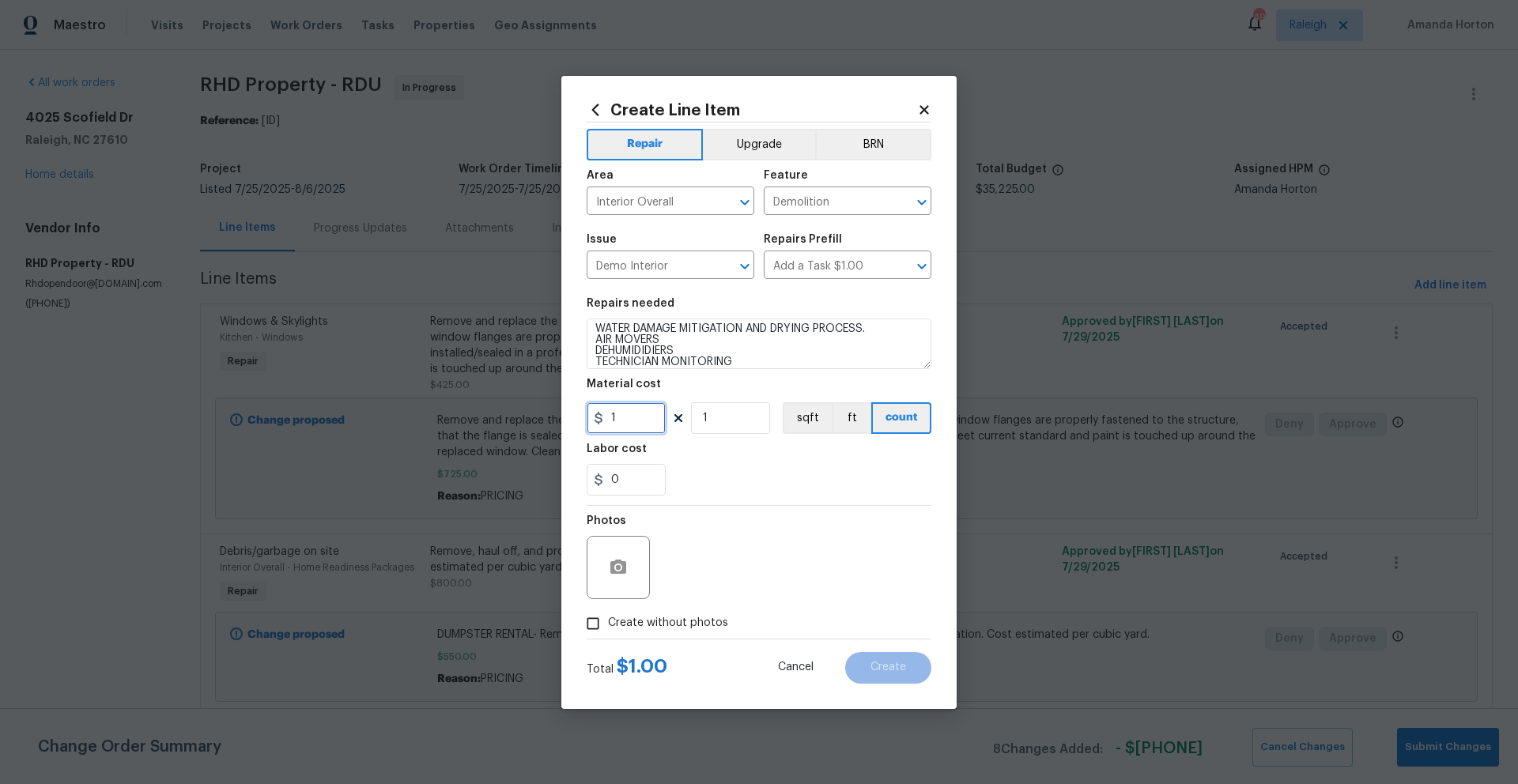 click on "1" at bounding box center (626, 418) 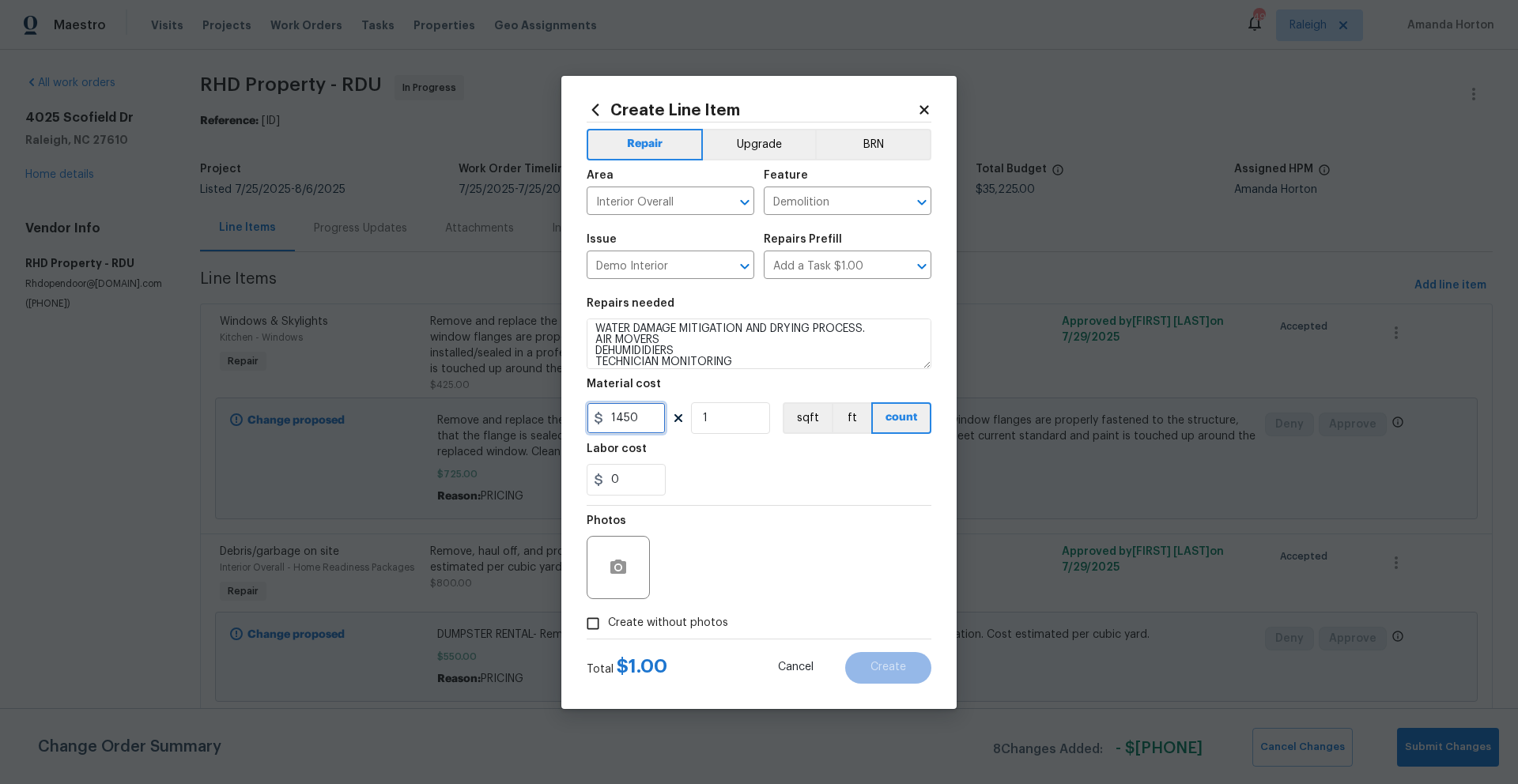type on "1450" 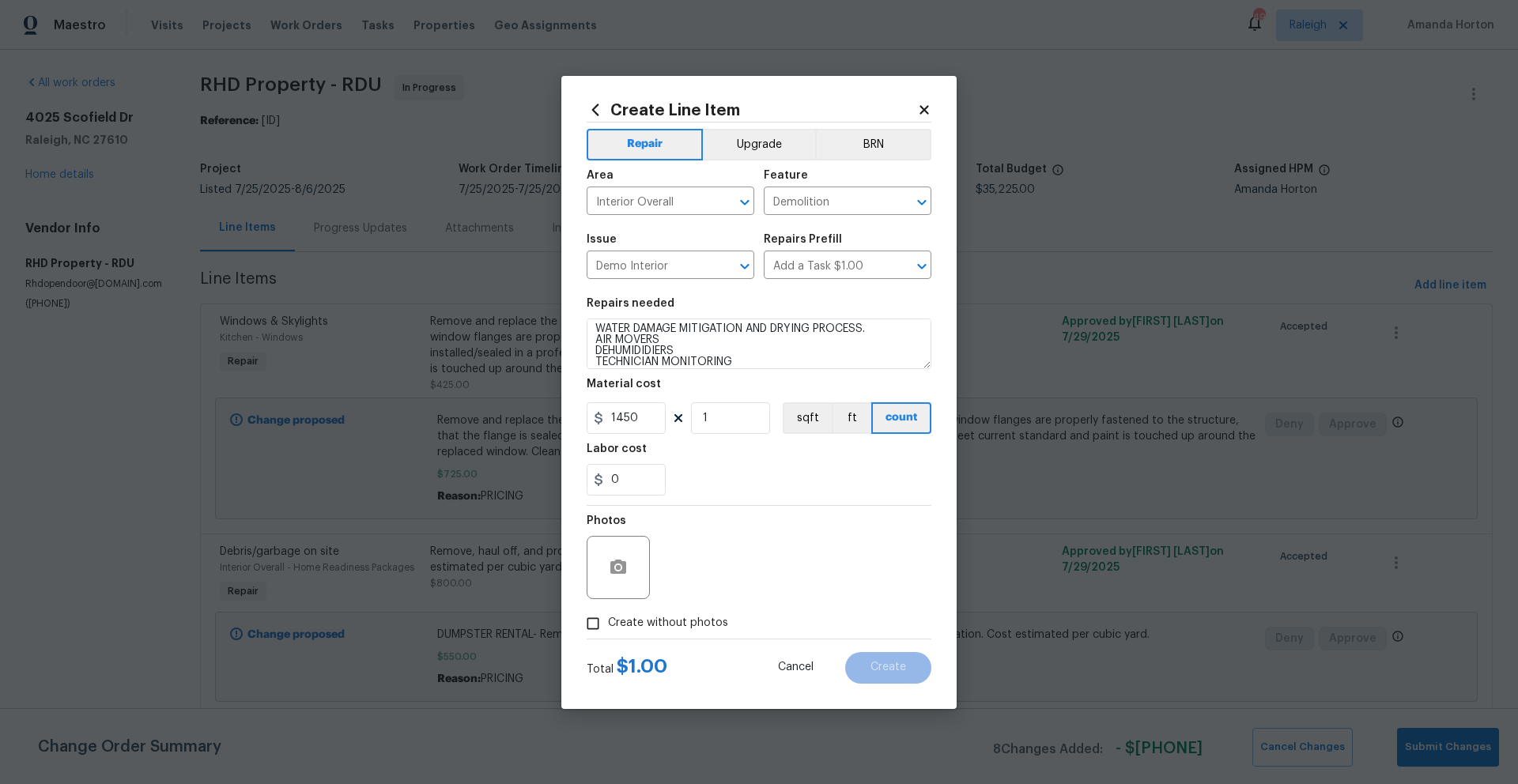 click on "Labor cost" at bounding box center (759, 454) 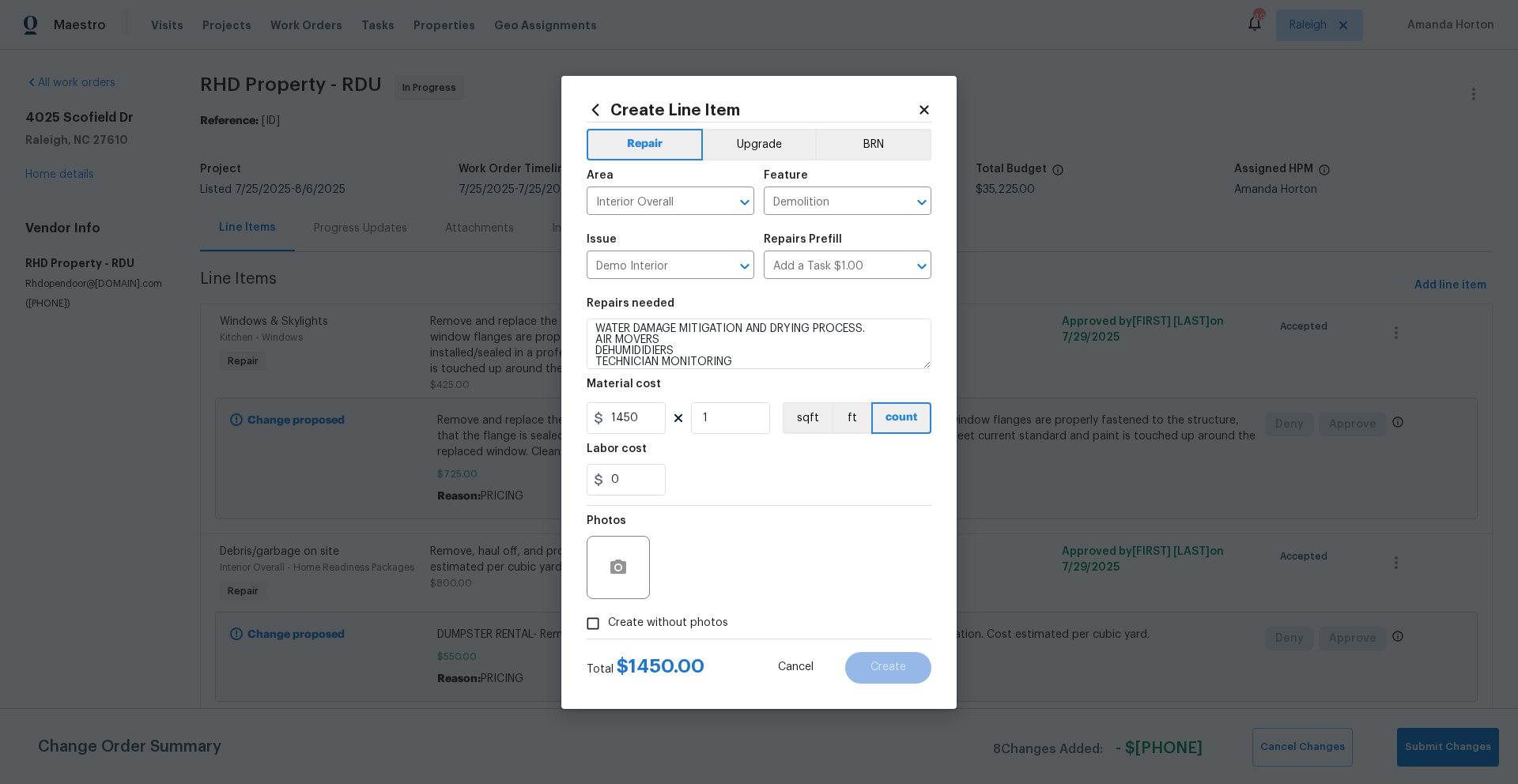 click on "Create without photos" at bounding box center (668, 623) 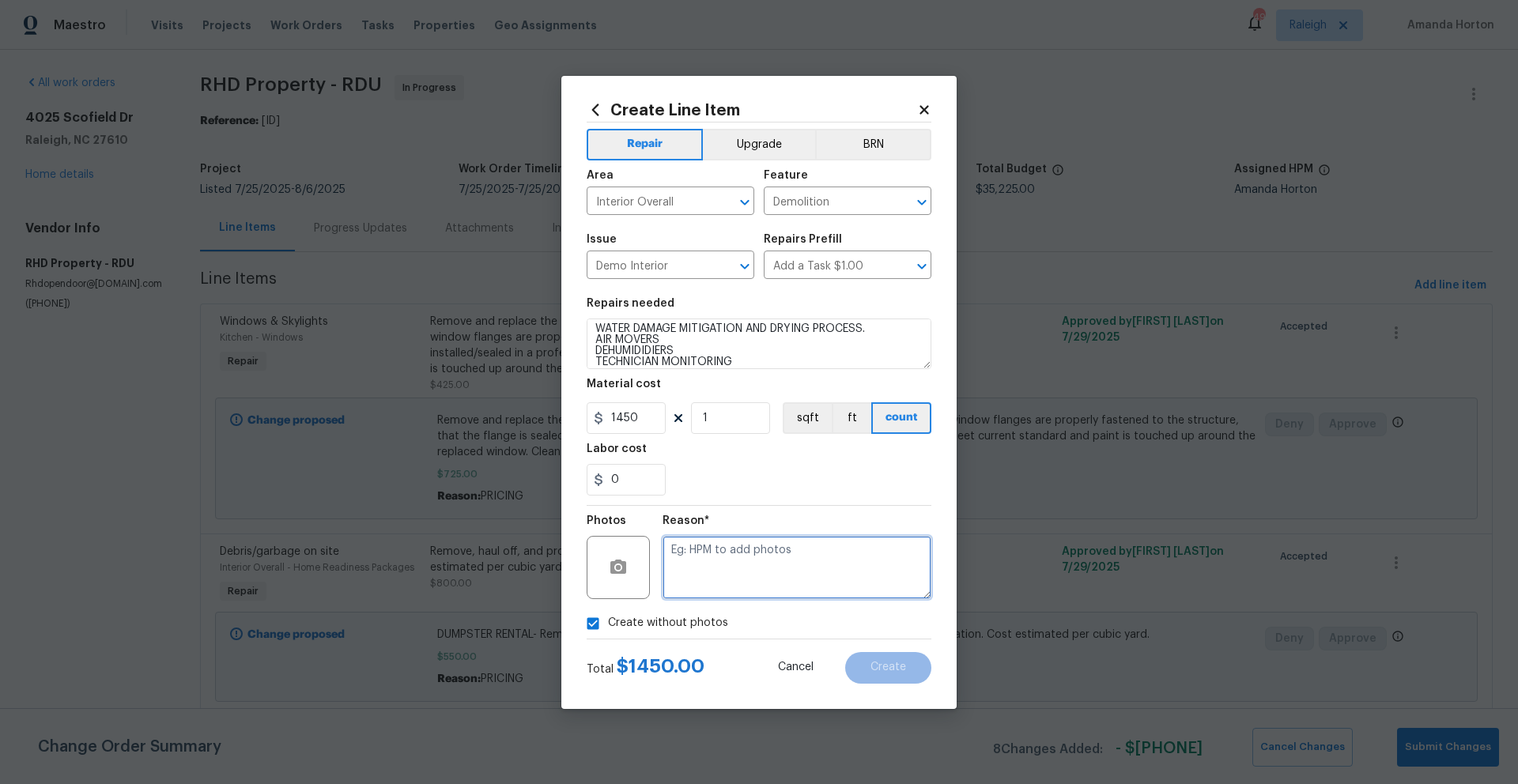 click at bounding box center [797, 567] 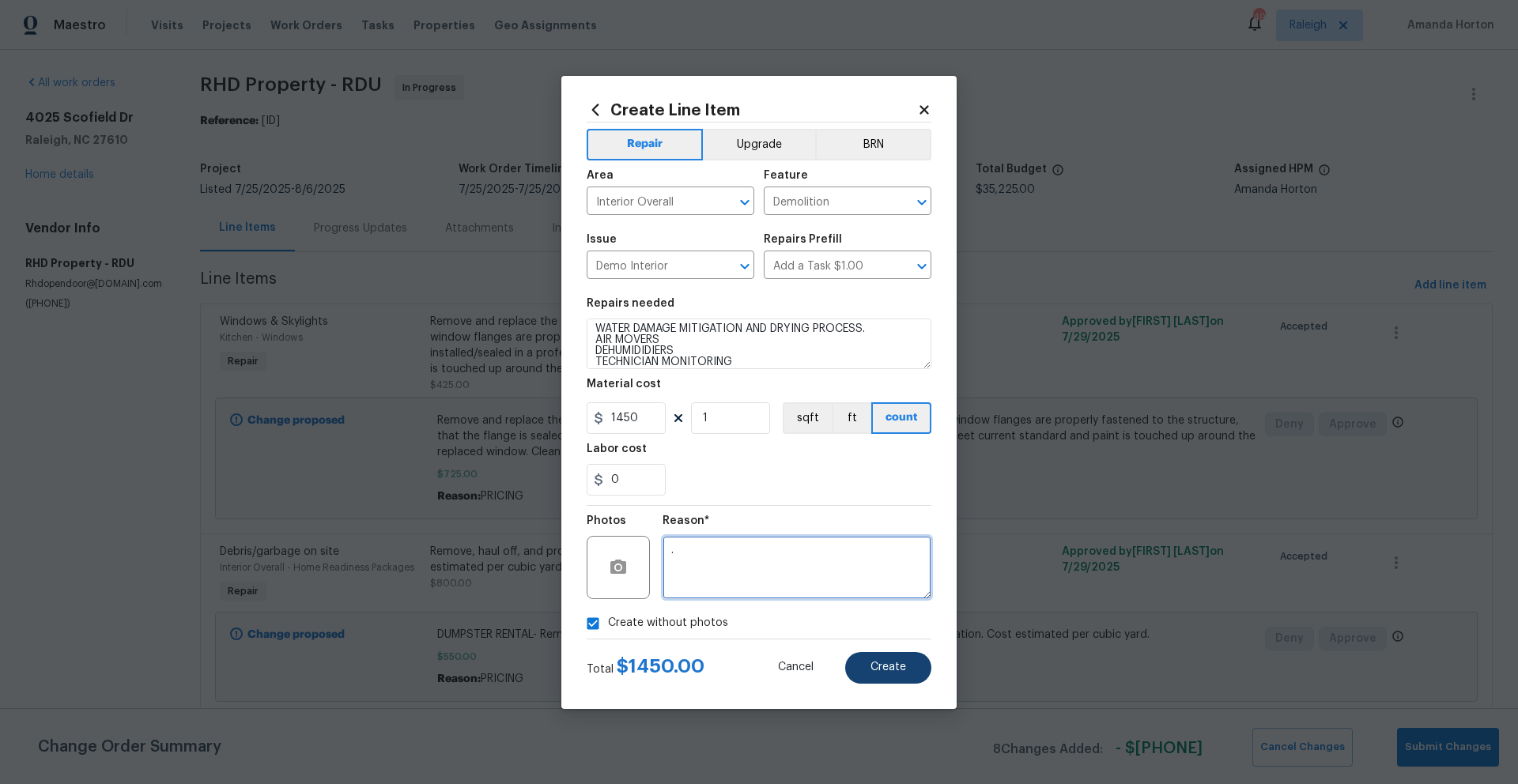 type on "." 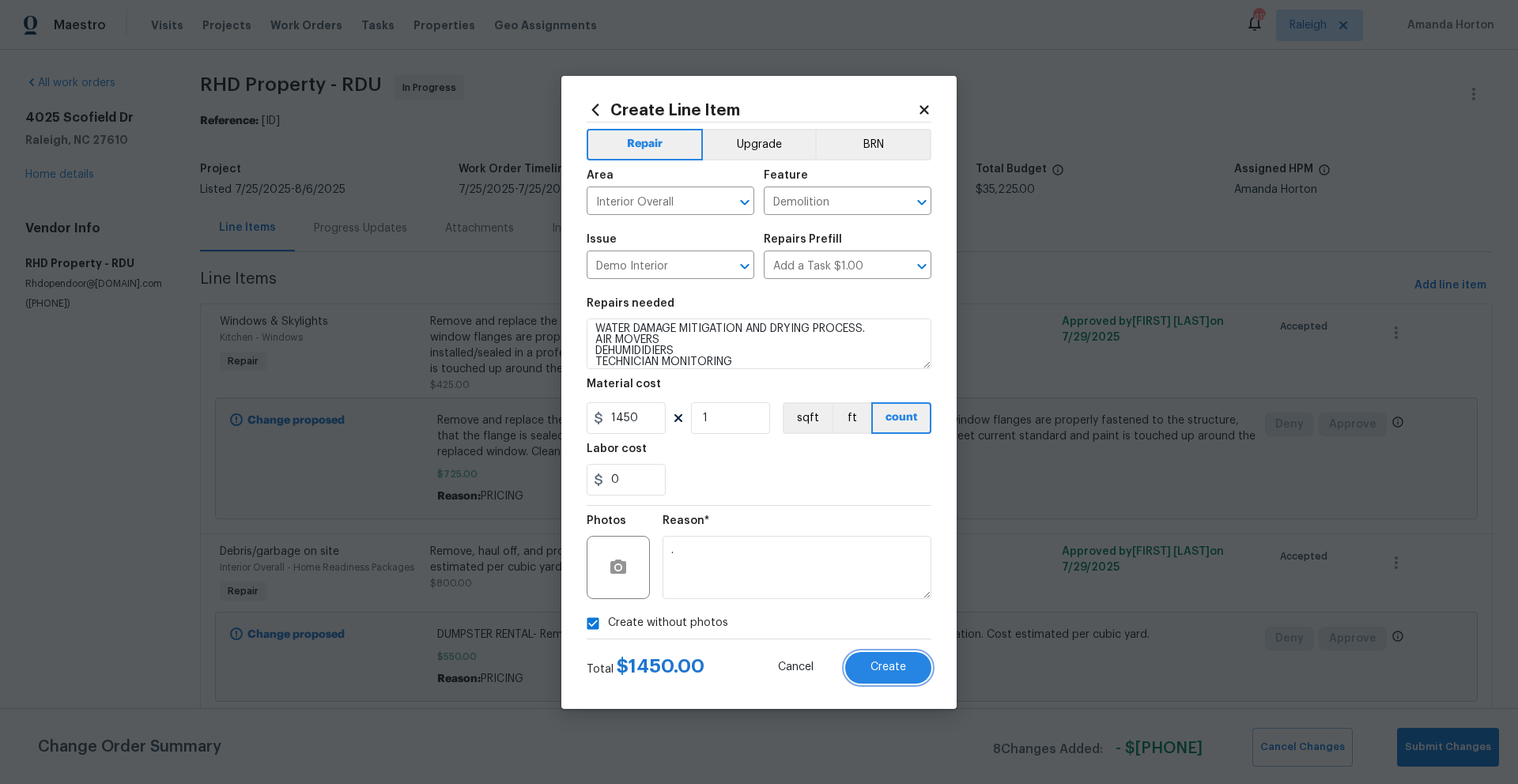 drag, startPoint x: 899, startPoint y: 677, endPoint x: 972, endPoint y: 675, distance: 73.0274 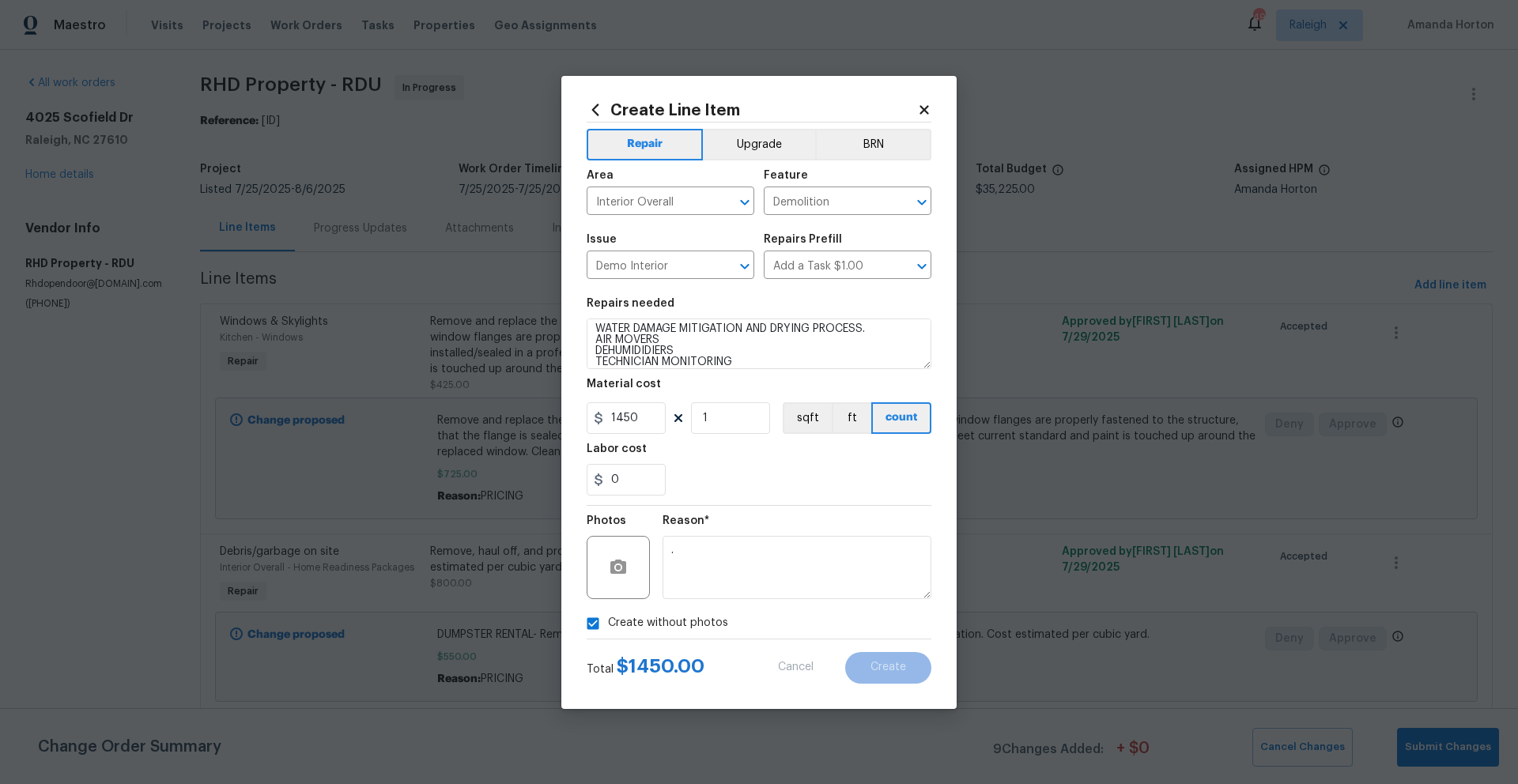 type 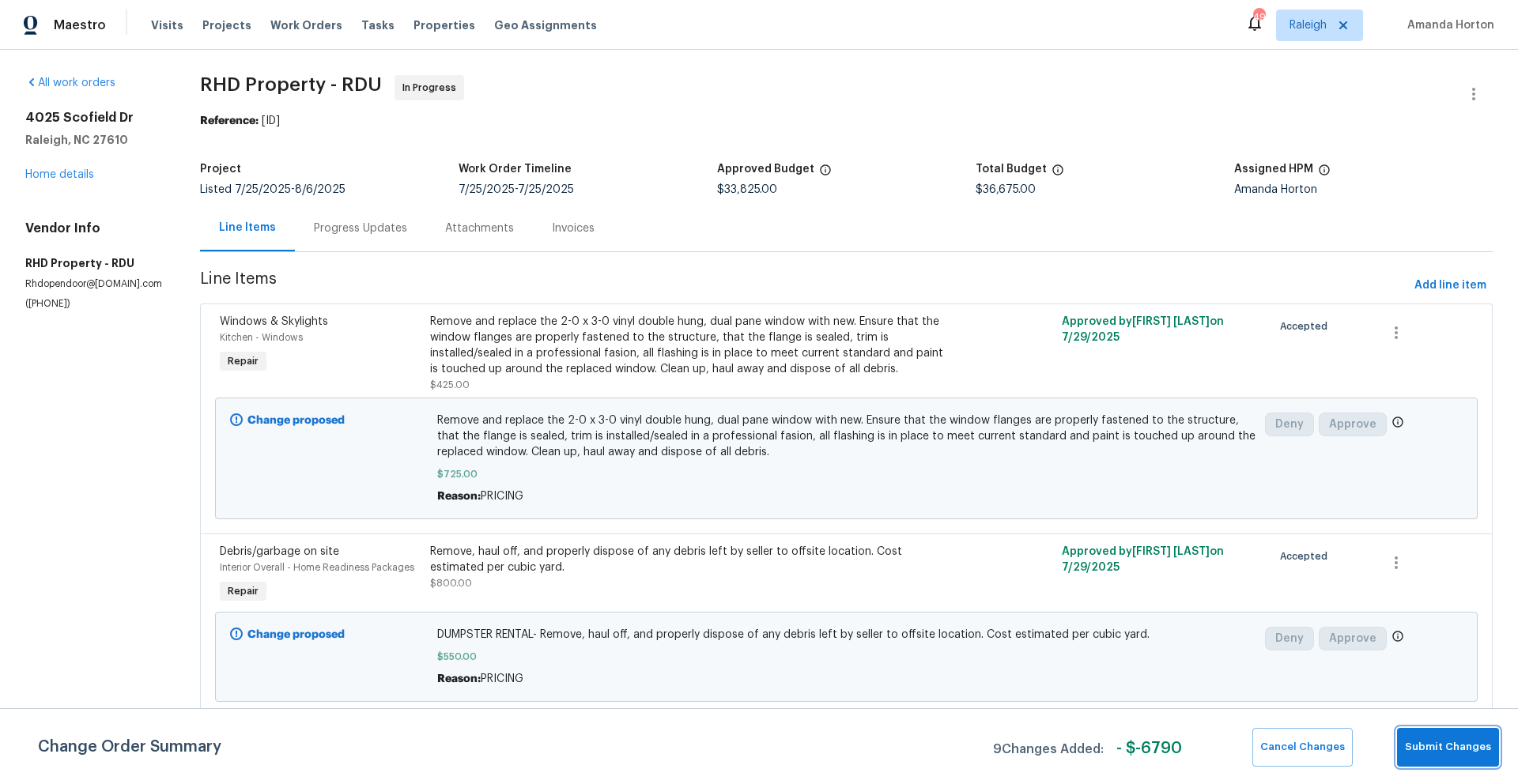 click on "Submit Changes" at bounding box center [1448, 747] 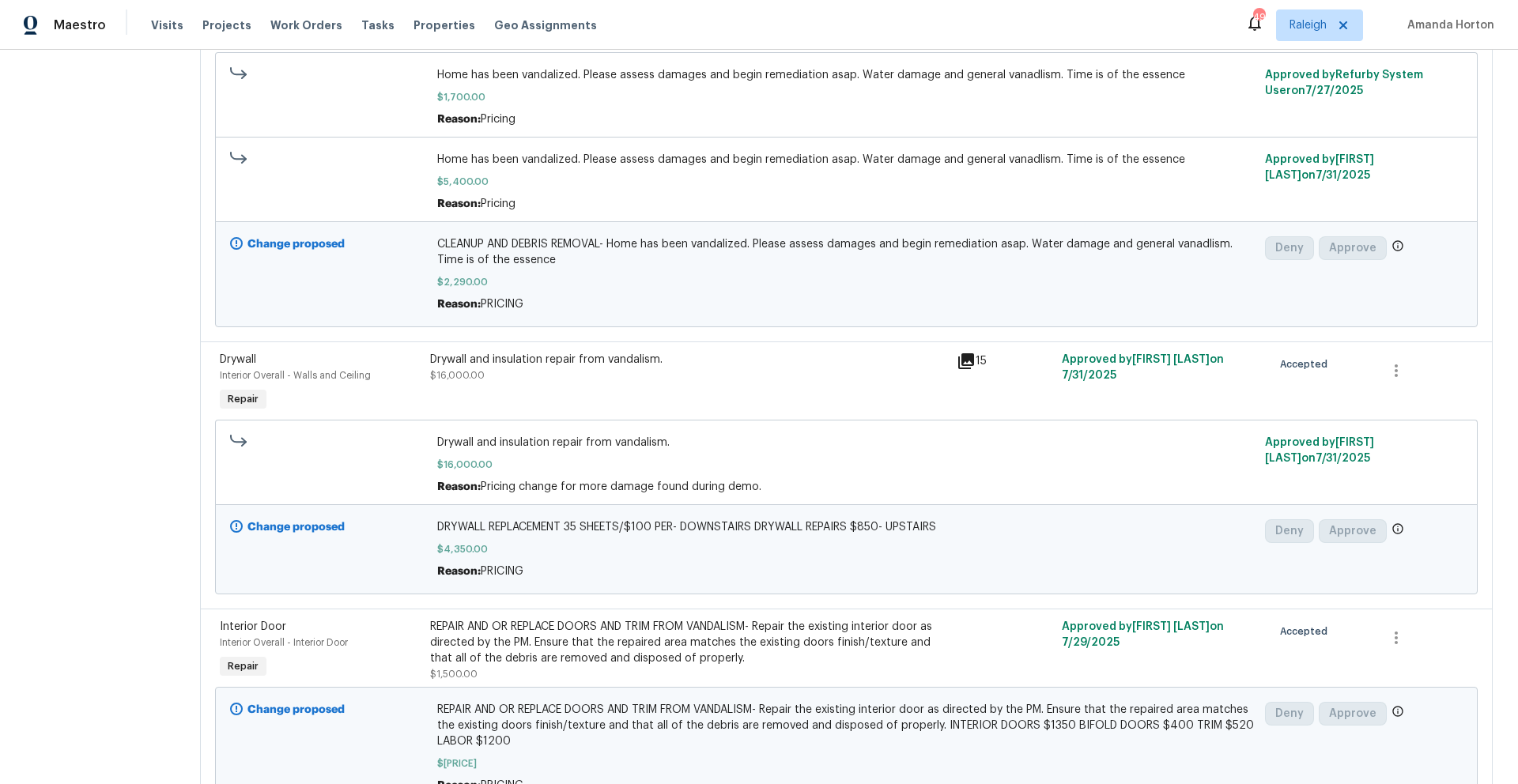 scroll, scrollTop: 0, scrollLeft: 0, axis: both 